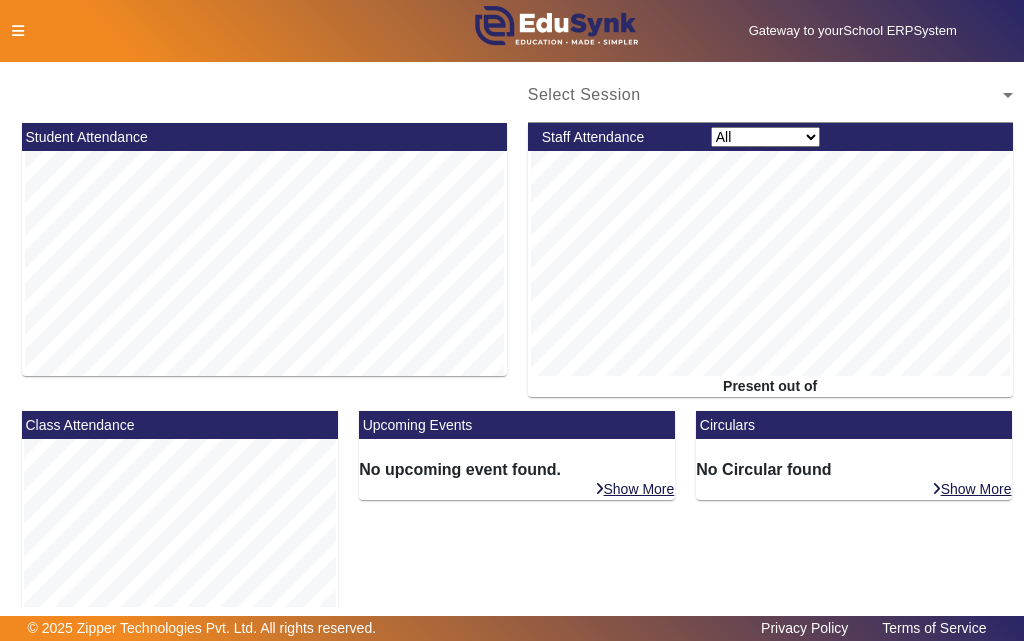 scroll, scrollTop: 0, scrollLeft: 0, axis: both 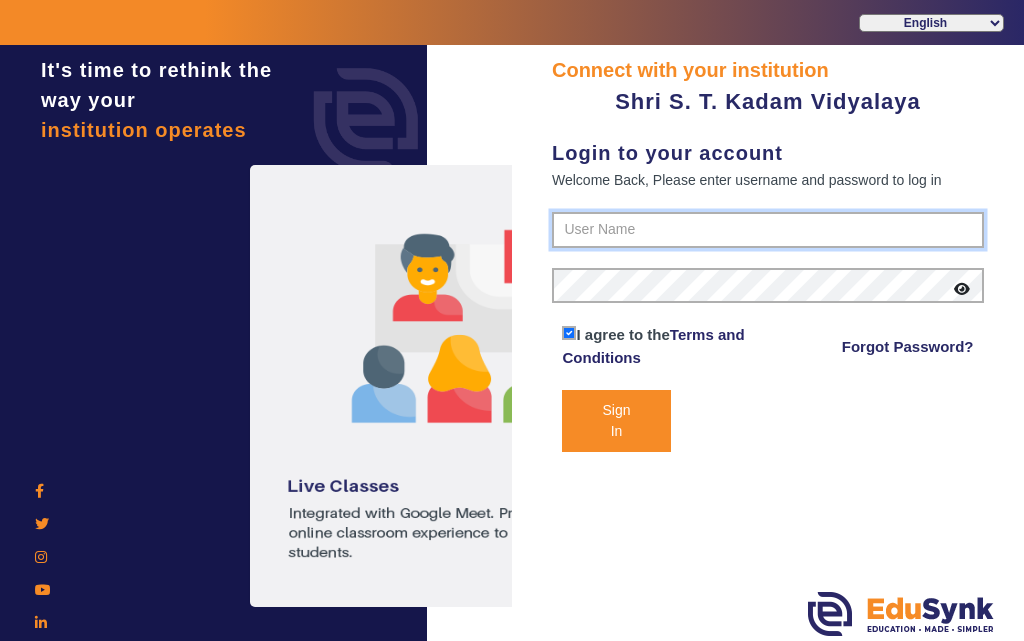 type on "[PHONE]" 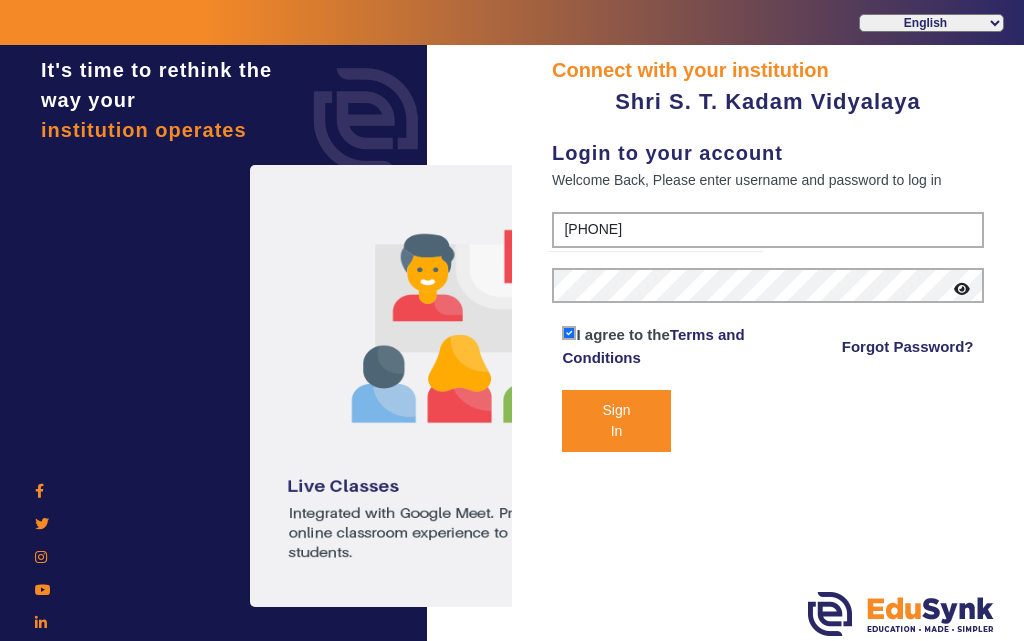 click on "Sign In" 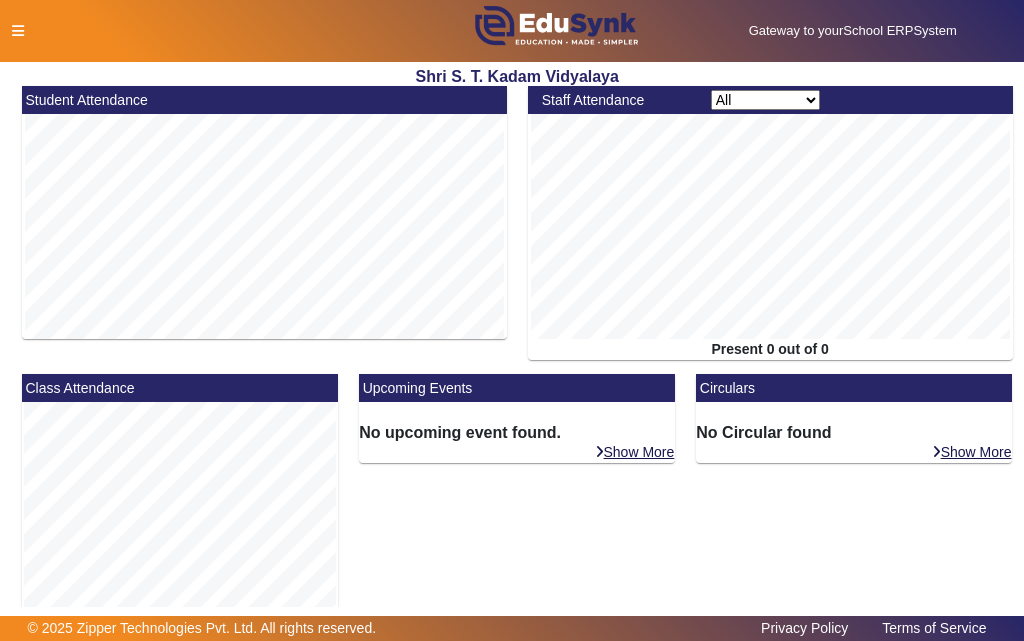 click 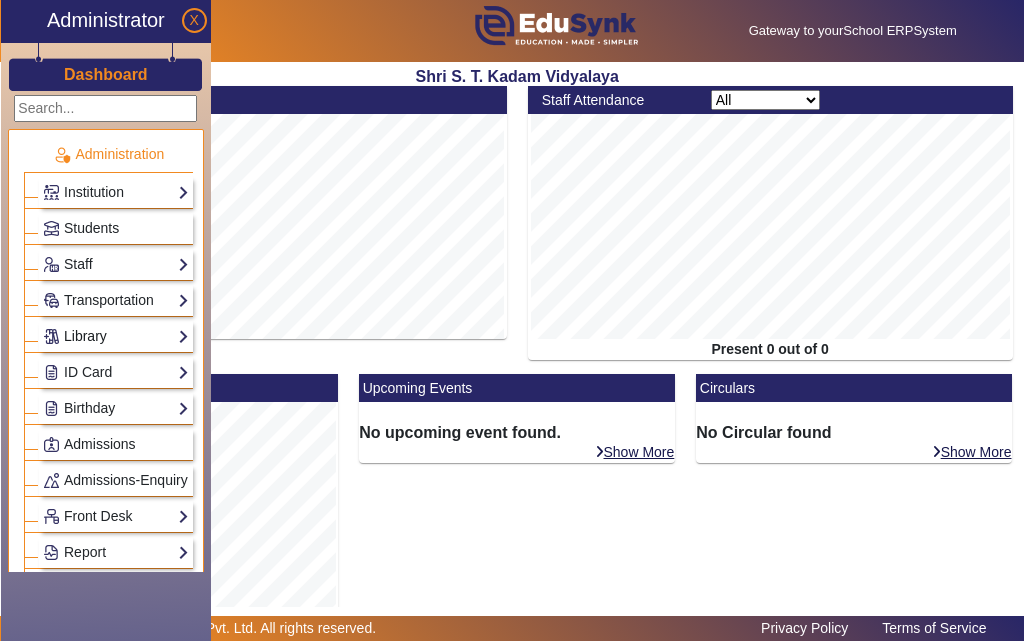 click on "Library" 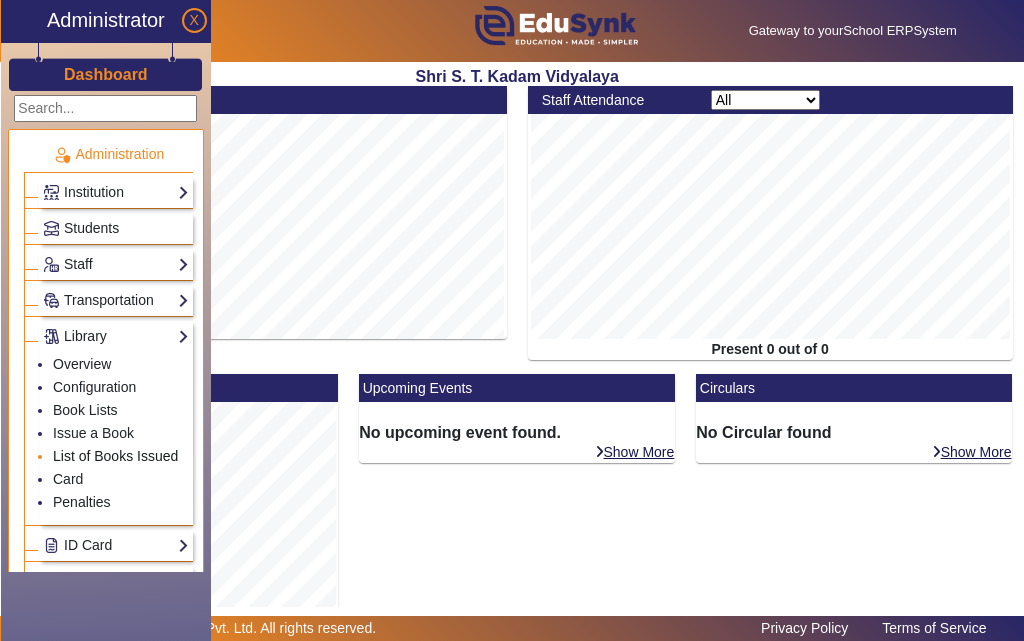 click on "List of Books Issued" 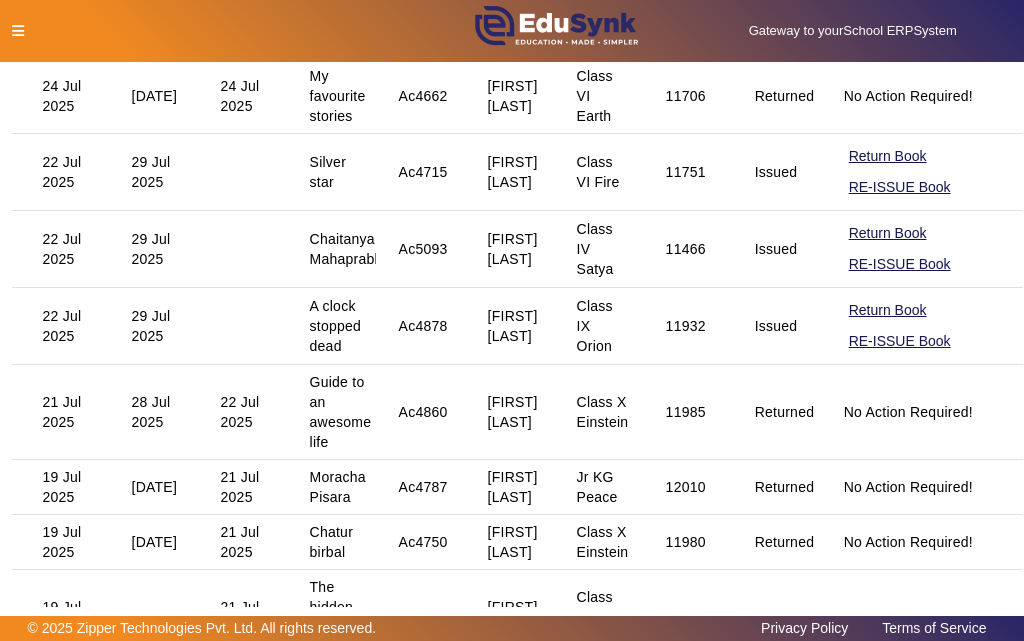 scroll, scrollTop: 600, scrollLeft: 0, axis: vertical 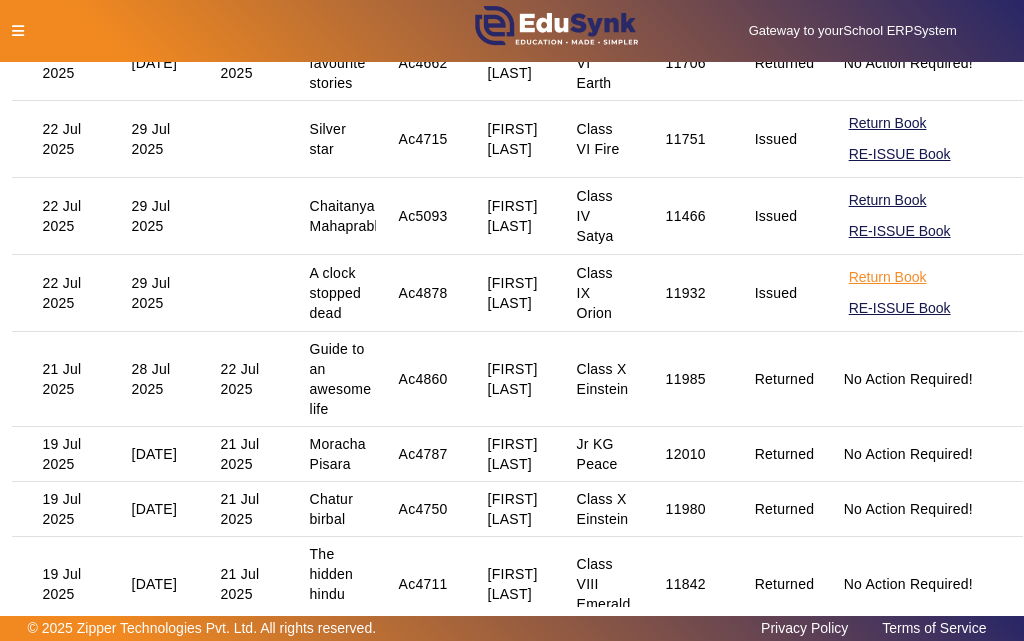 click on "Return Book" 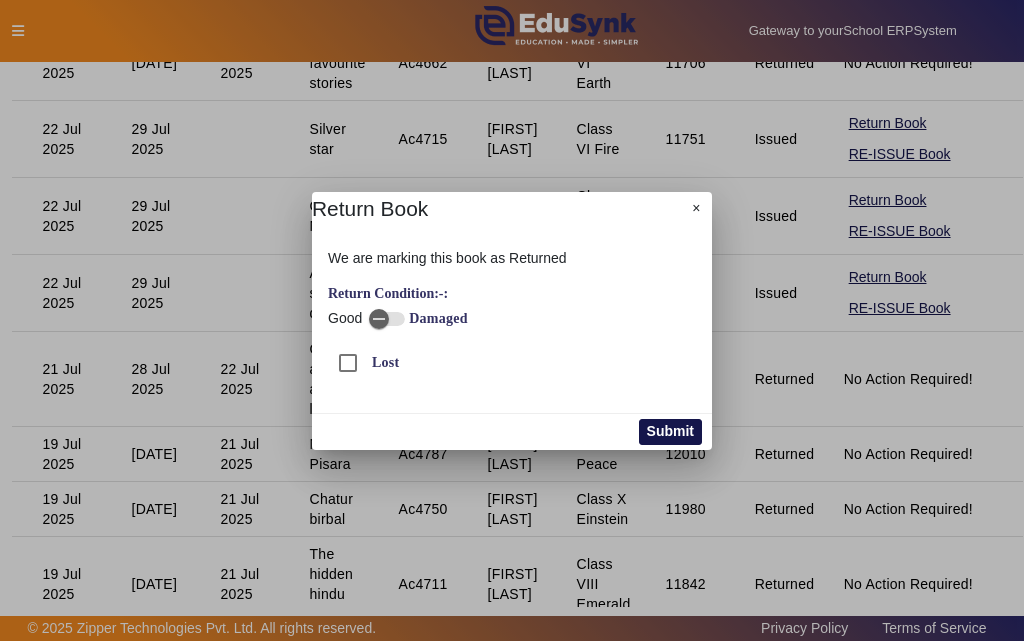 click on "Submit" at bounding box center [670, 432] 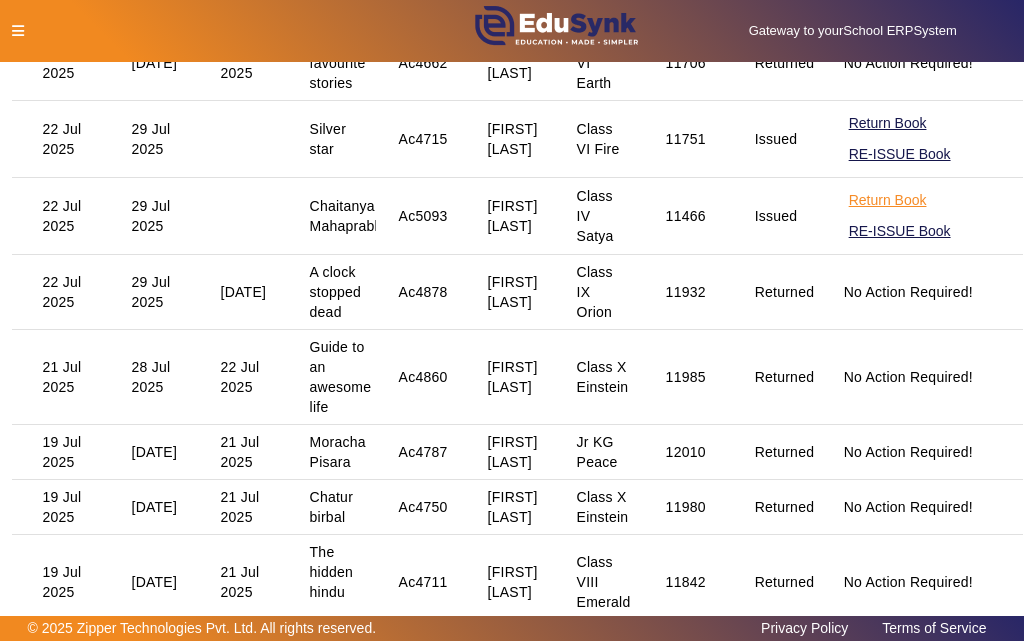 click on "Return Book" 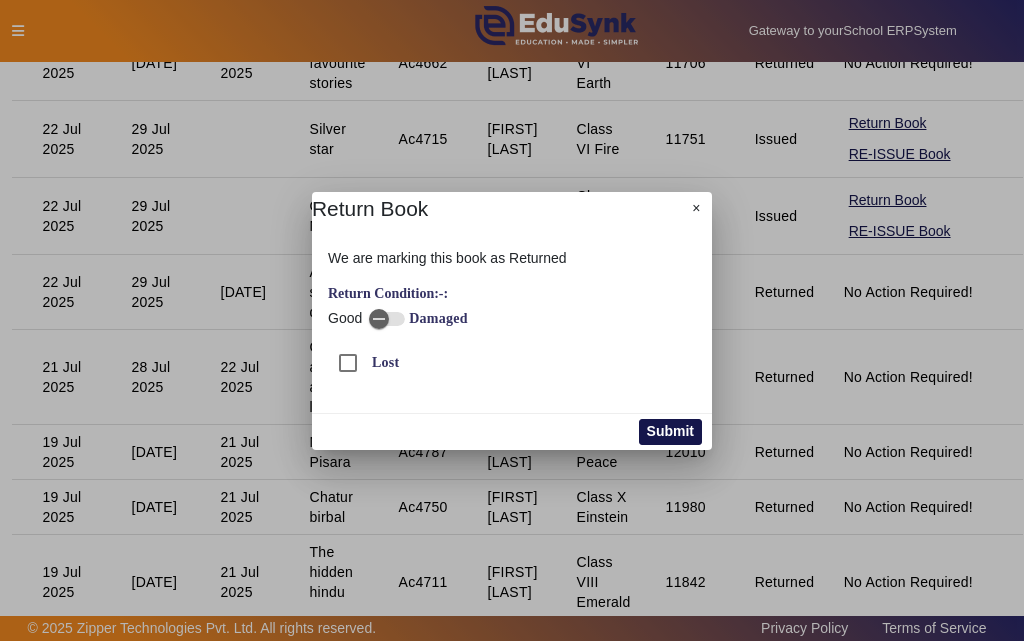 click on "Submit" at bounding box center (670, 432) 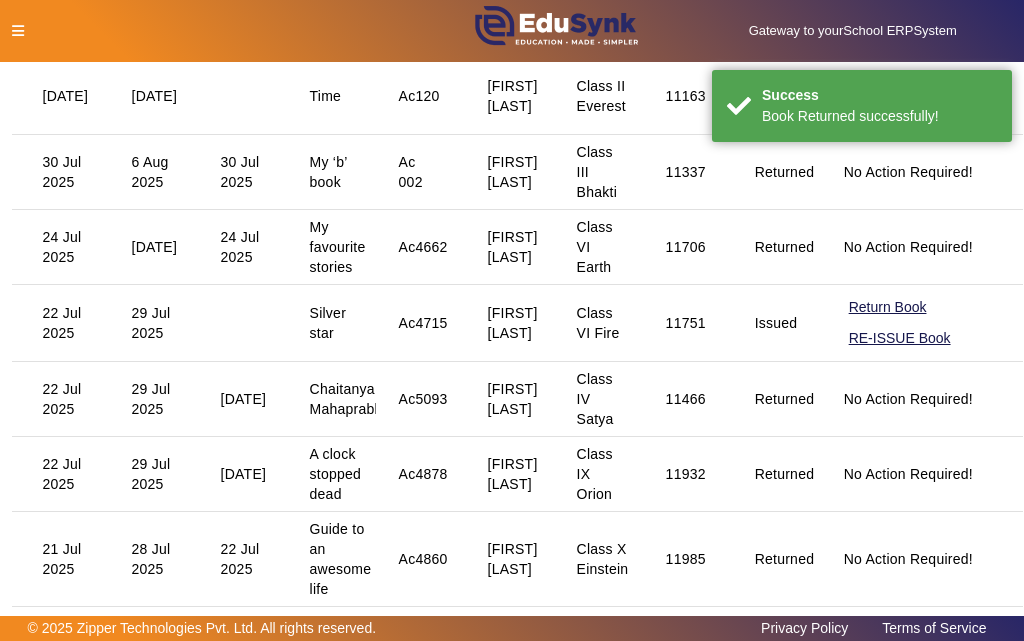 scroll, scrollTop: 400, scrollLeft: 0, axis: vertical 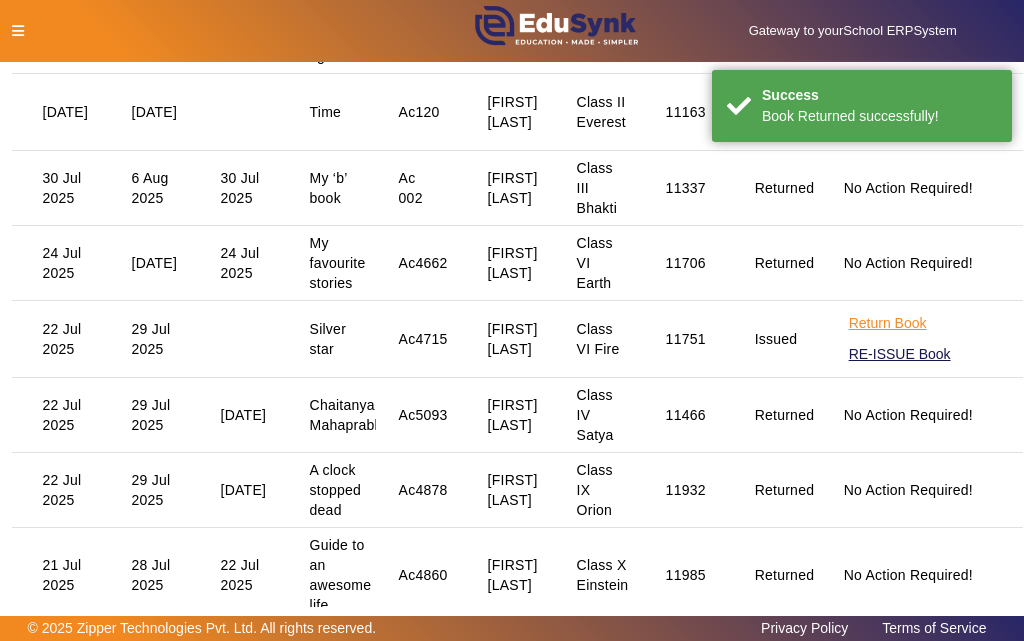 click on "Return Book" 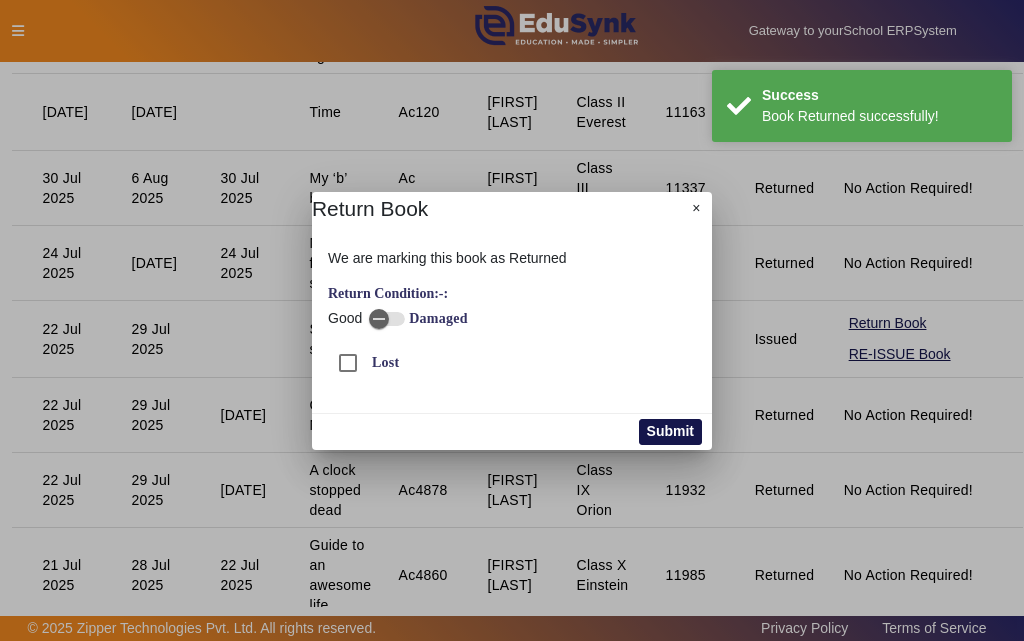 click on "Submit" at bounding box center [670, 432] 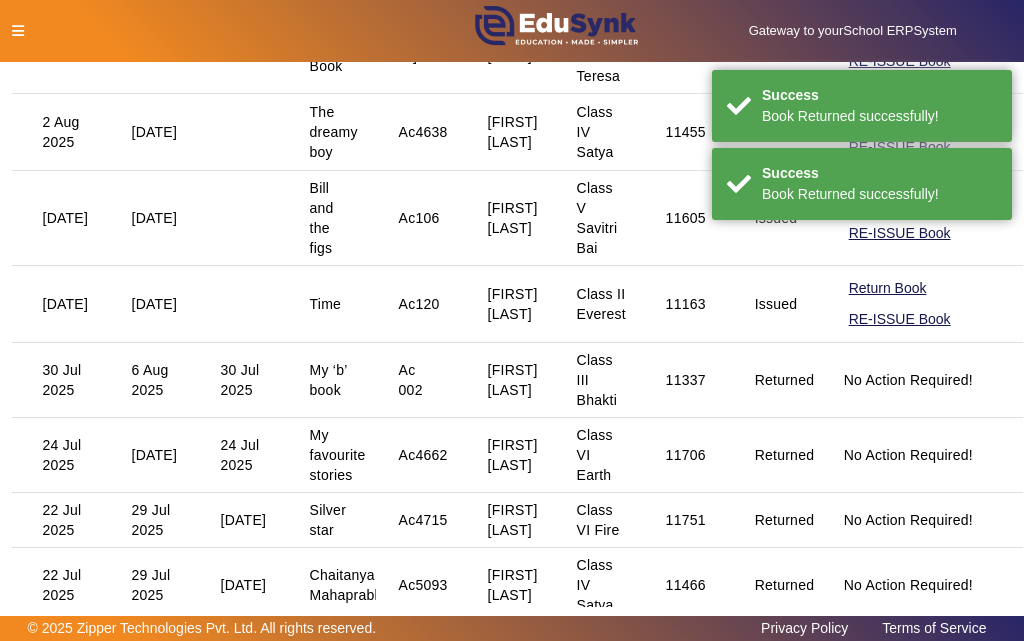 scroll, scrollTop: 200, scrollLeft: 0, axis: vertical 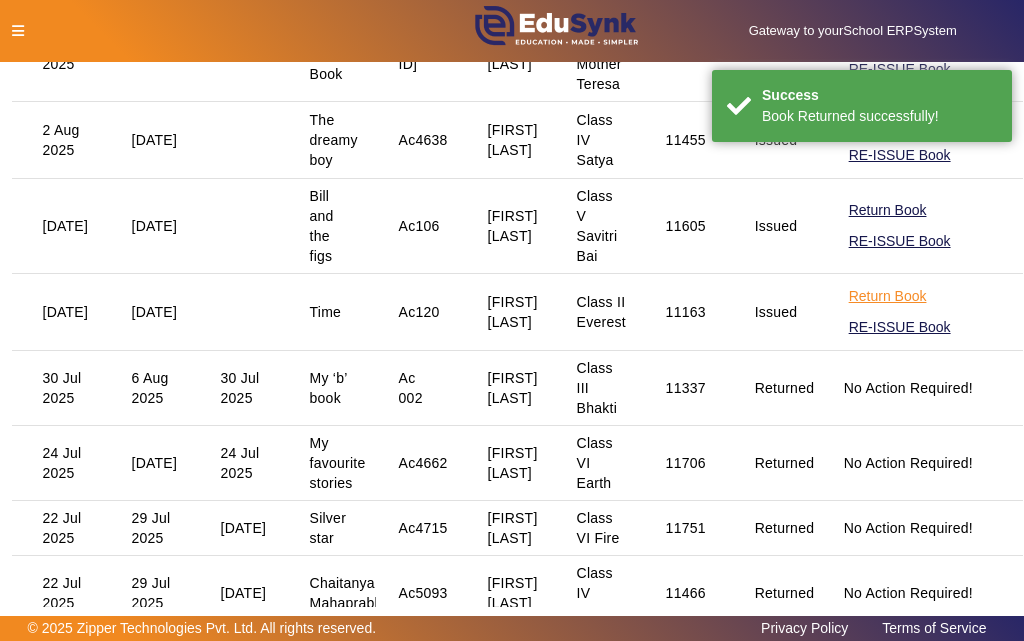 click on "Return Book" 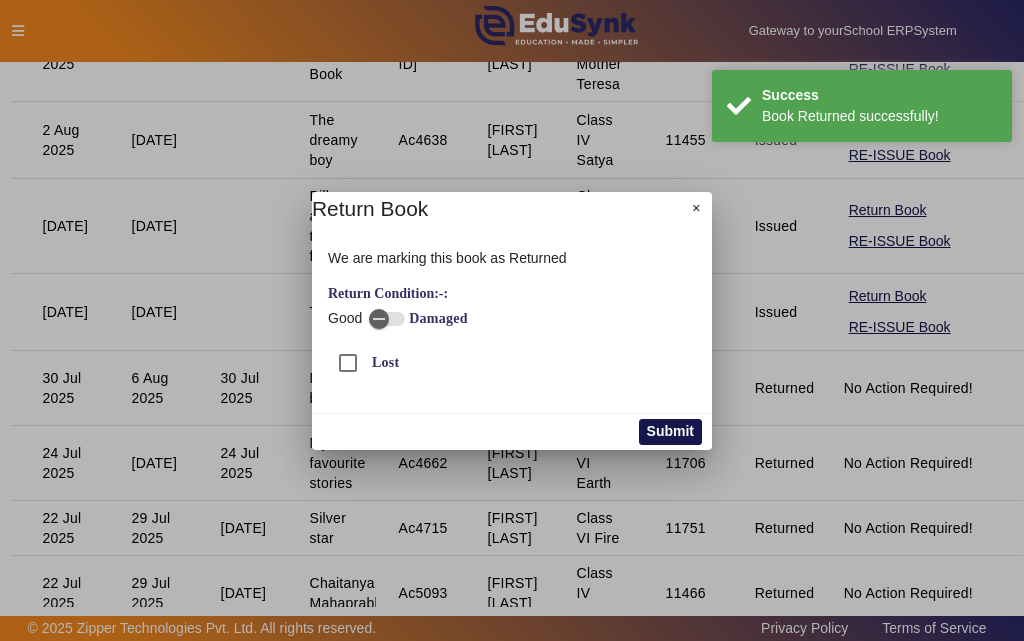 click on "Submit" at bounding box center [670, 432] 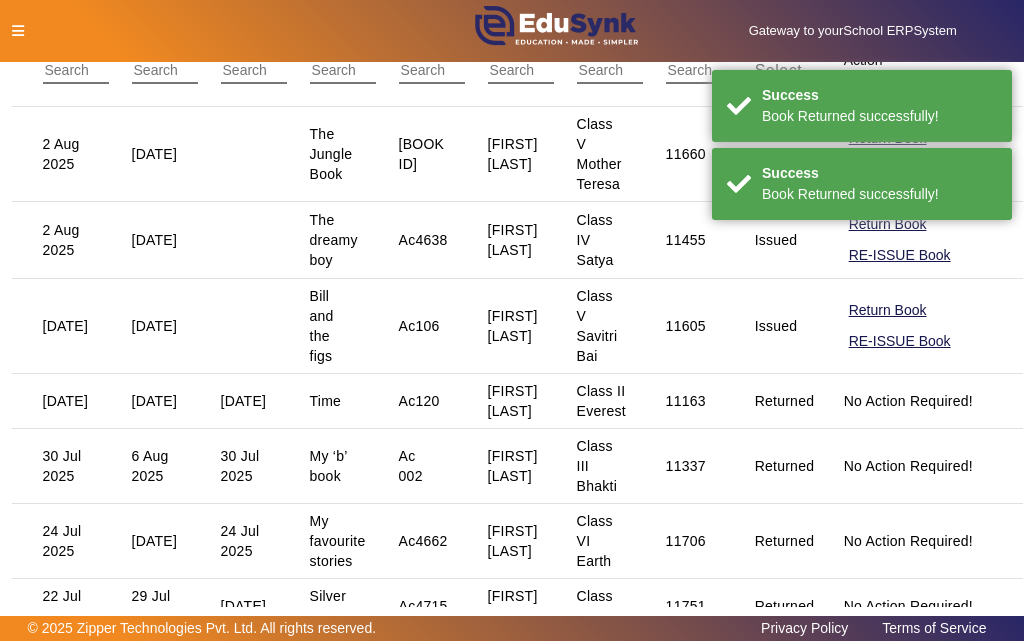 scroll, scrollTop: 0, scrollLeft: 0, axis: both 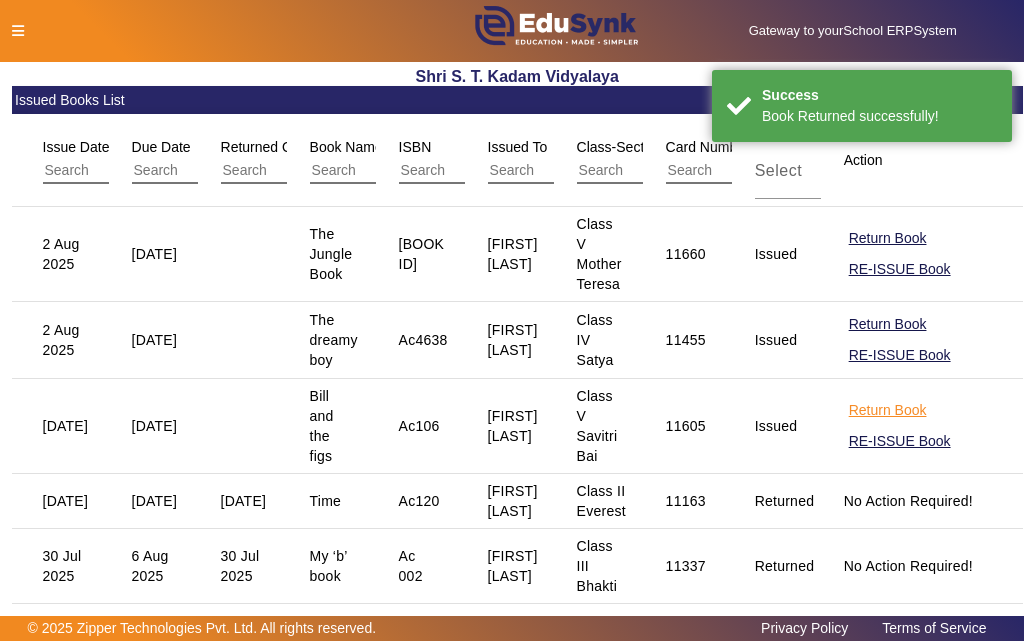 click on "Return Book" 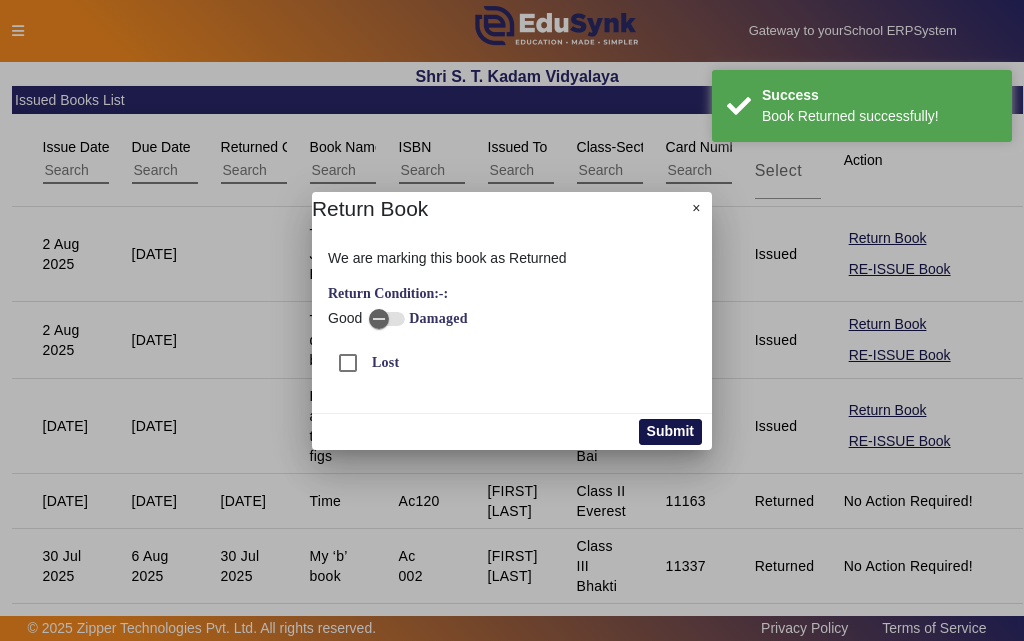 click on "Submit" at bounding box center [670, 432] 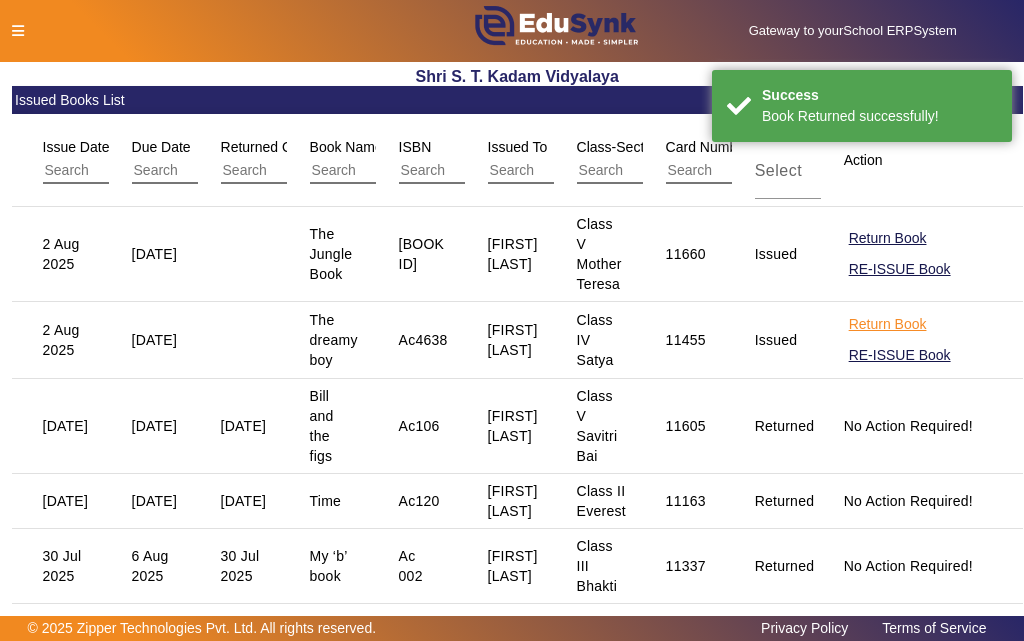 click on "Return Book" 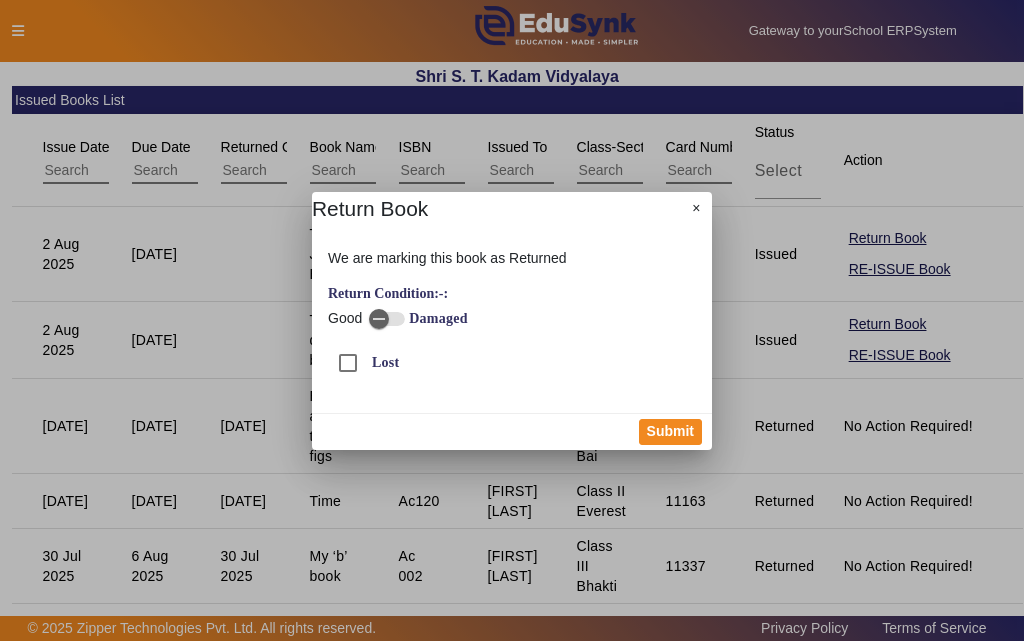 click on "Lost" at bounding box center [383, 362] 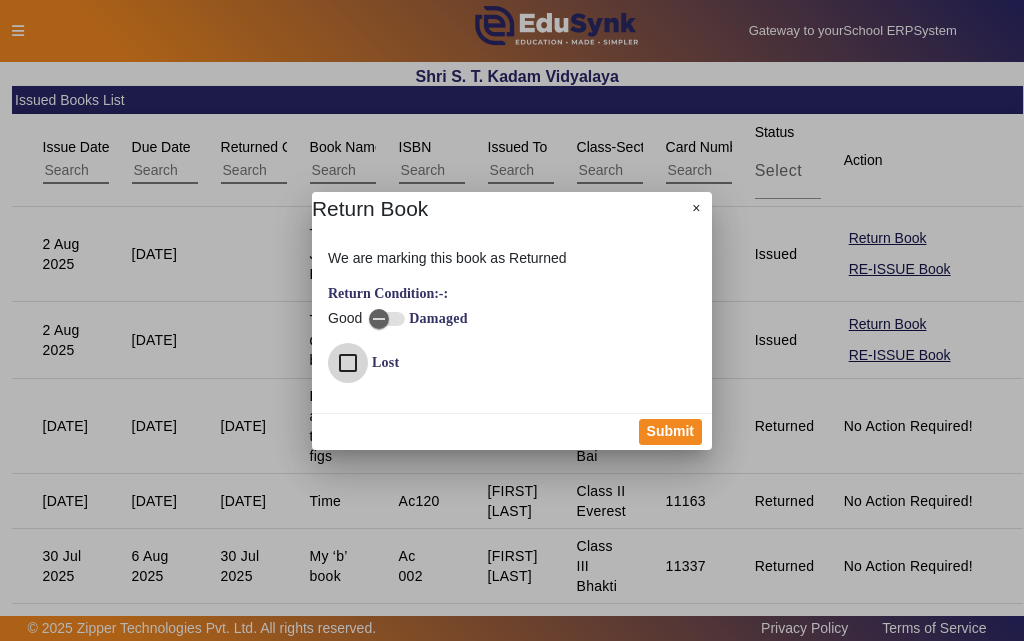 click on "Lost" at bounding box center [348, 363] 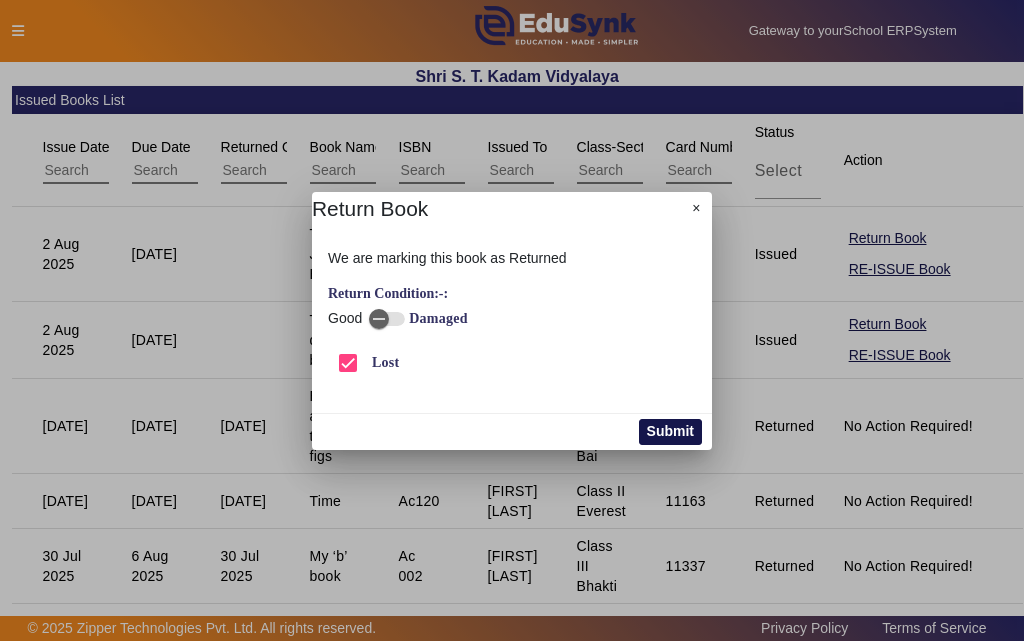 click on "Submit" at bounding box center [670, 432] 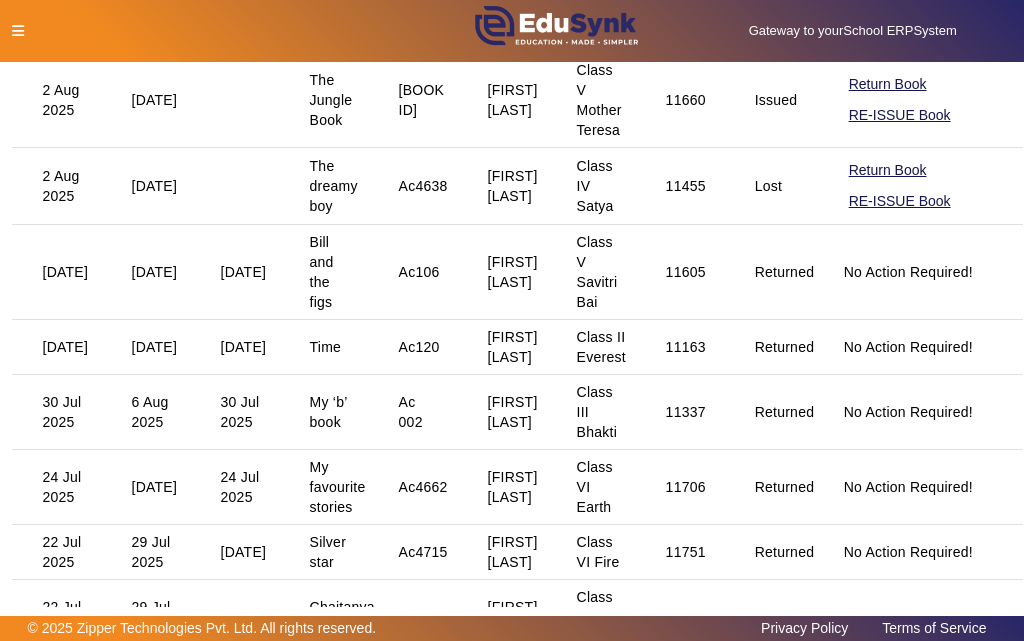 scroll, scrollTop: 0, scrollLeft: 0, axis: both 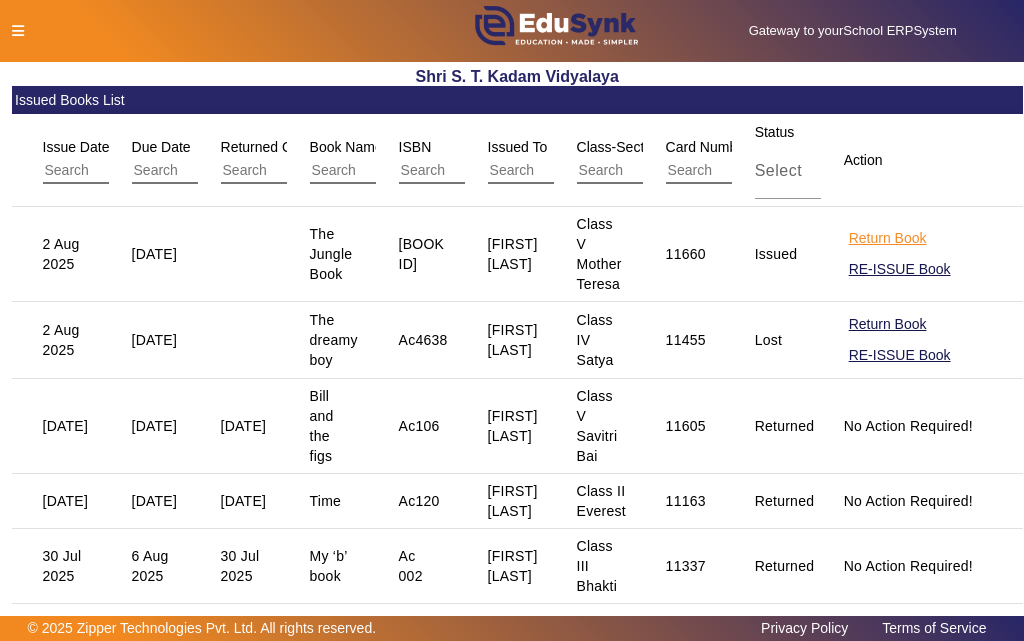 click on "Return Book" at bounding box center (888, 324) 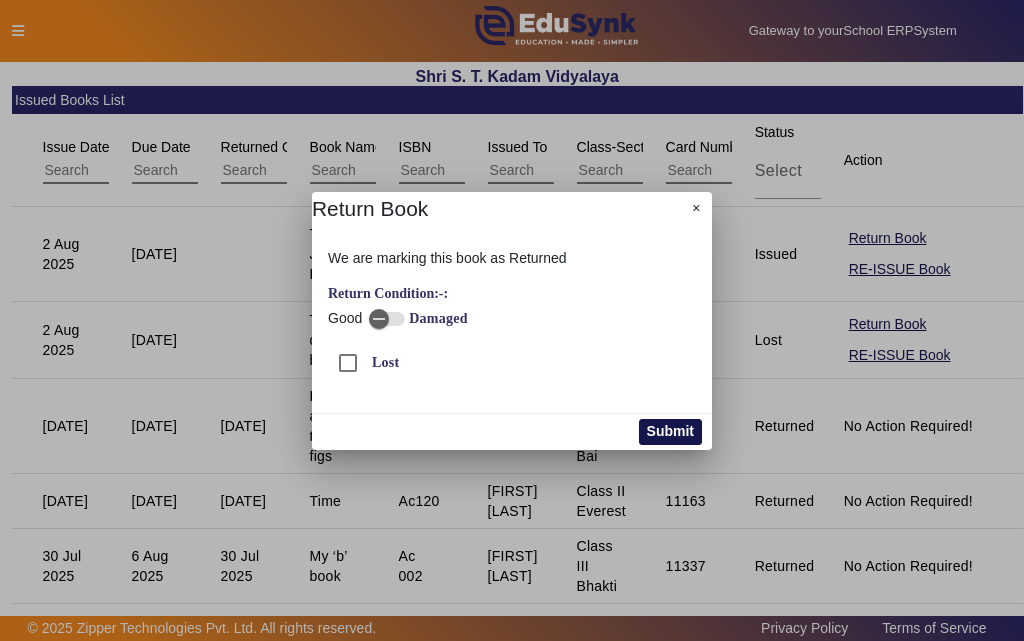 click on "Submit" at bounding box center (670, 432) 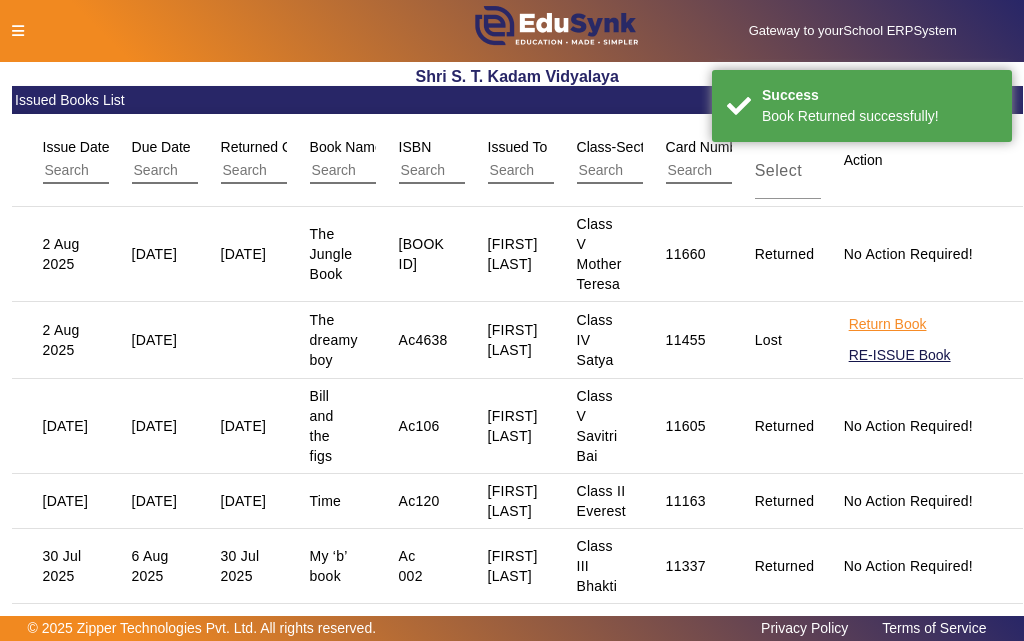 click on "Return Book" 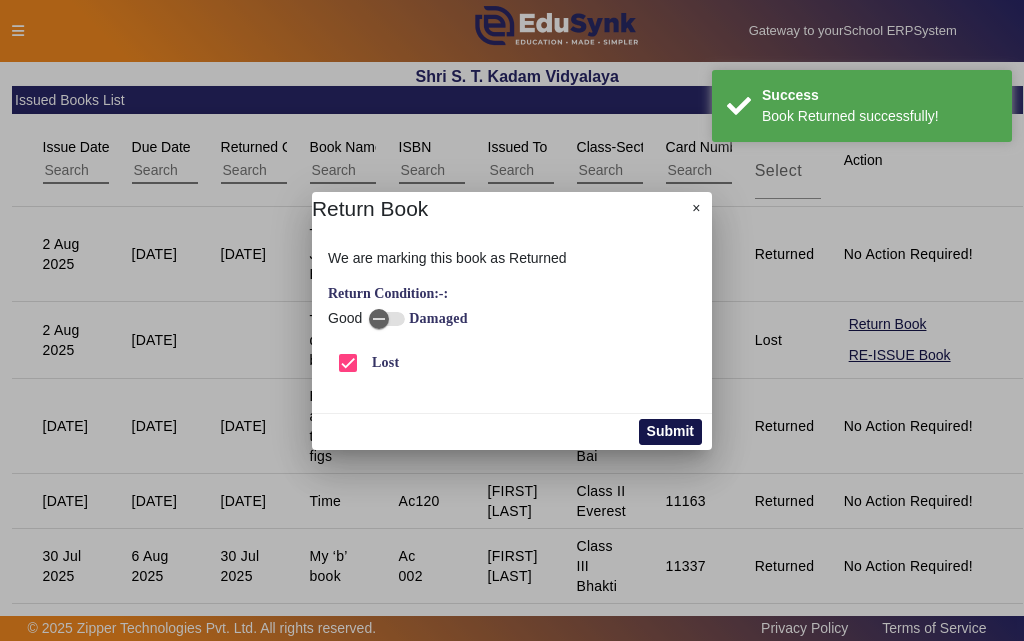 click on "Submit" at bounding box center [670, 432] 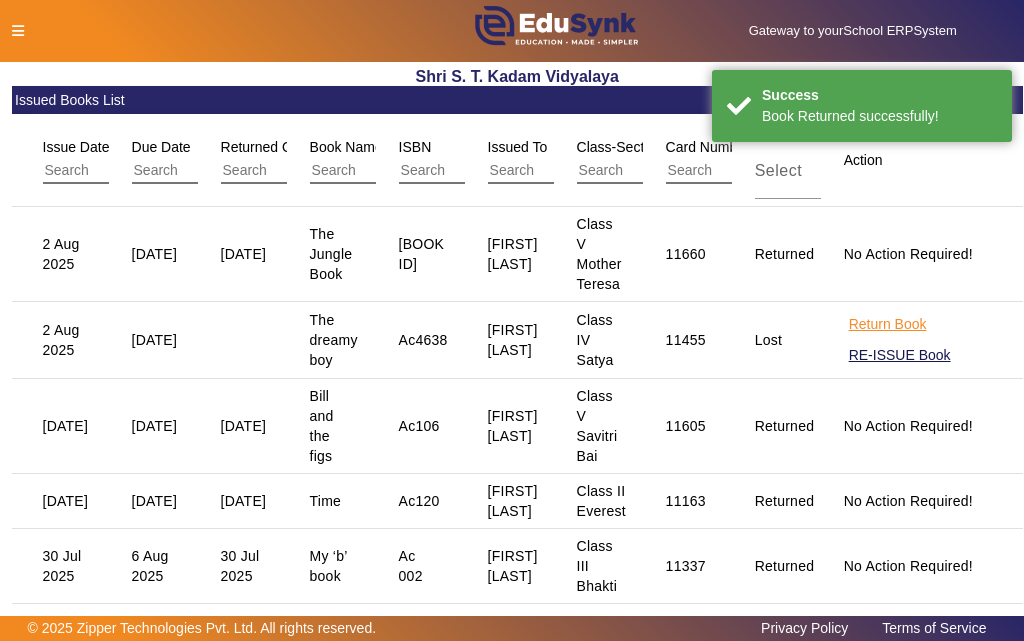 click on "Return Book" 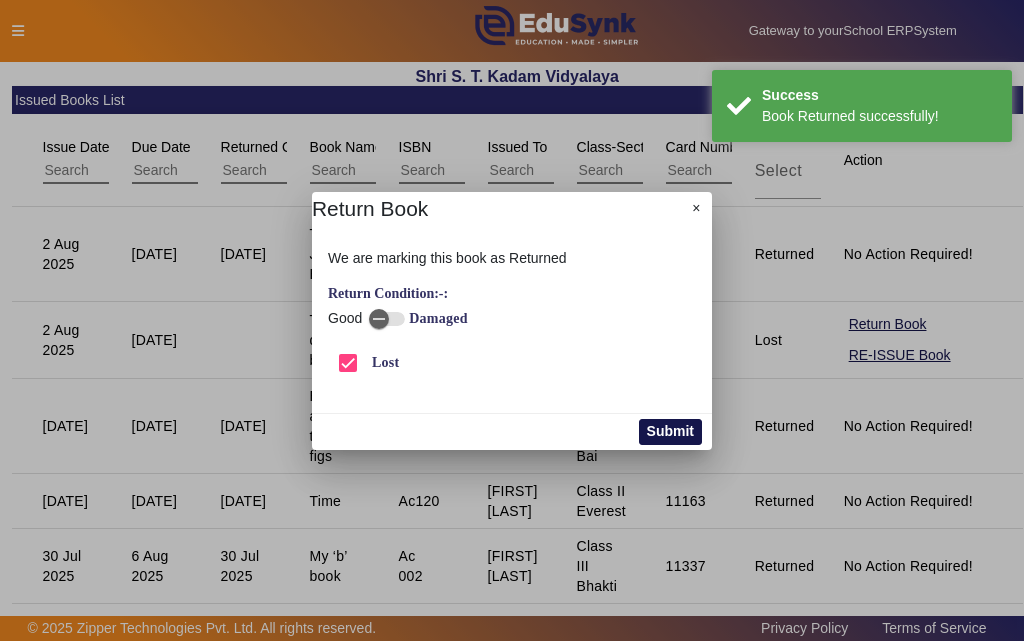 click on "Submit" at bounding box center (670, 432) 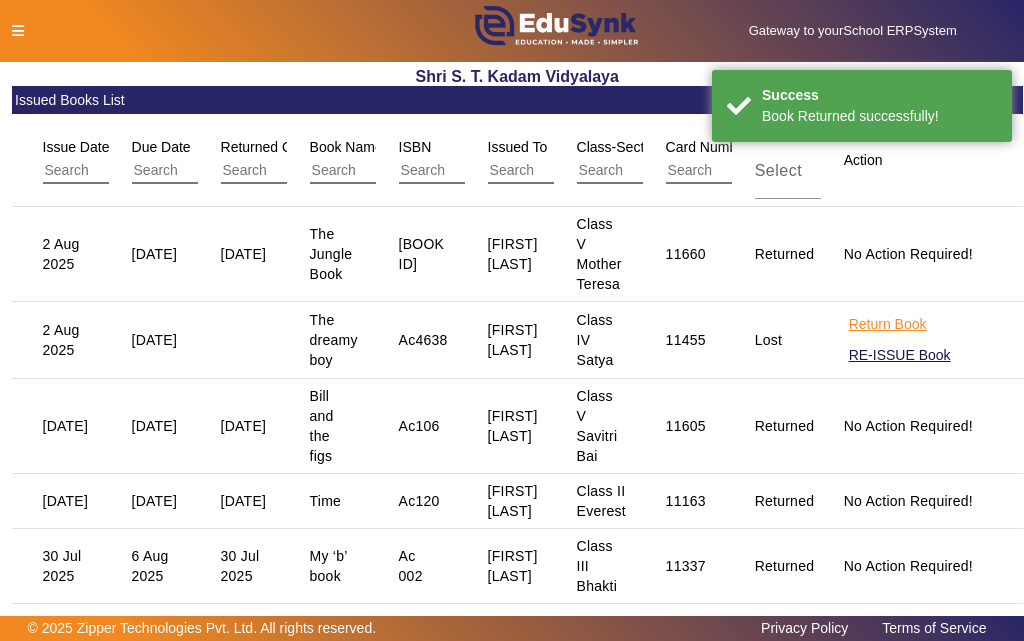click on "Return Book" 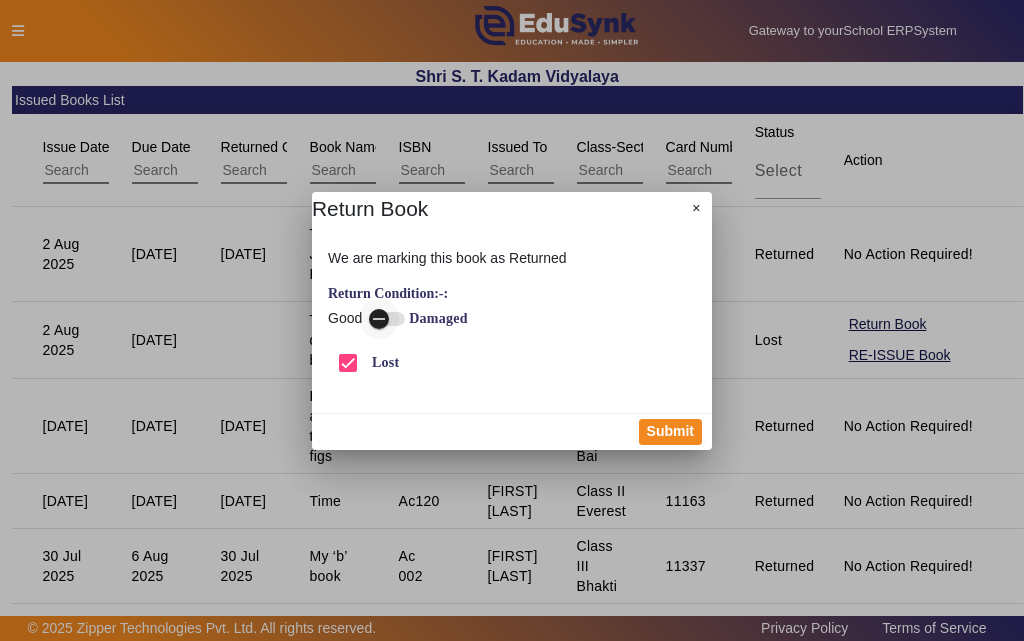 click 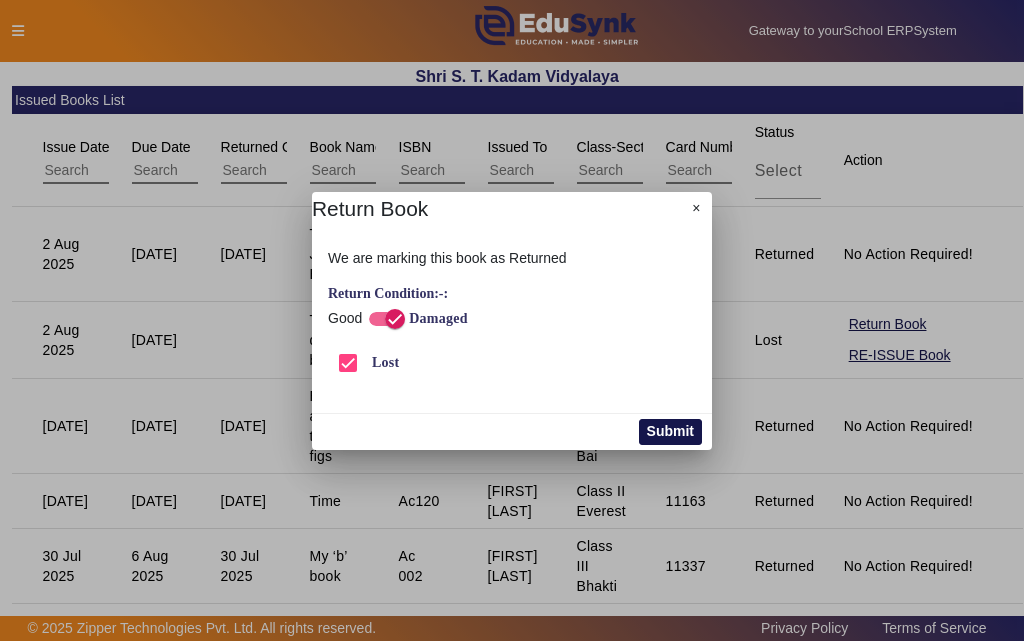 click on "Submit" at bounding box center [670, 432] 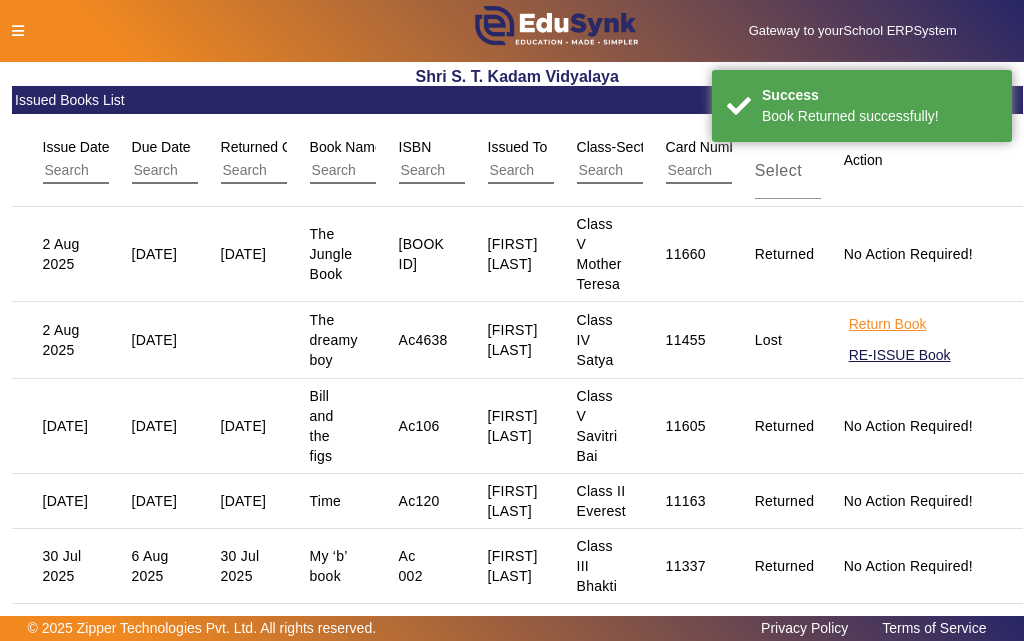 click on "Return Book" 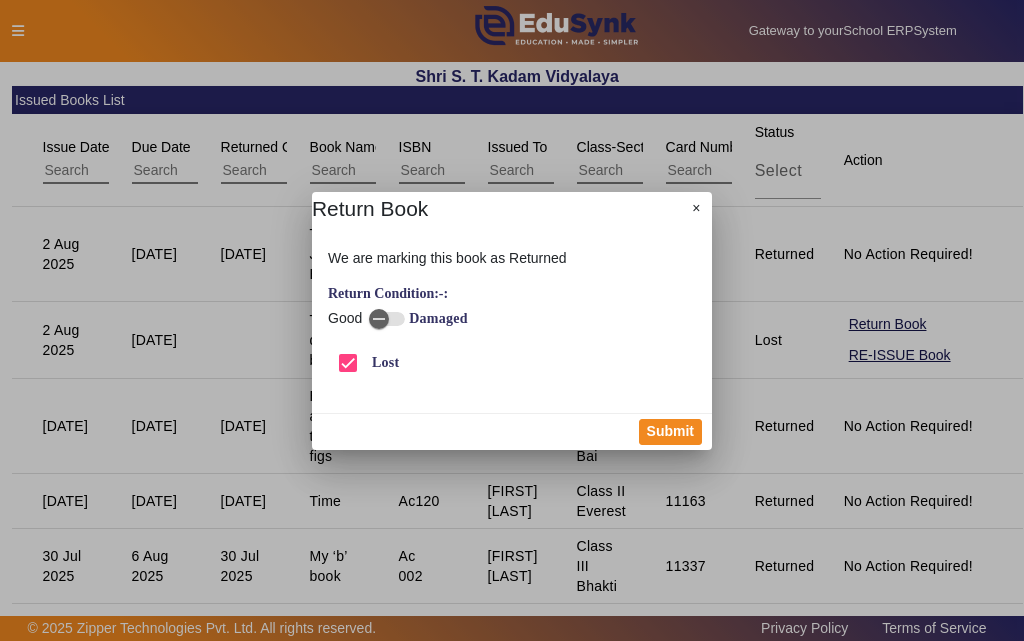 click on "Damaged" at bounding box center [436, 318] 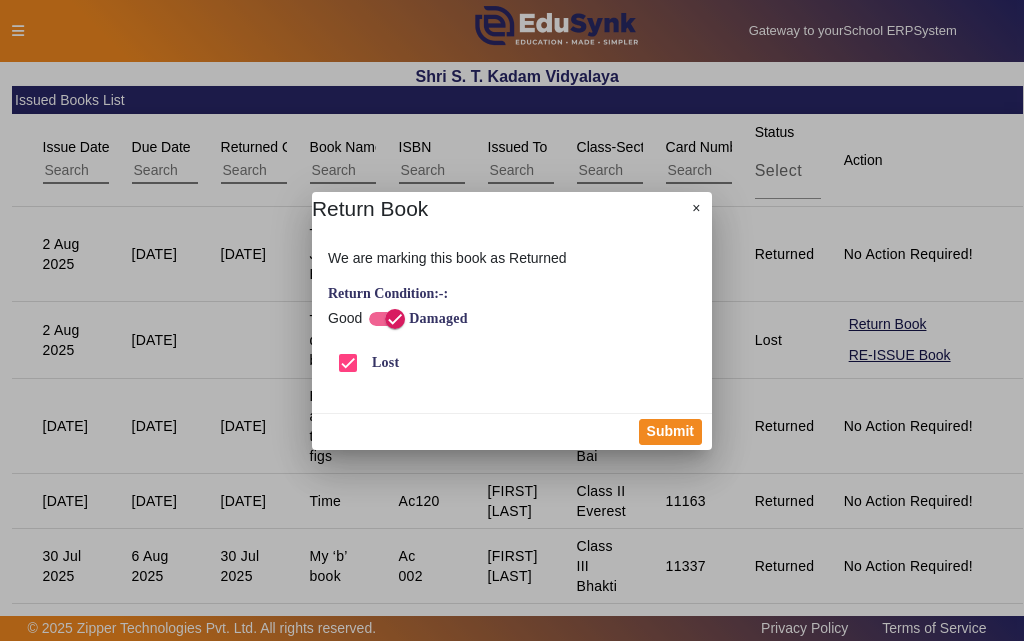 click on "Lost" at bounding box center (383, 362) 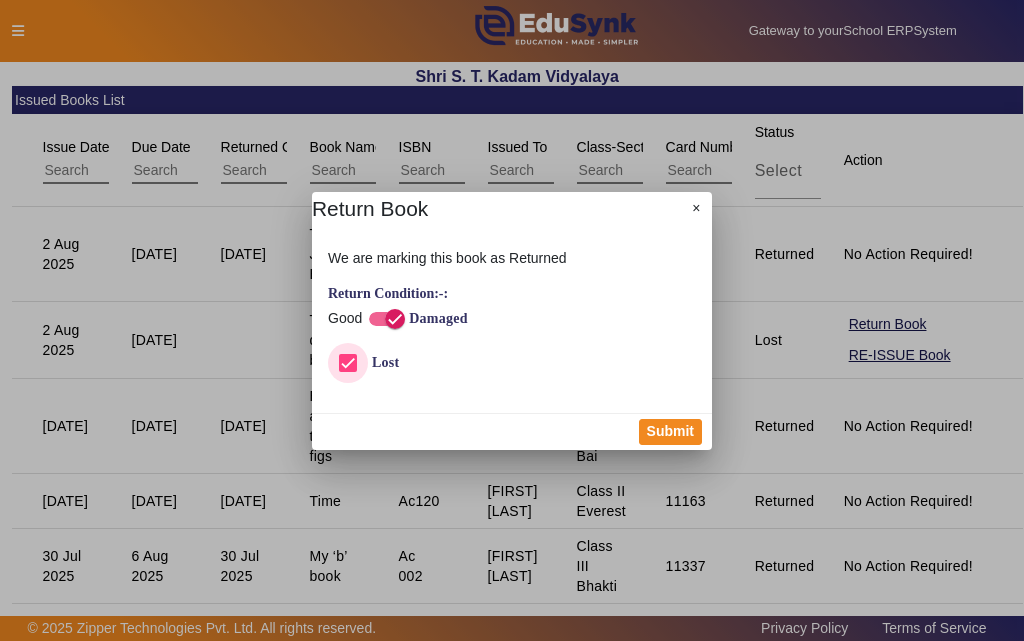click on "Lost" at bounding box center (348, 363) 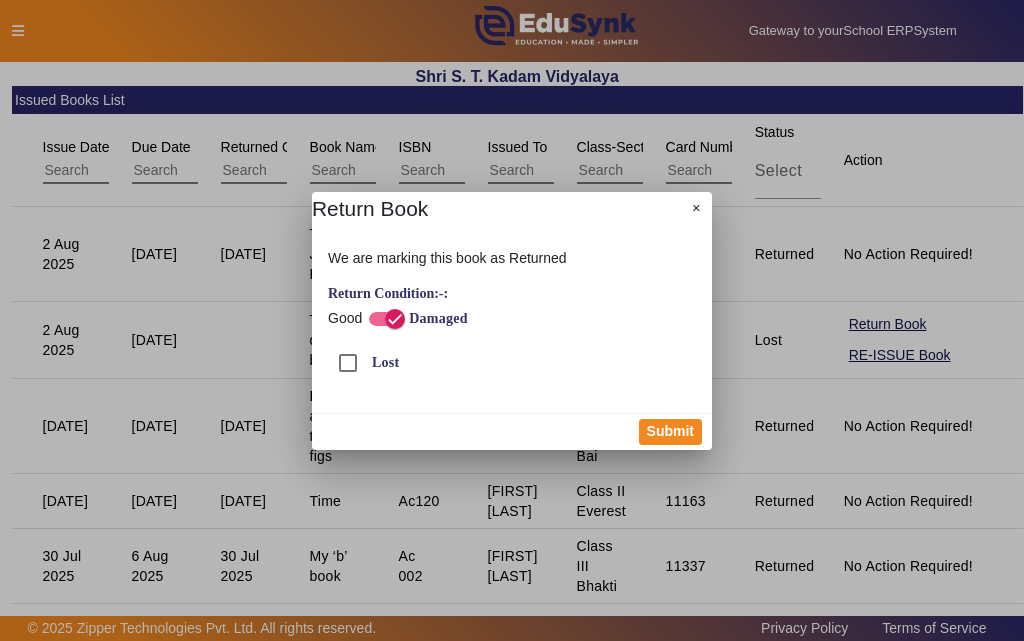 click on "Damaged" at bounding box center (436, 318) 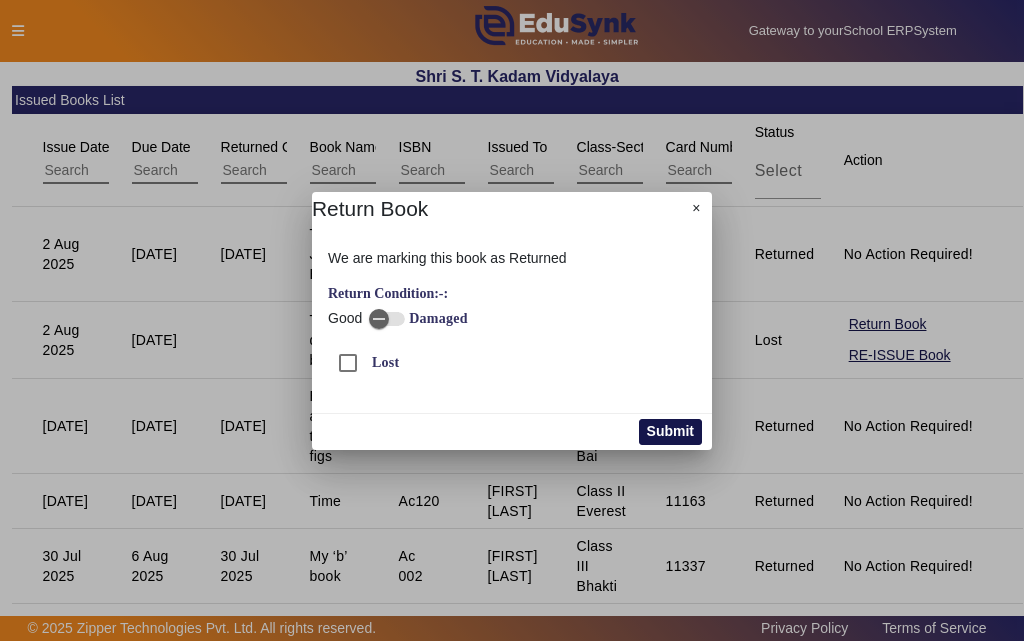 click on "Submit" at bounding box center (670, 432) 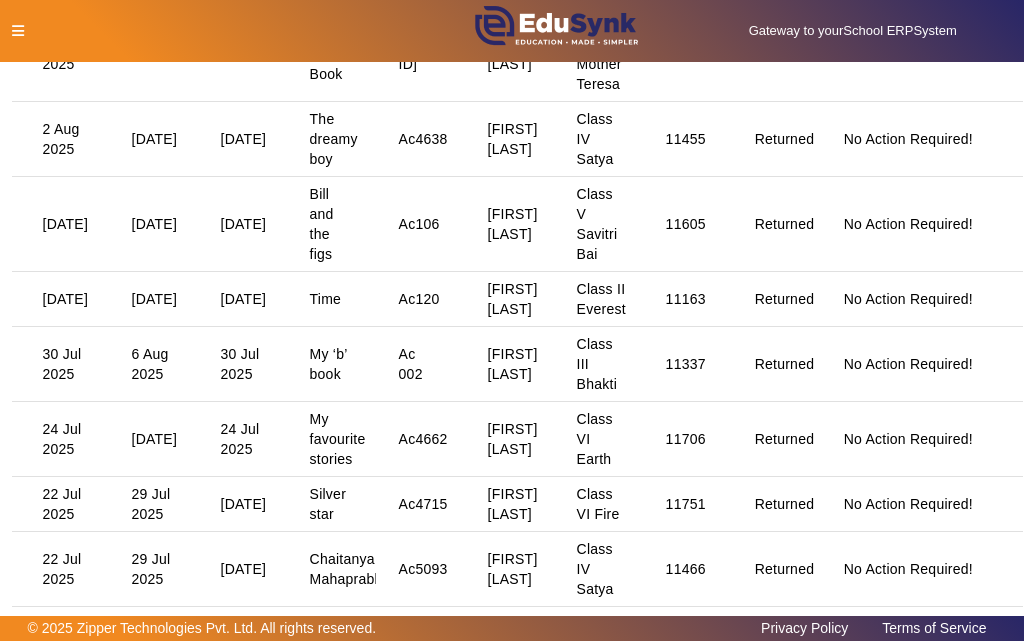 scroll, scrollTop: 0, scrollLeft: 0, axis: both 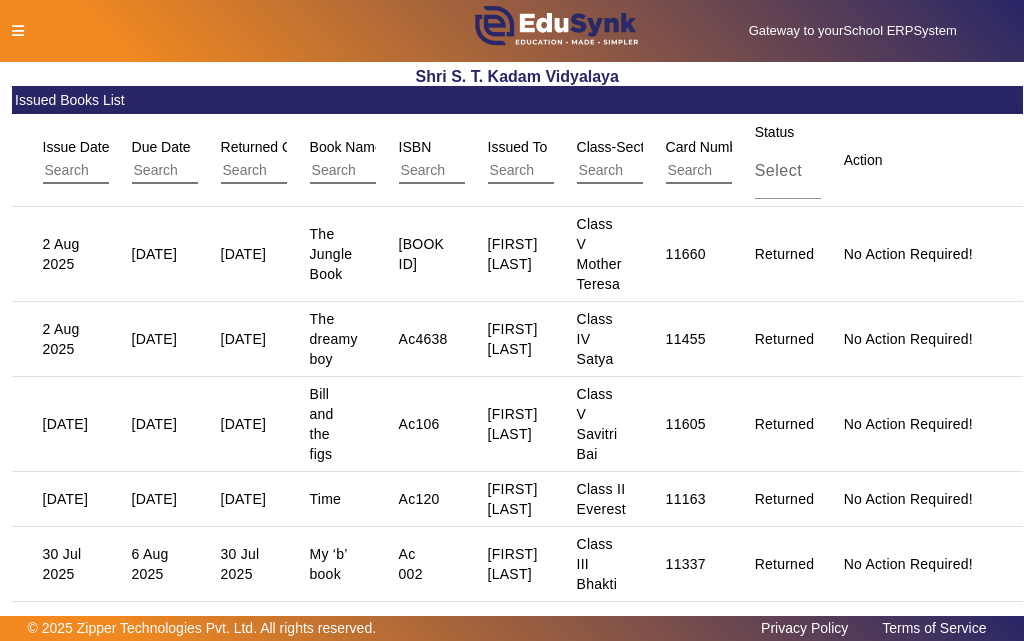 click on "Issue Date" at bounding box center (76, 147) 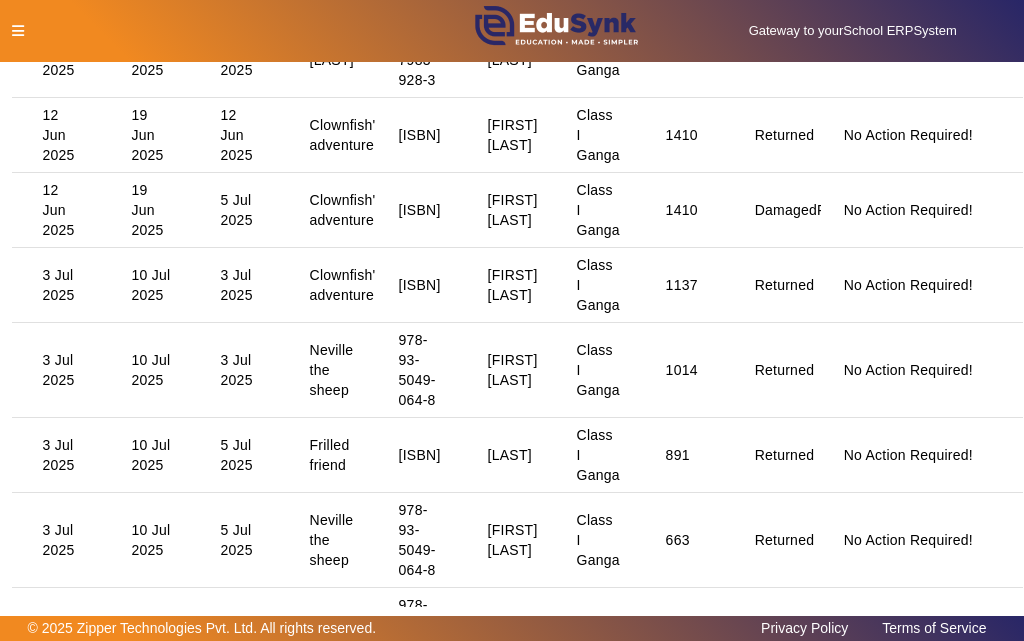 scroll, scrollTop: 0, scrollLeft: 0, axis: both 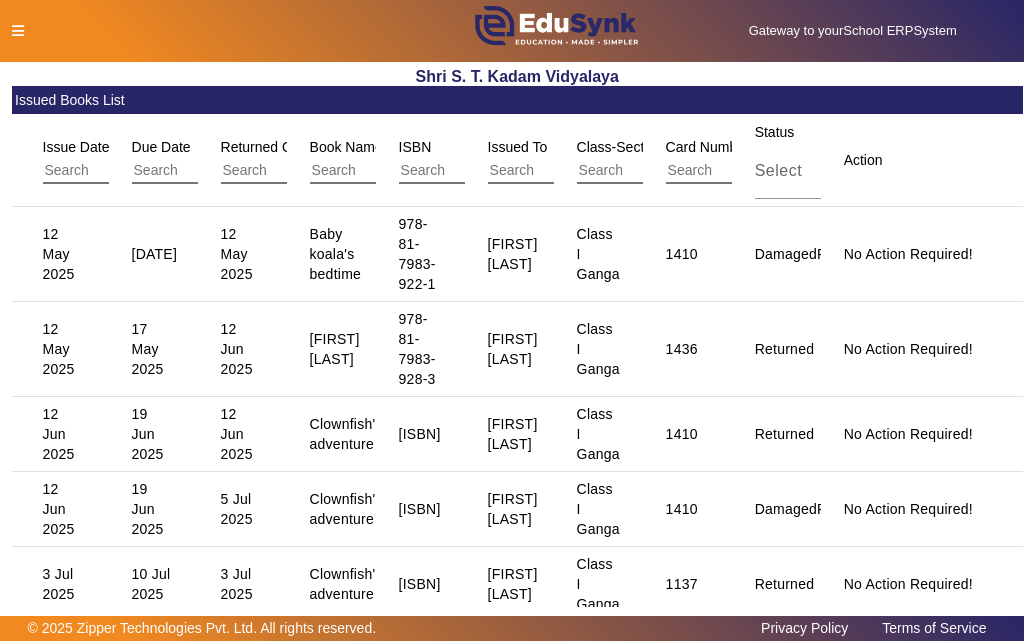 click 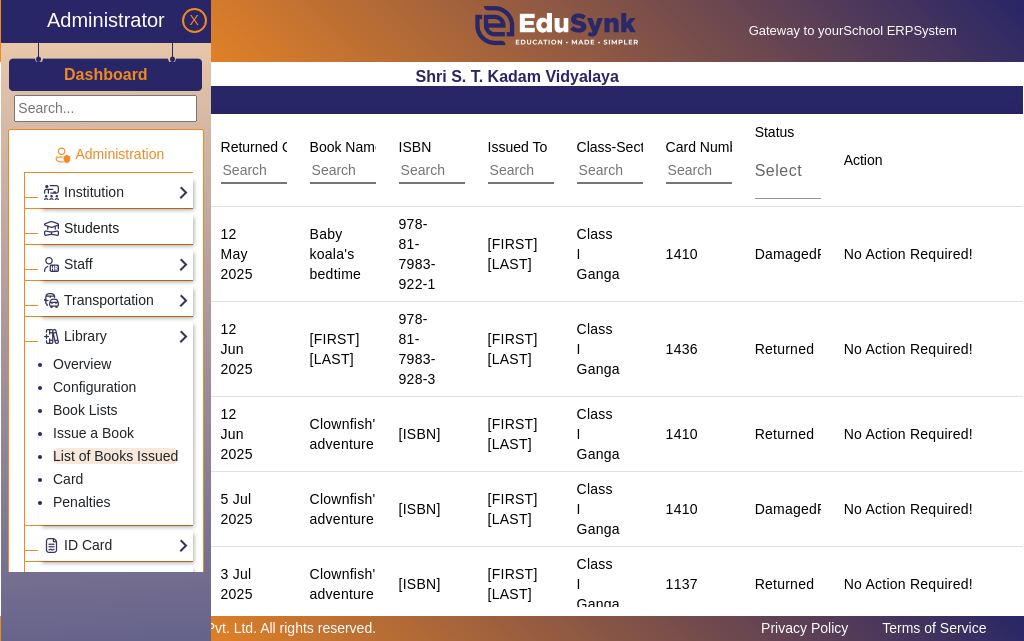 click on "Students" 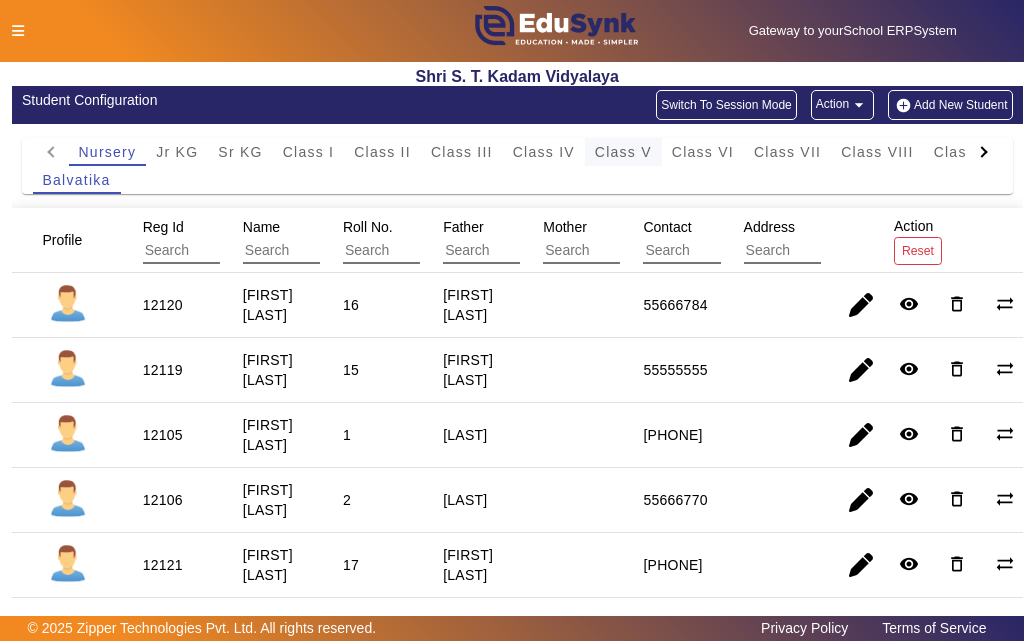 click on "Class V" at bounding box center (623, 152) 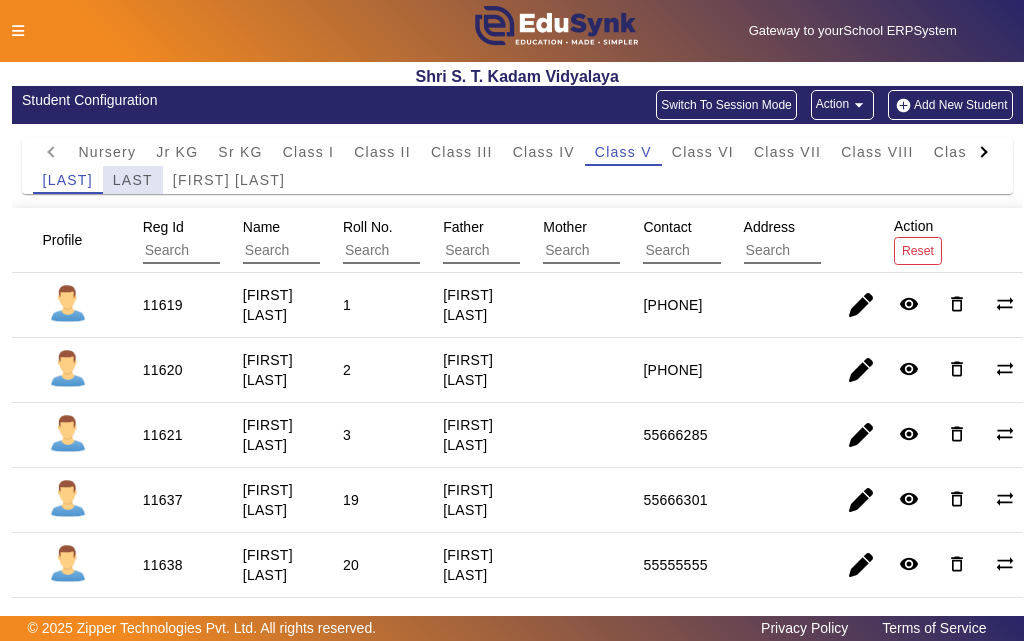 click on "LAST" at bounding box center (133, 180) 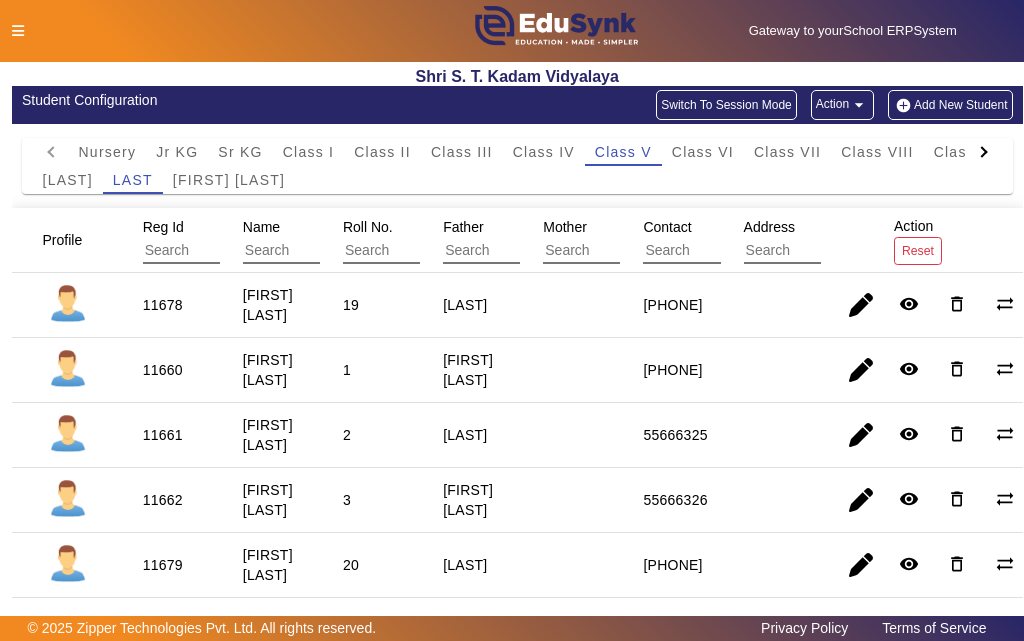 scroll, scrollTop: 100, scrollLeft: 0, axis: vertical 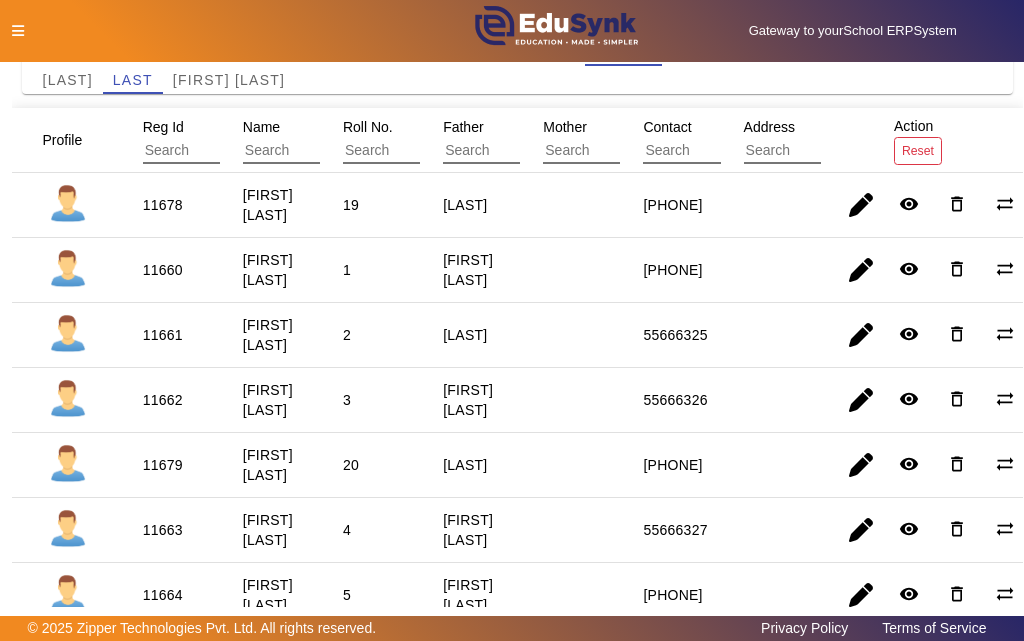 click on "11661" at bounding box center (163, 400) 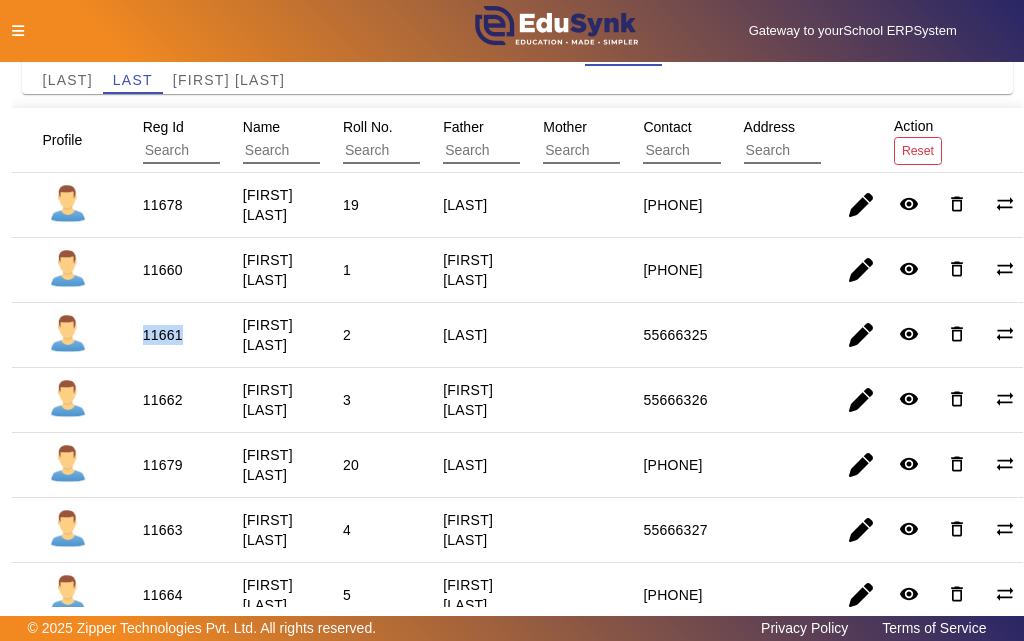 click on "11661" at bounding box center (163, 400) 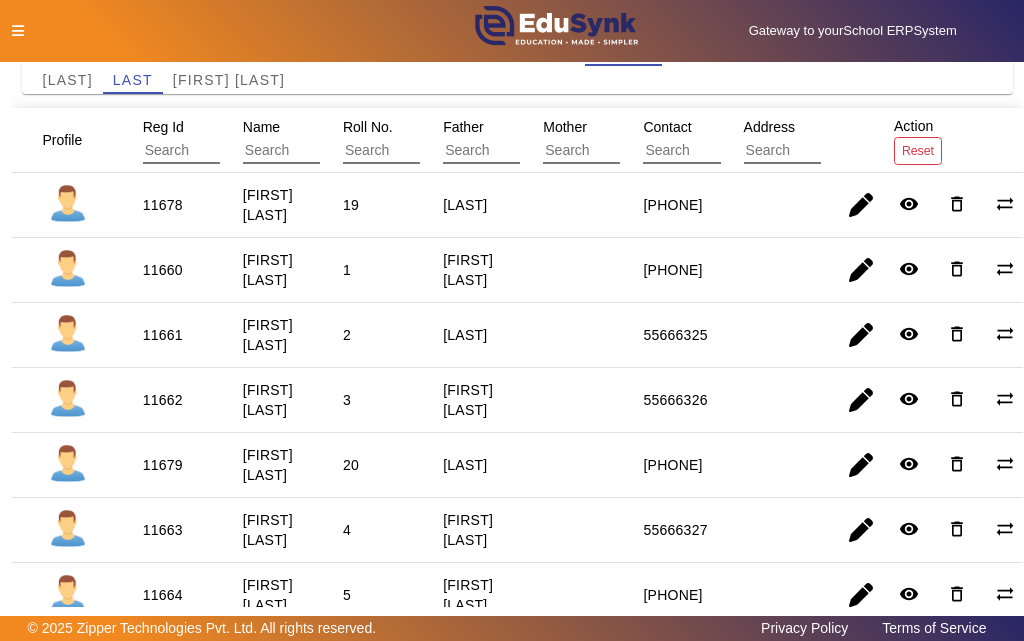 click 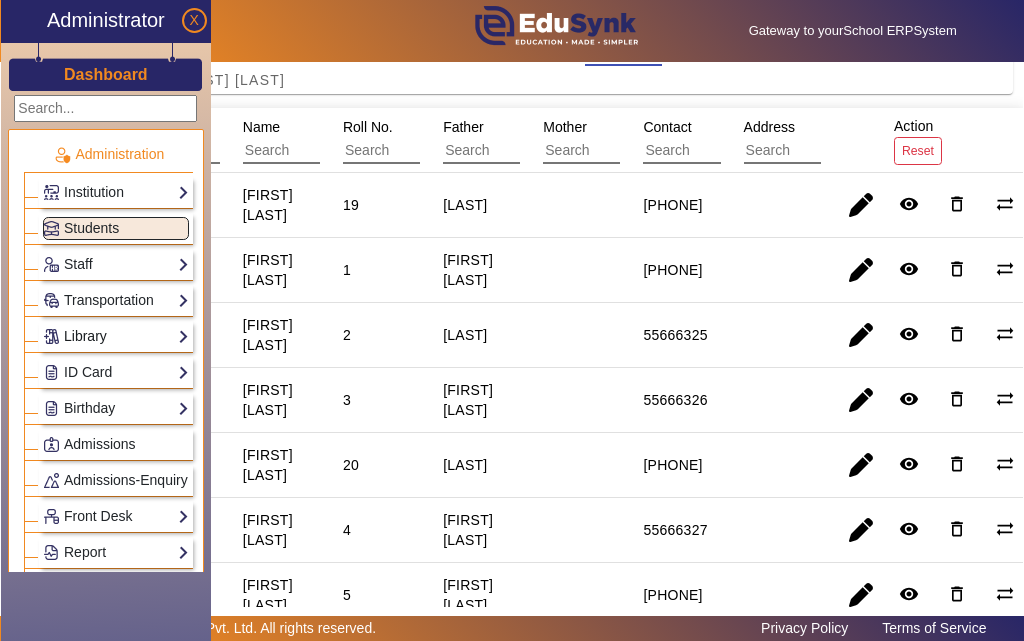 click on "Library" 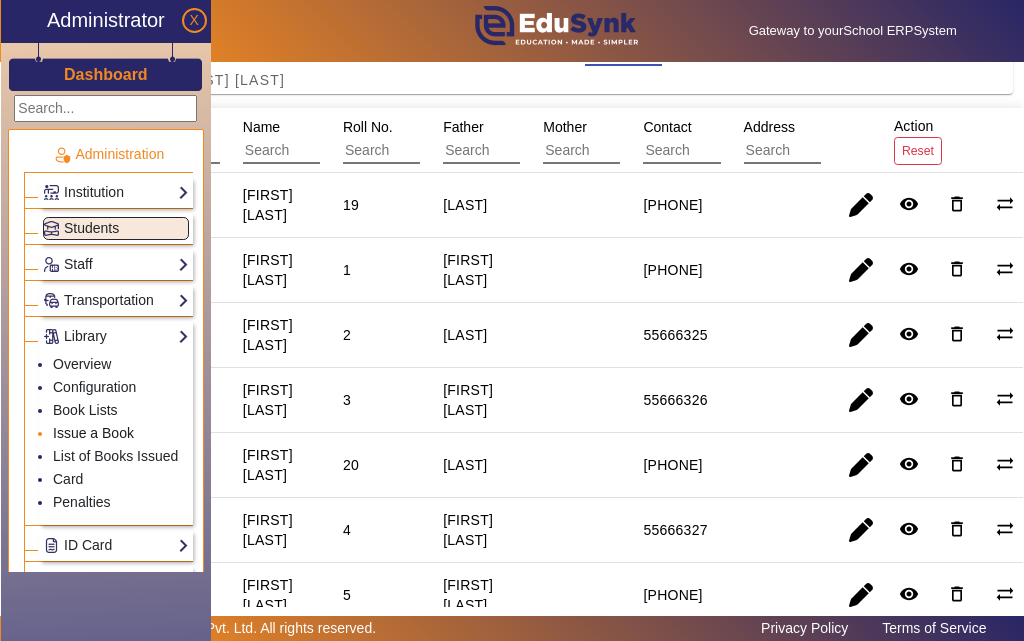click on "Issue a Book" 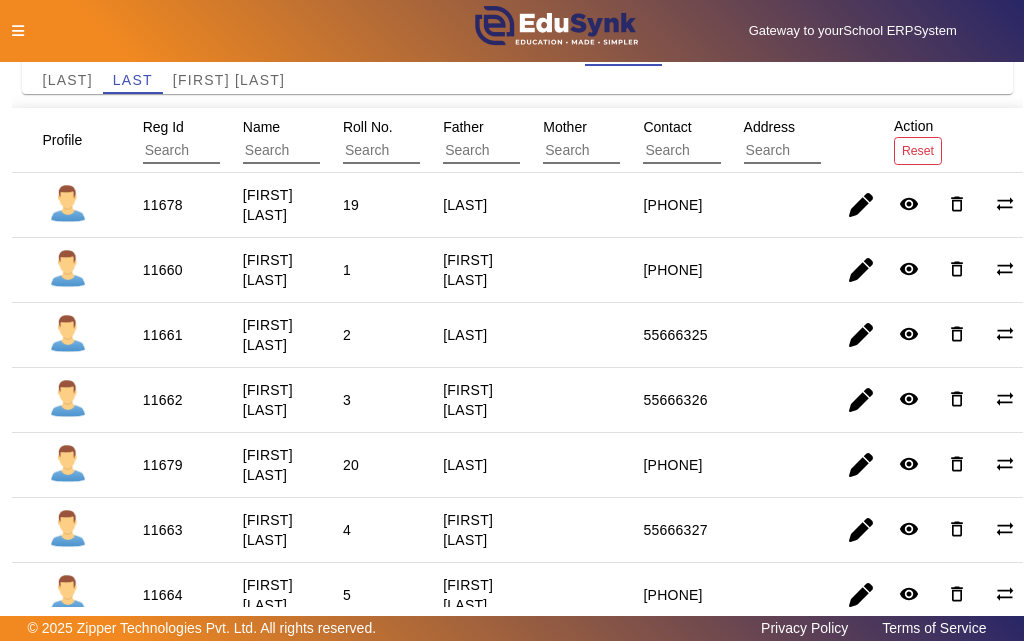 scroll, scrollTop: 0, scrollLeft: 0, axis: both 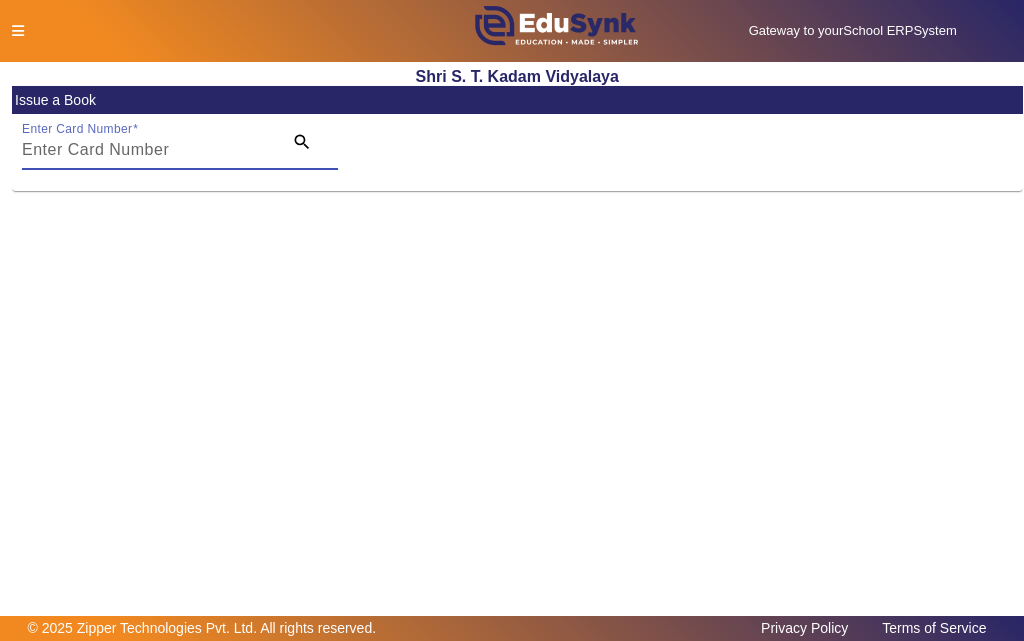 paste on "11661" 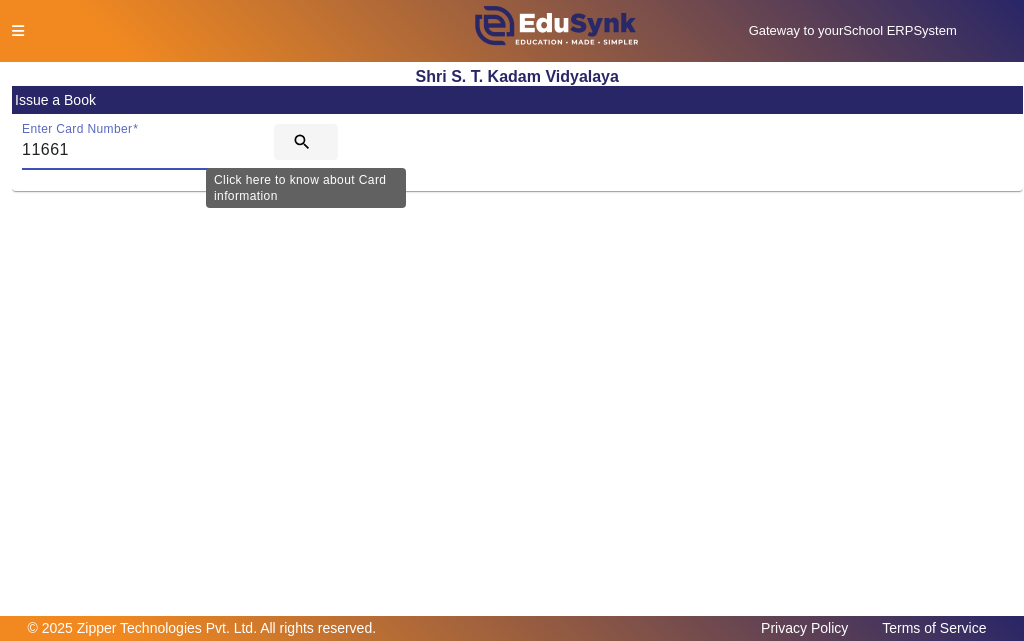 type on "11661" 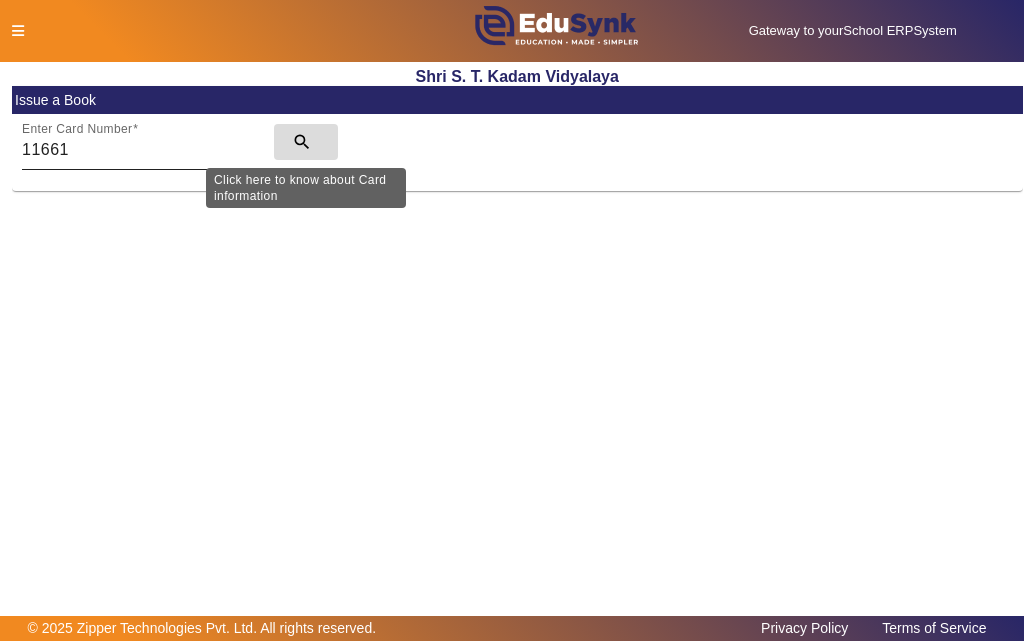 click on "search" 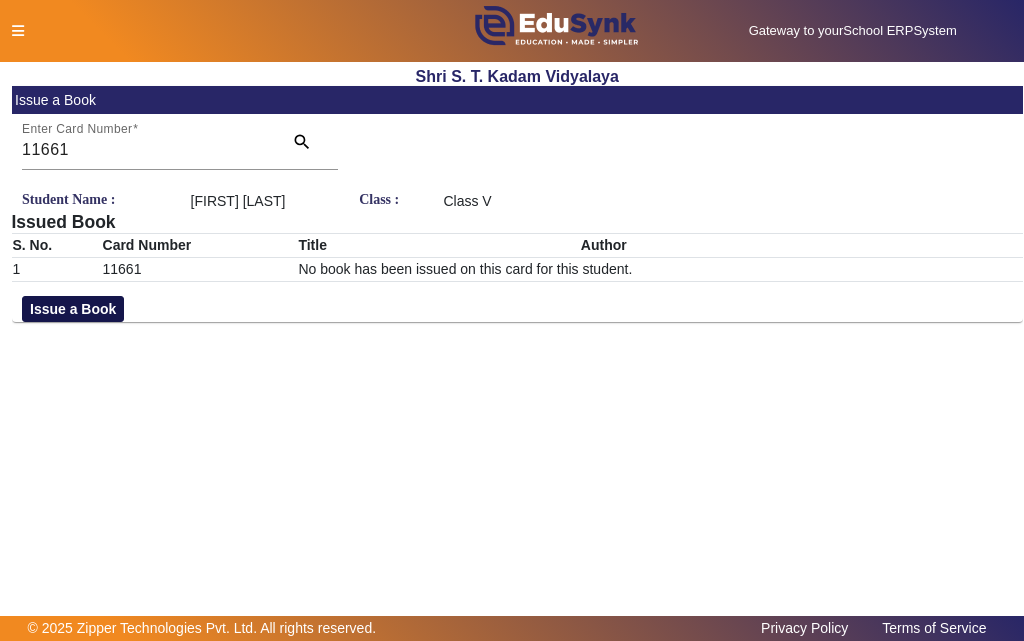 click on "Issue a Book" 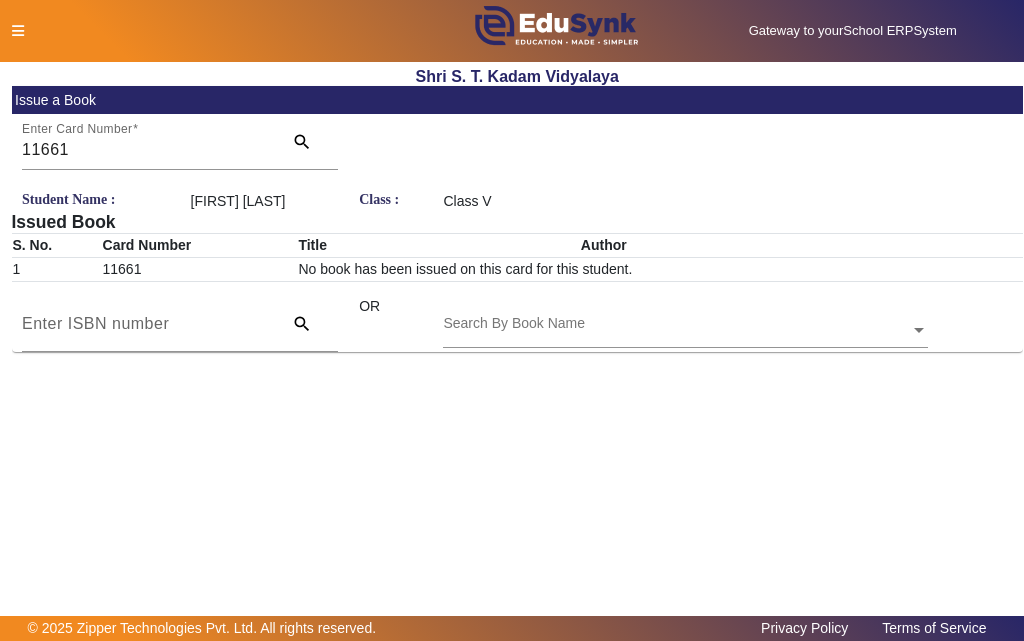 click 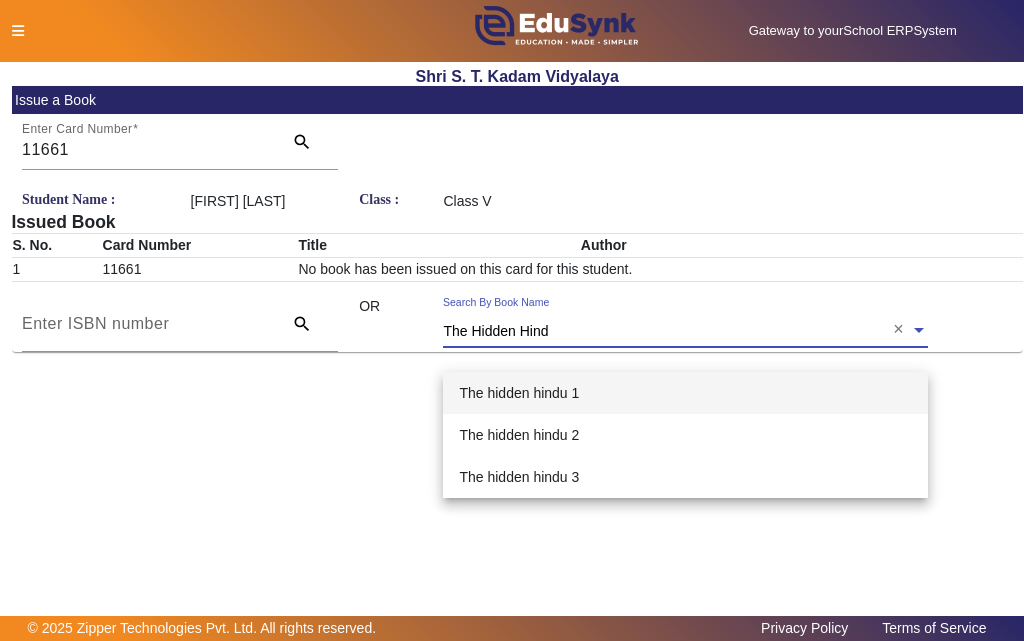 type on "[LAST]" 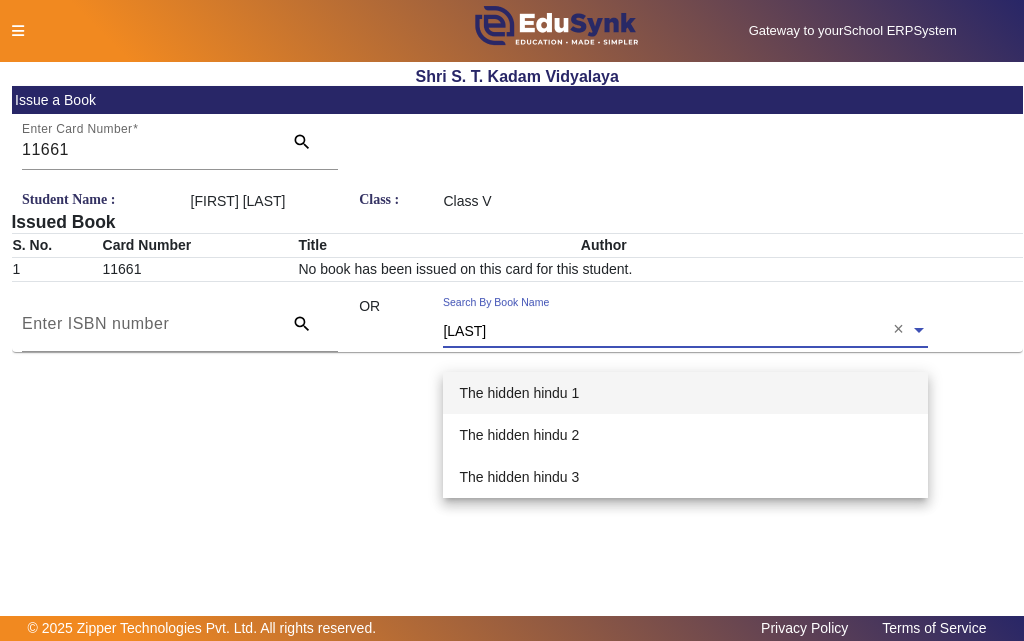 click on "The hidden hindu 1" at bounding box center [519, 393] 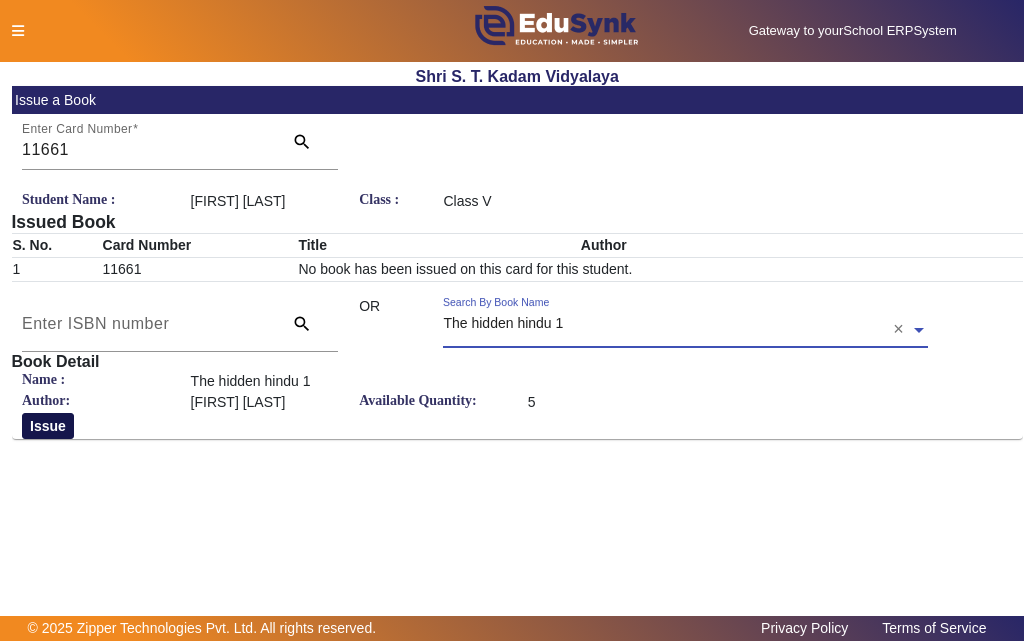 click on "Issue" 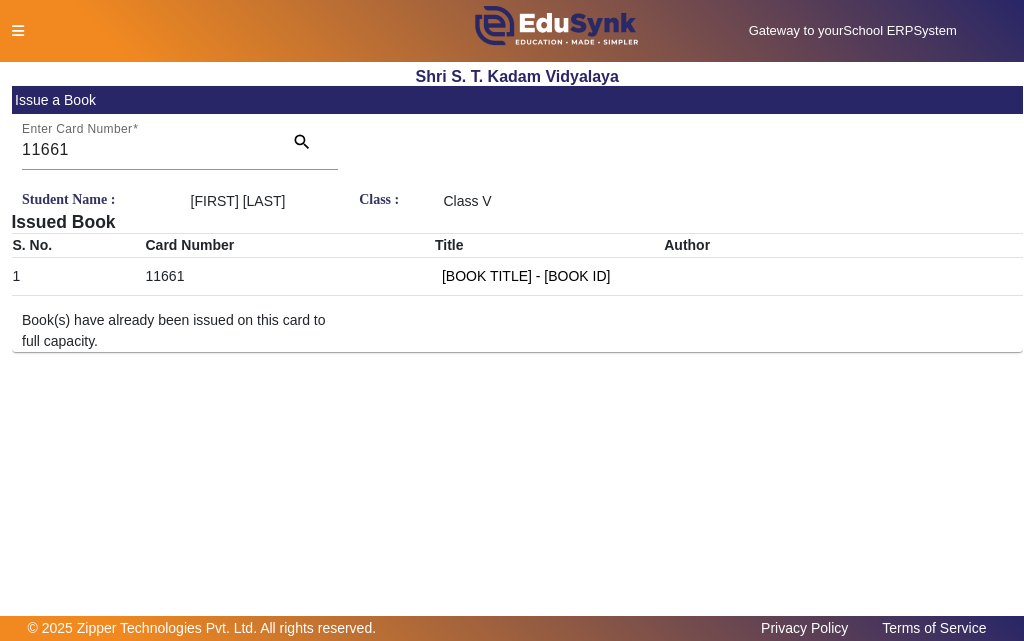 click 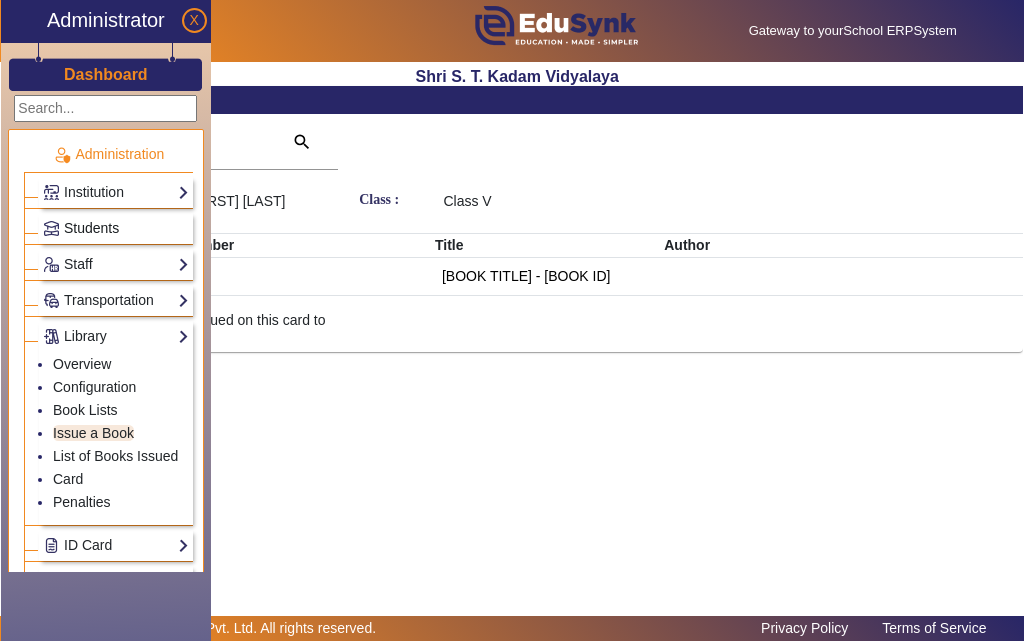 click on "Students" 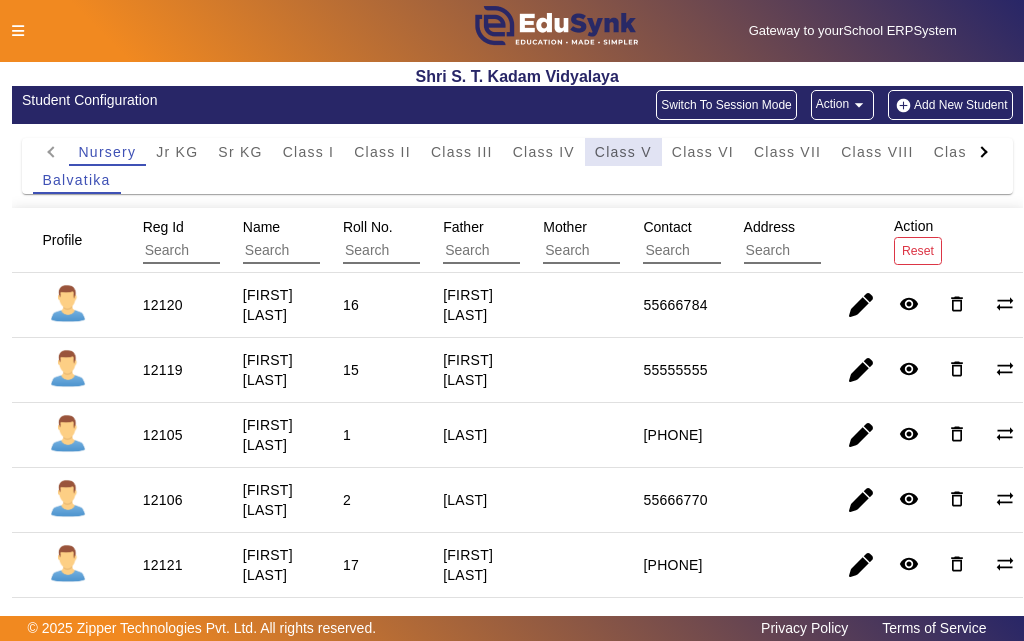 click on "Class V" at bounding box center (623, 152) 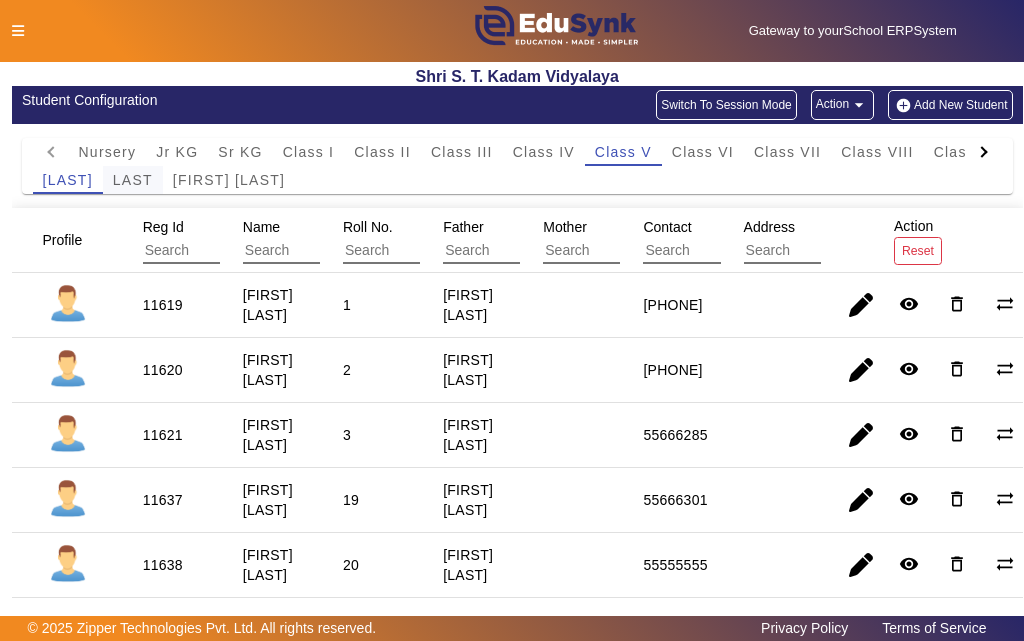 click on "LAST" at bounding box center (133, 180) 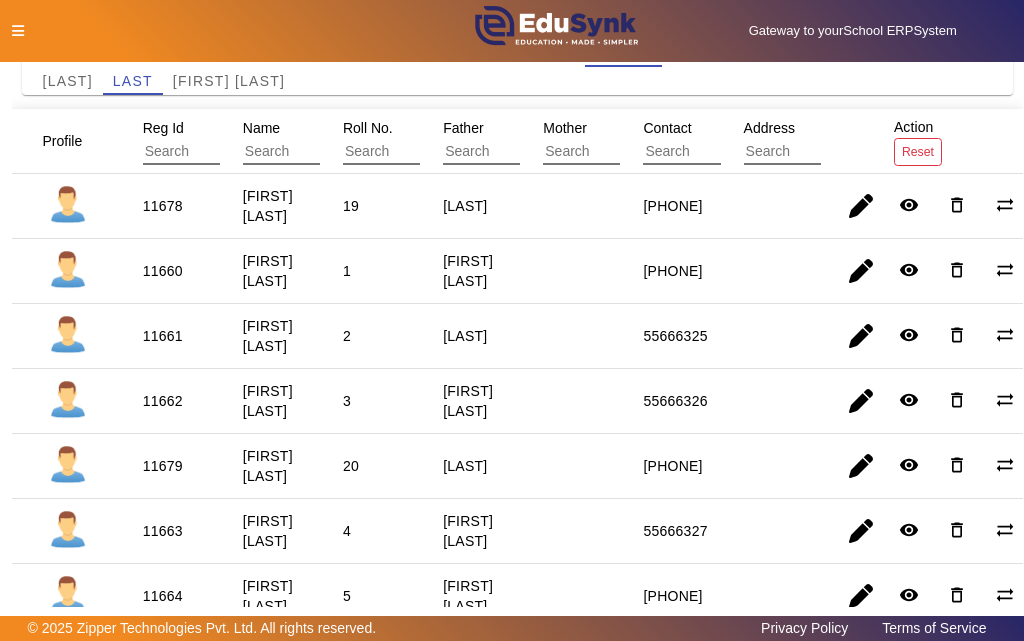 scroll, scrollTop: 100, scrollLeft: 0, axis: vertical 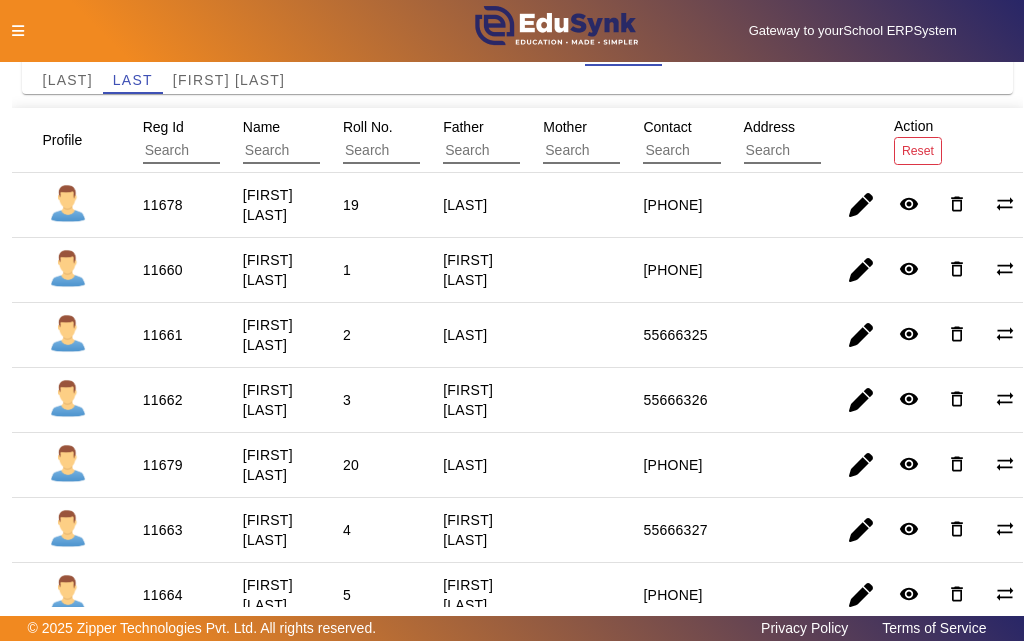 click on "11660" at bounding box center [163, 335] 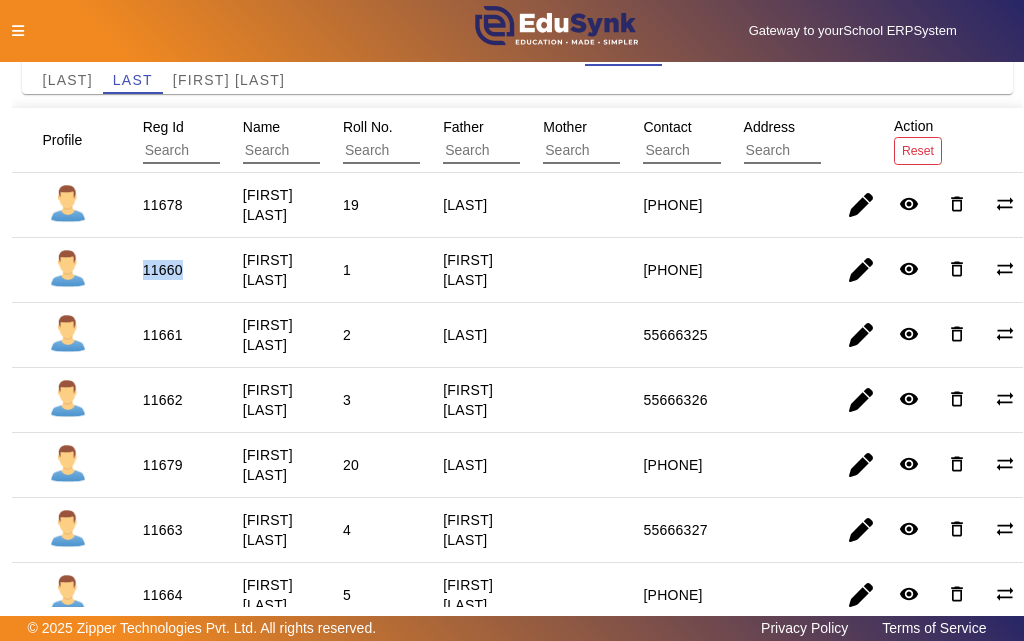 click on "11660" at bounding box center [163, 335] 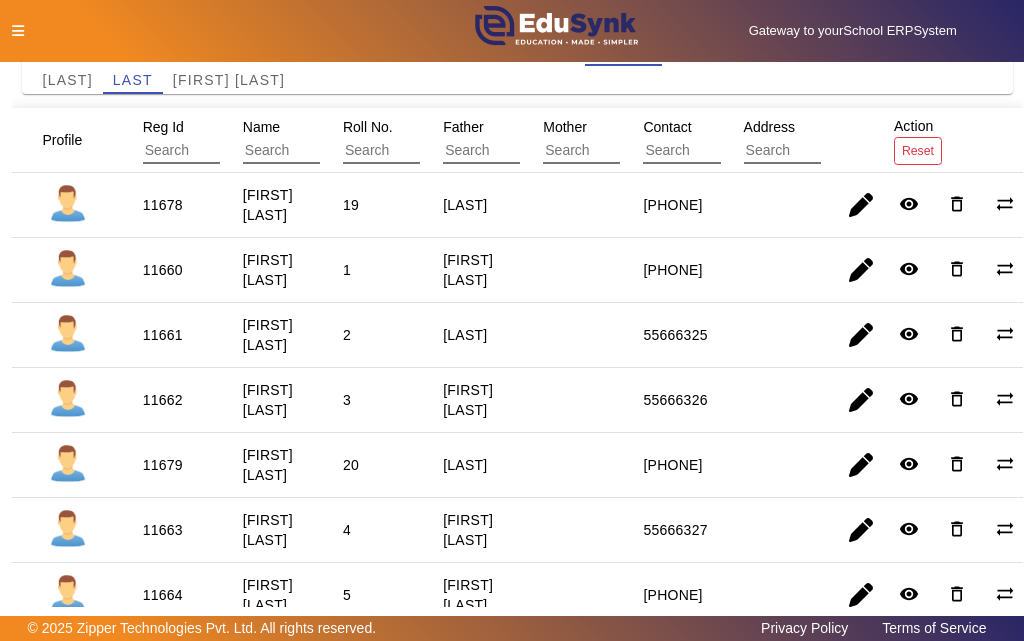 click 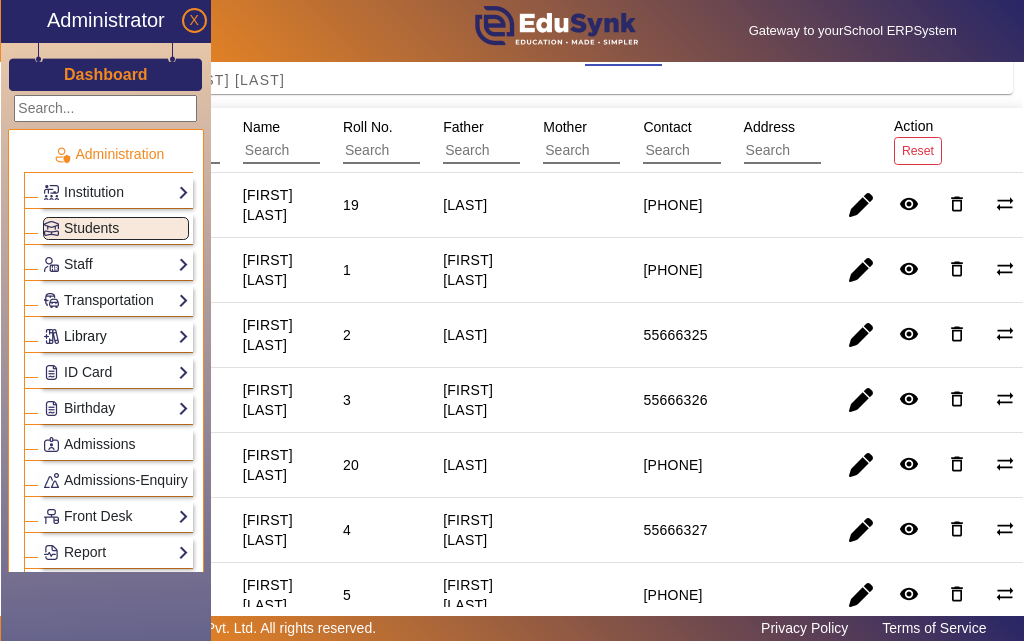 click on "Library" 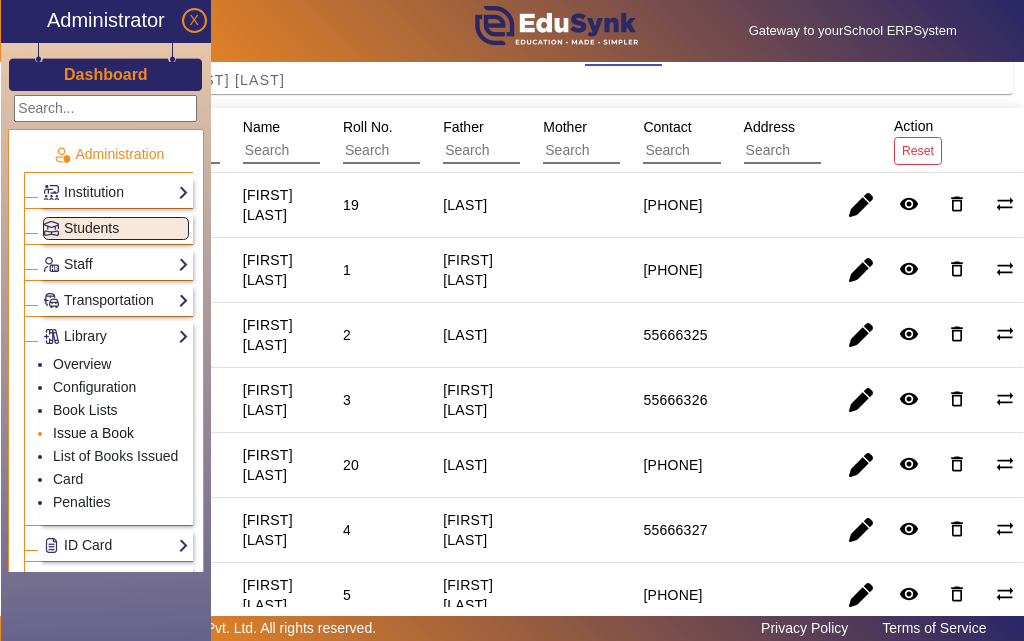 click on "Issue a Book" 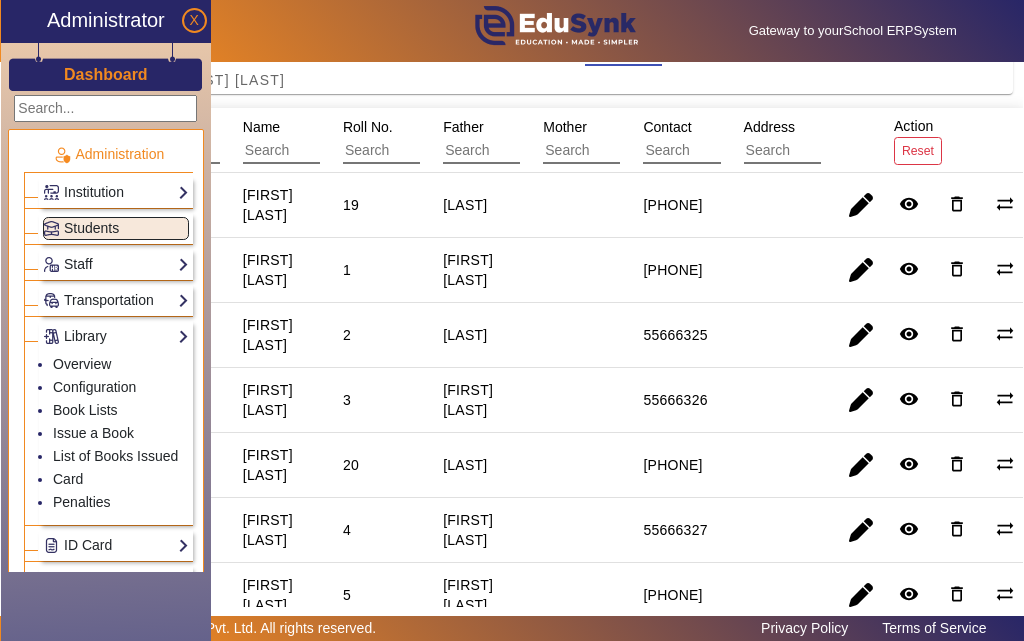 scroll, scrollTop: 0, scrollLeft: 0, axis: both 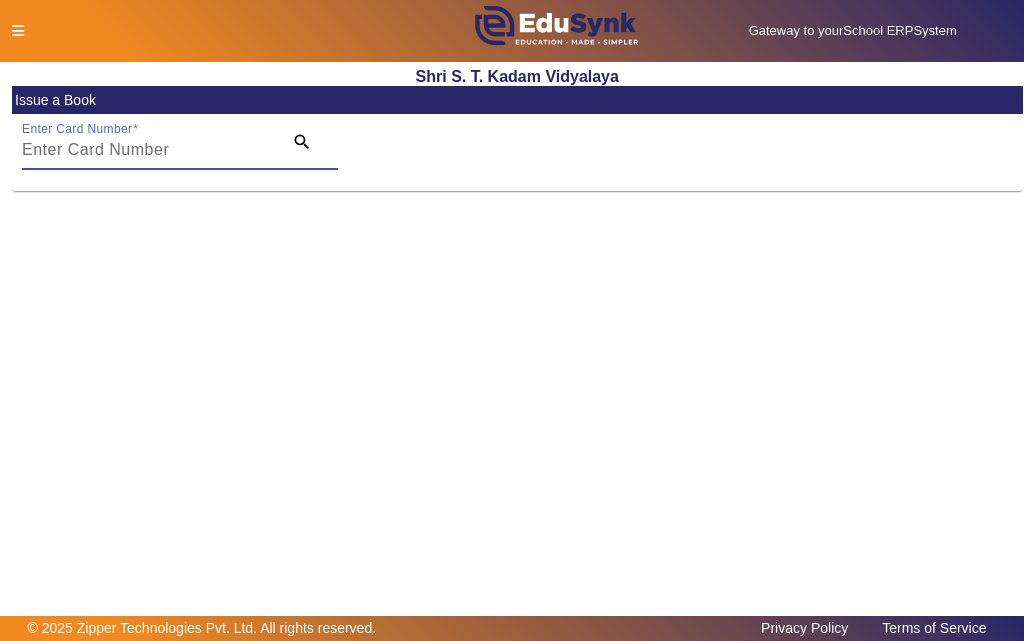 paste on "11660" 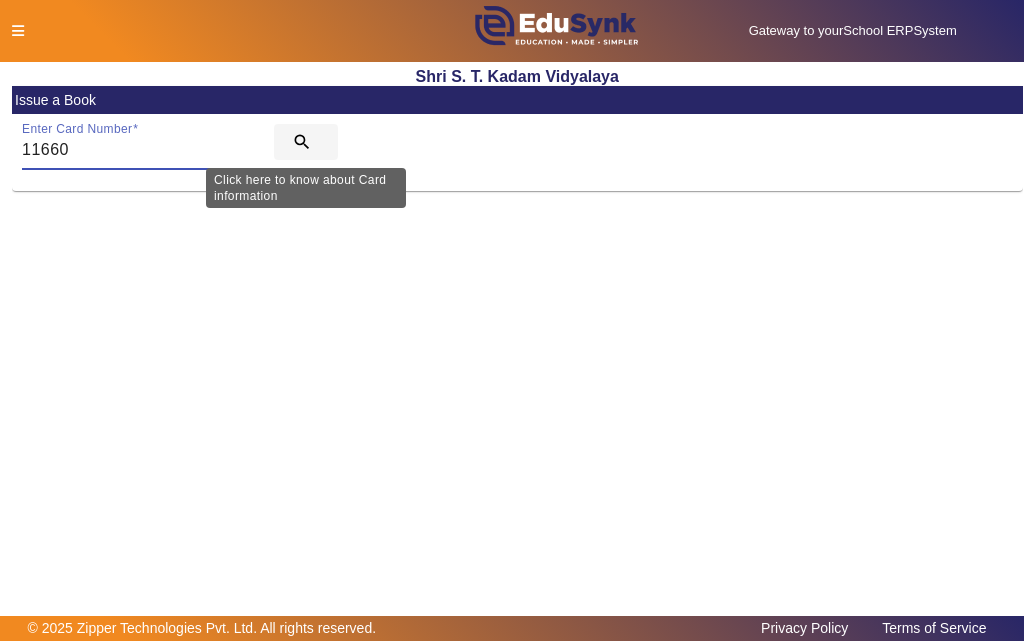 type on "11660" 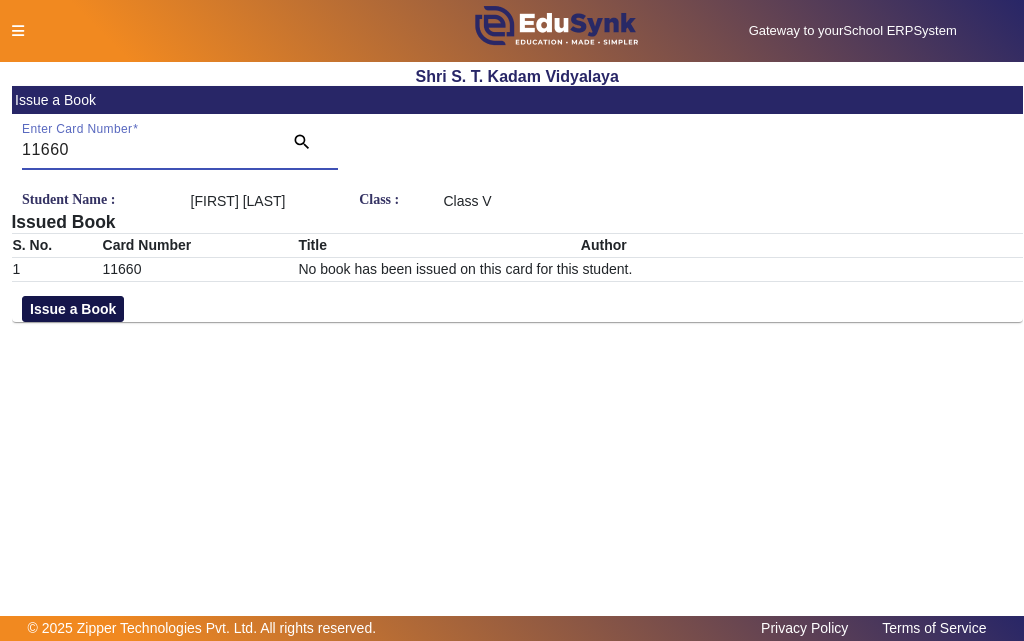 click on "Issue a Book" 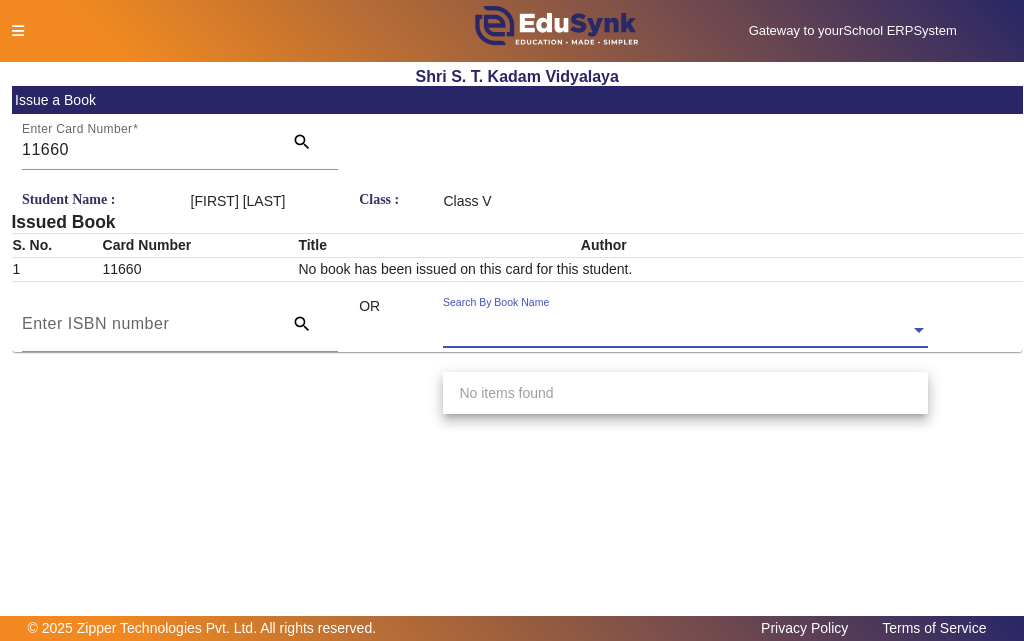 click 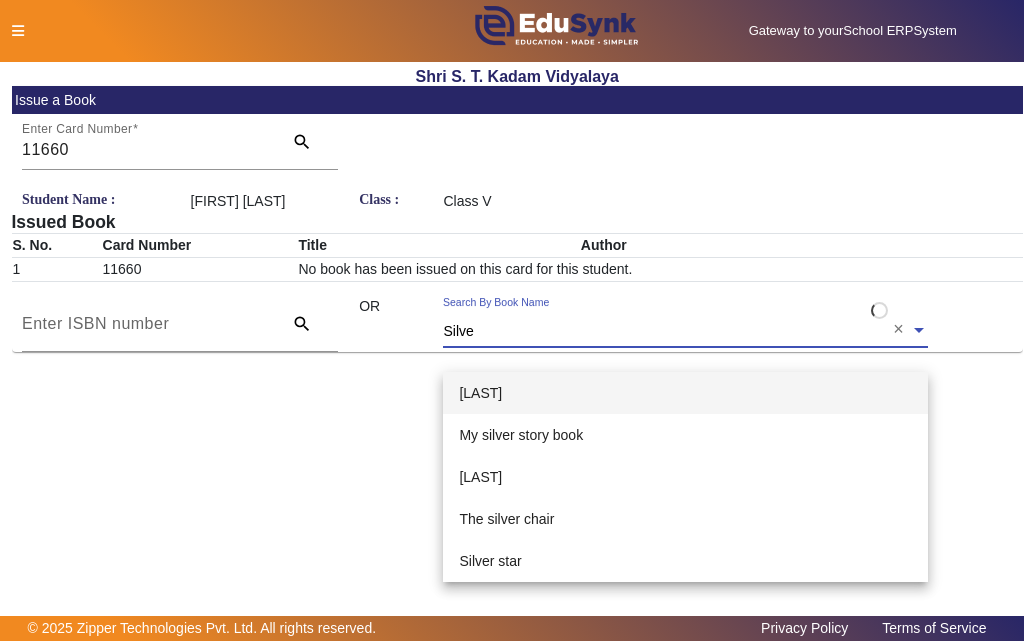 type on "Silver" 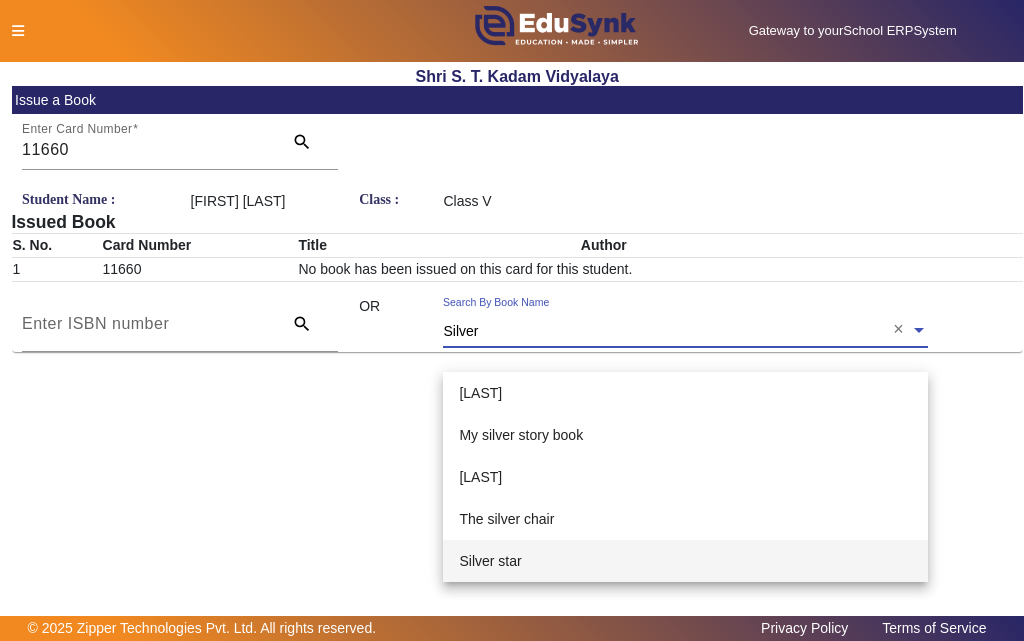 click on "Silver star" at bounding box center (490, 561) 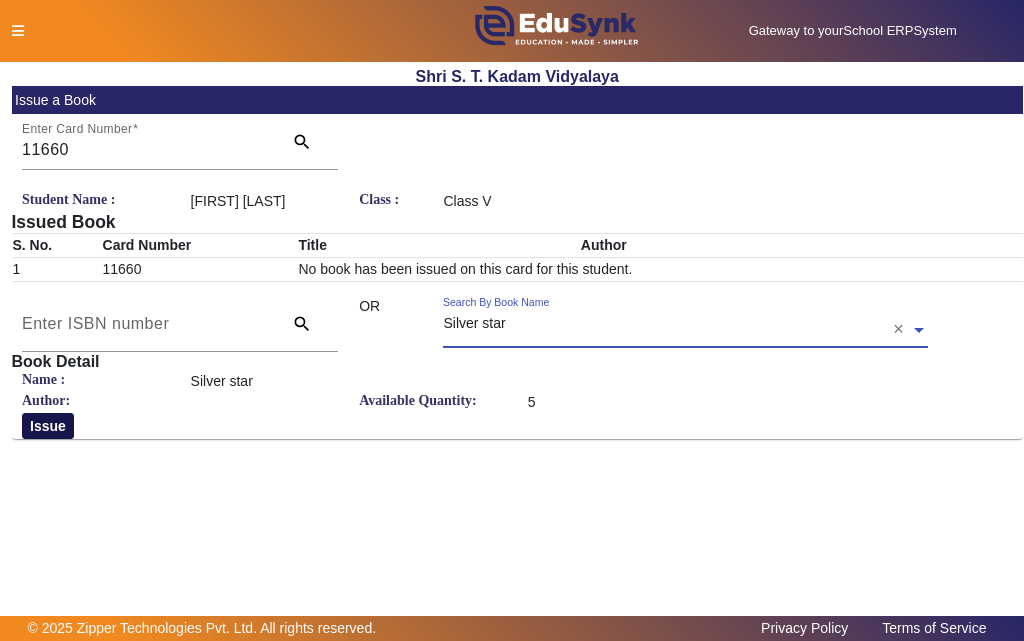 click on "Issue" 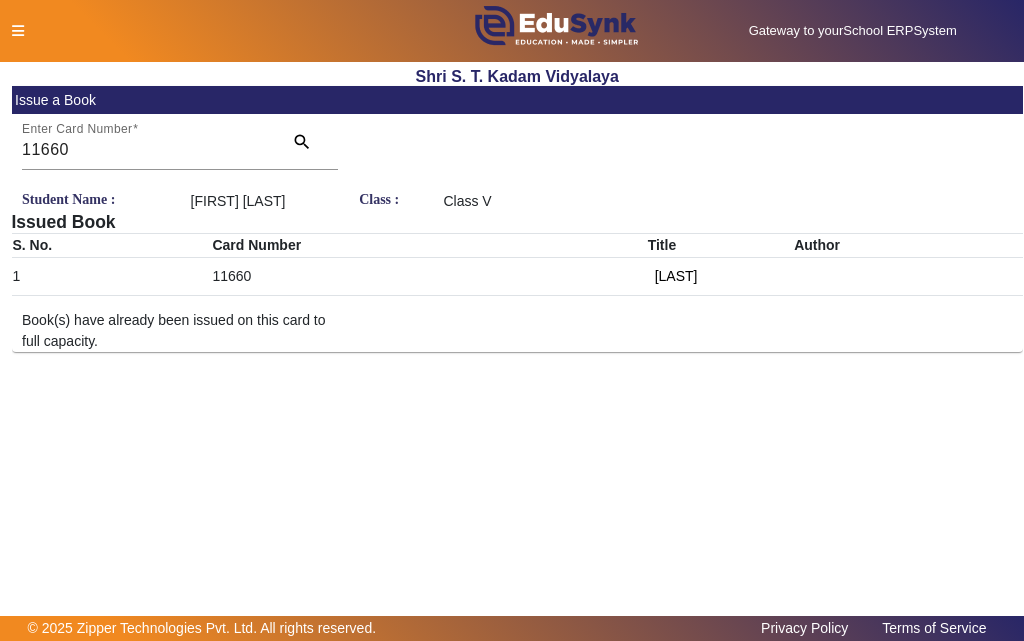 click 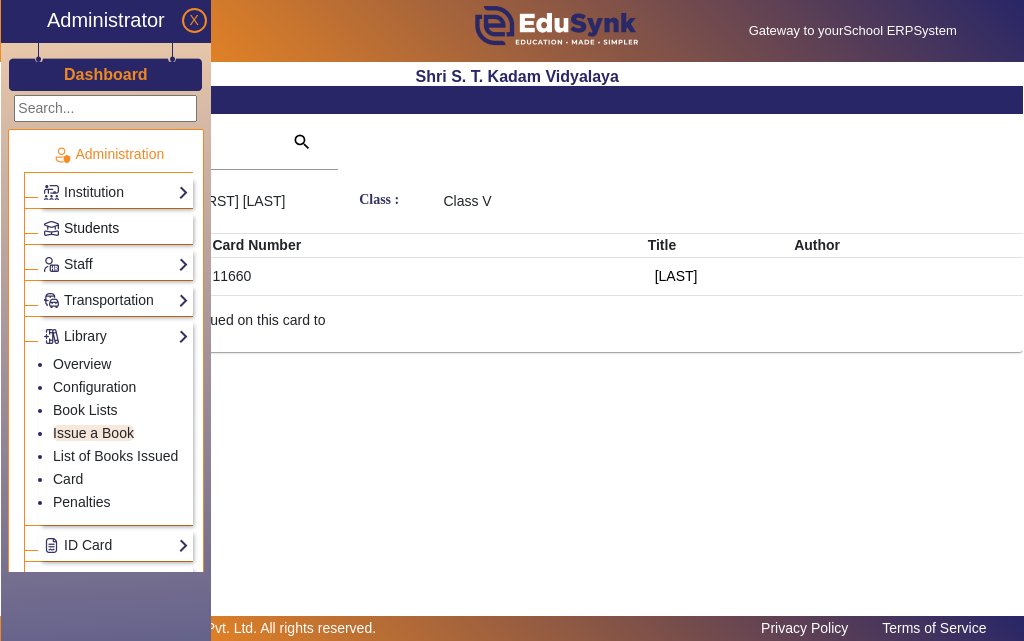 click on "Students" 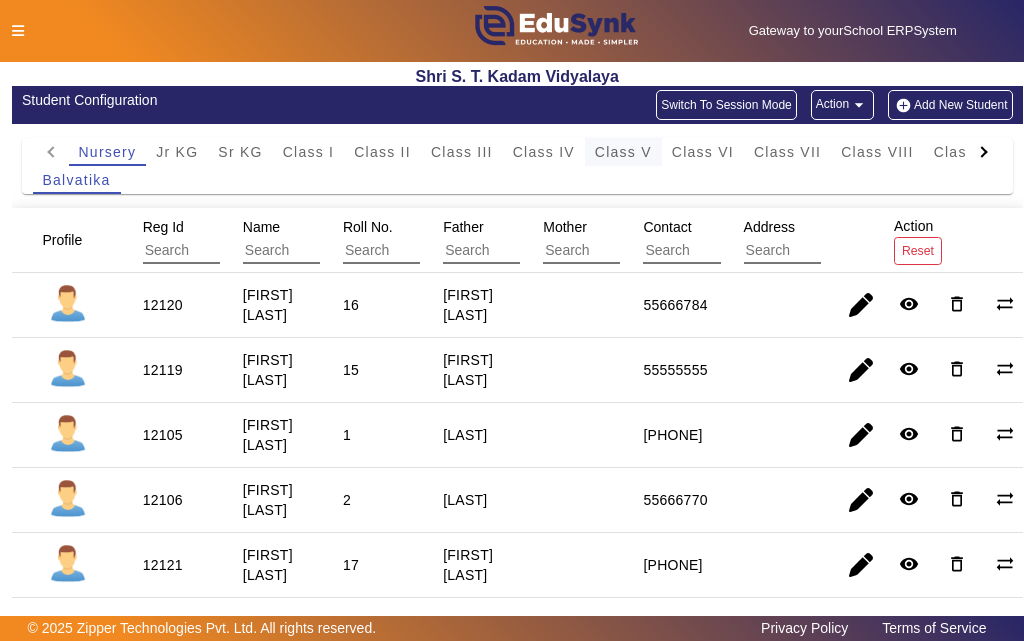 click on "Class V" at bounding box center (623, 152) 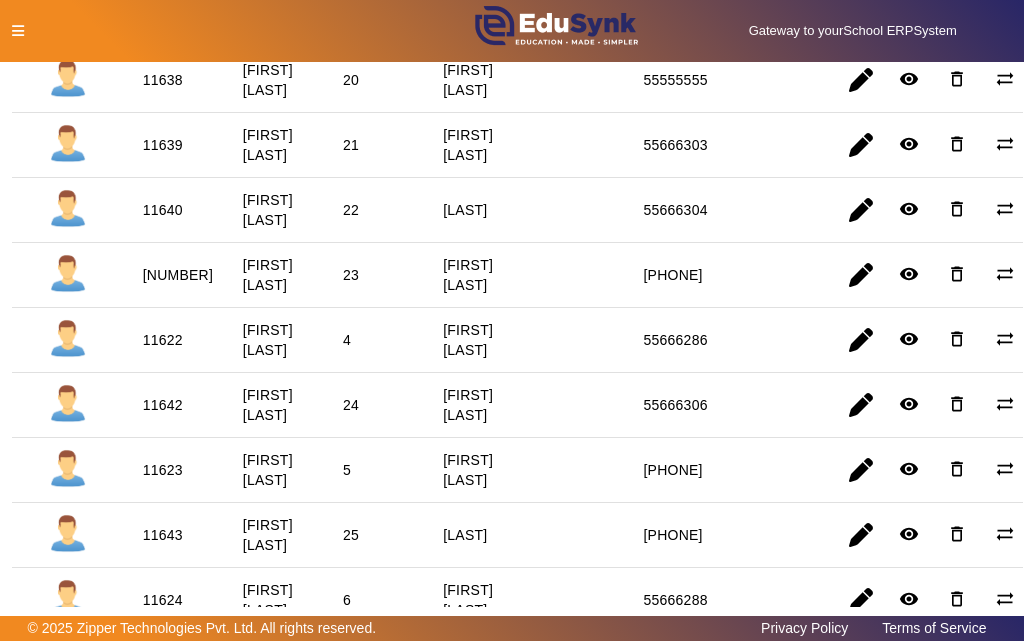 scroll, scrollTop: 500, scrollLeft: 0, axis: vertical 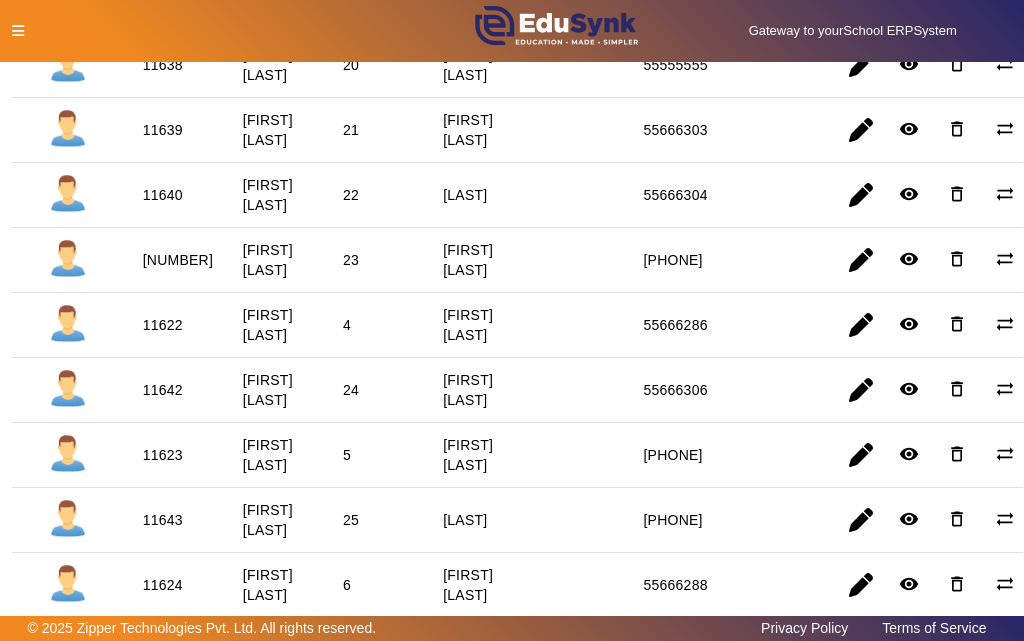 click on "11622" at bounding box center [163, 390] 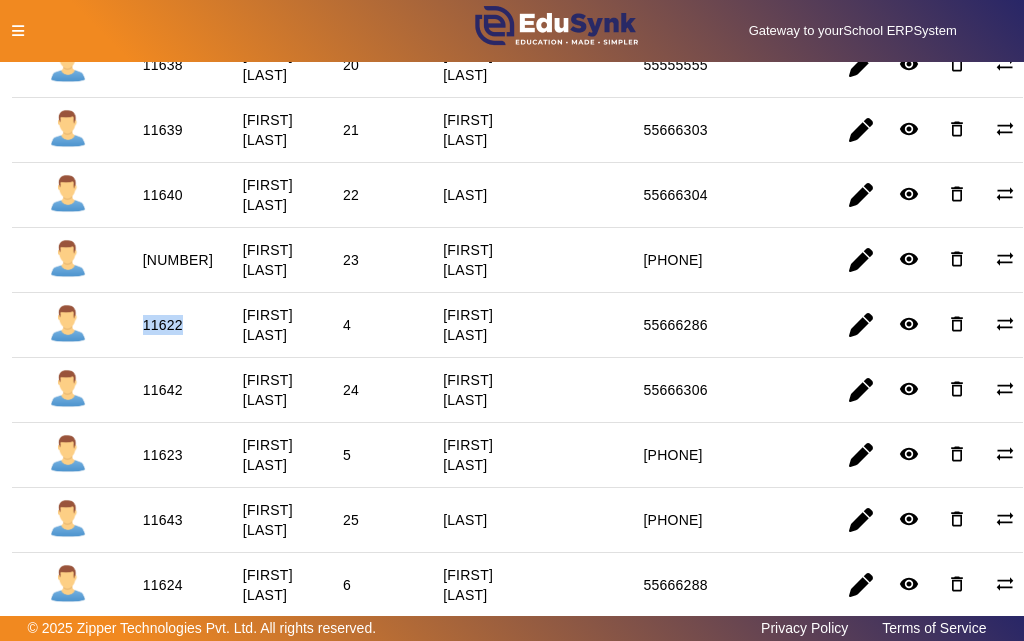 click on "11622" at bounding box center [163, 390] 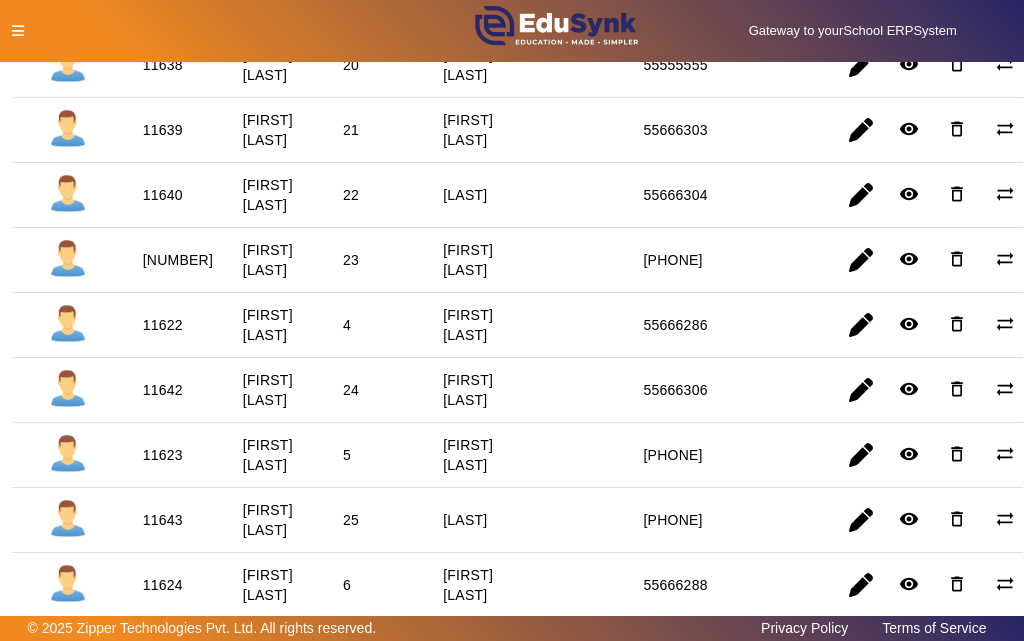 click 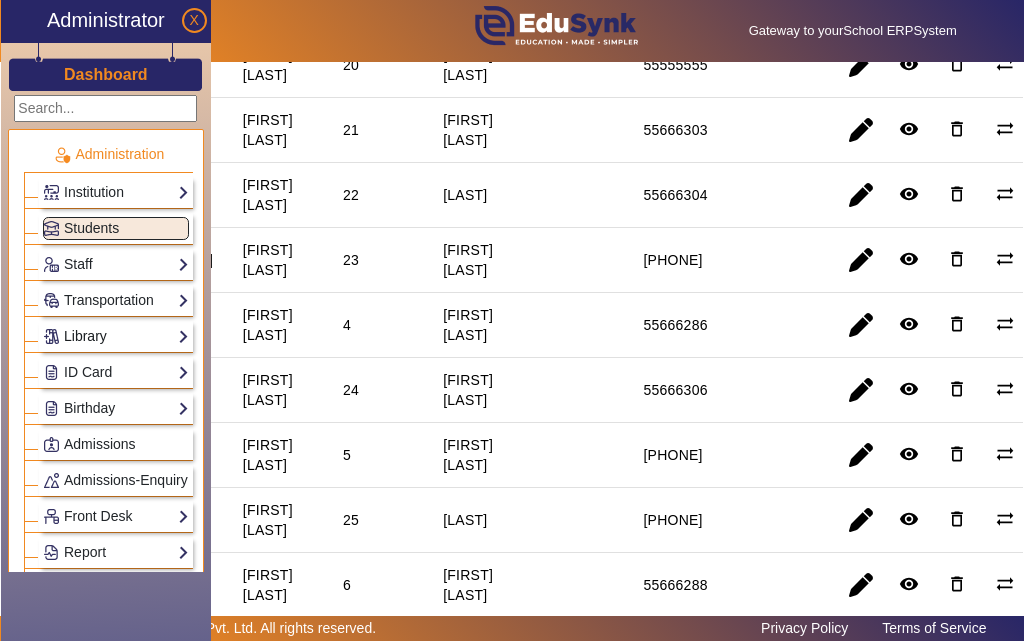 click on "Library" 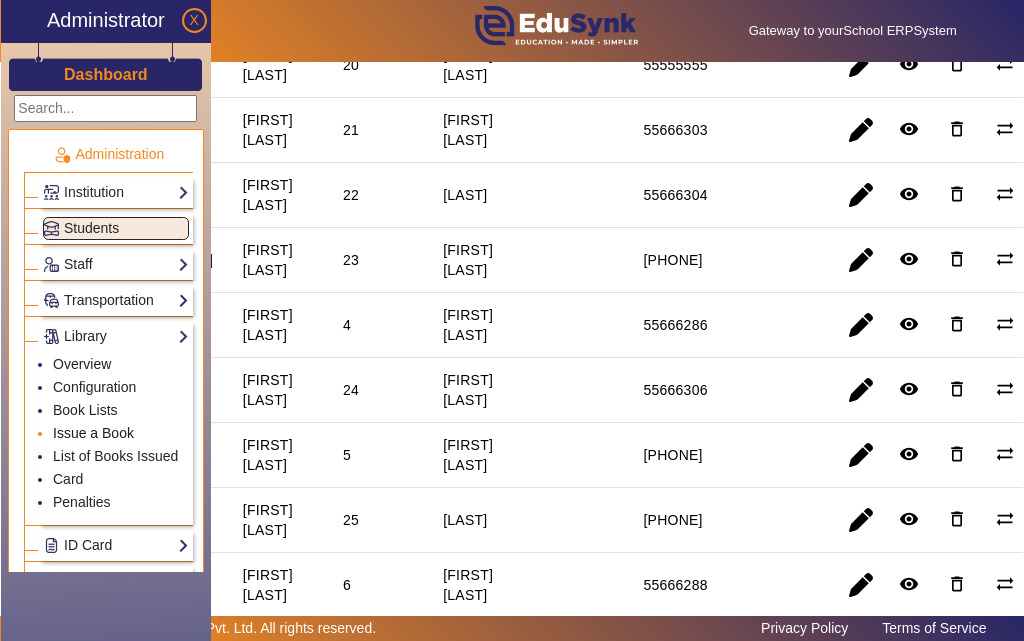 click on "Issue a Book" 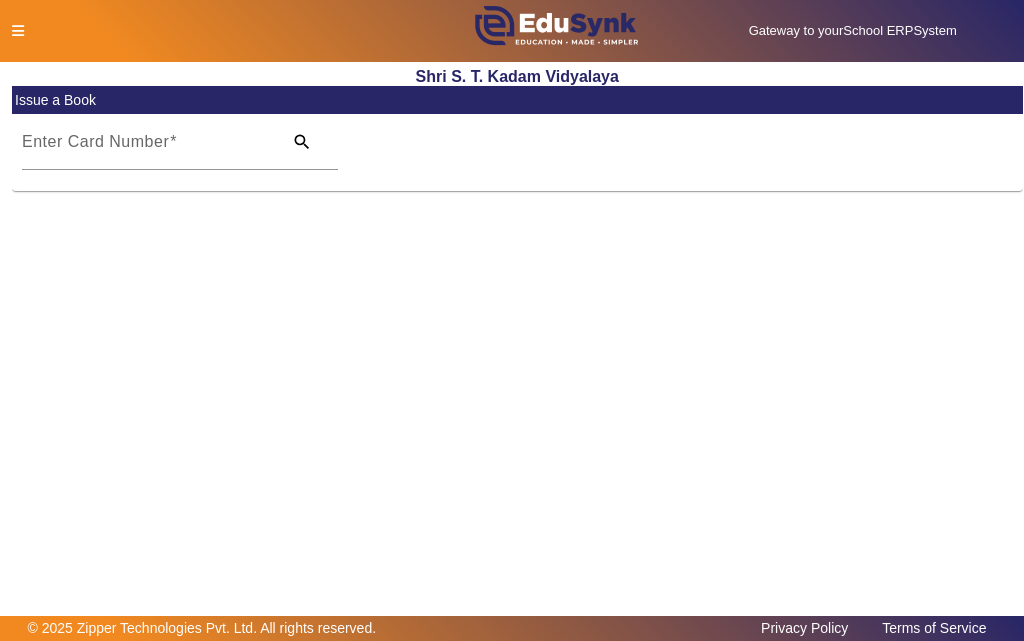 scroll, scrollTop: 0, scrollLeft: 0, axis: both 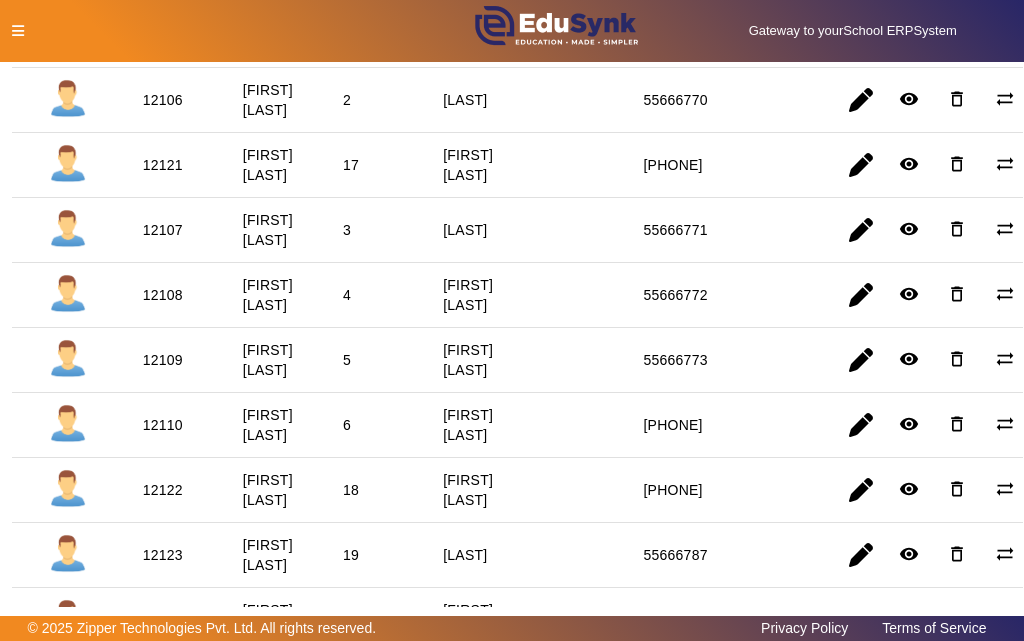 click on "12108" at bounding box center [163, 360] 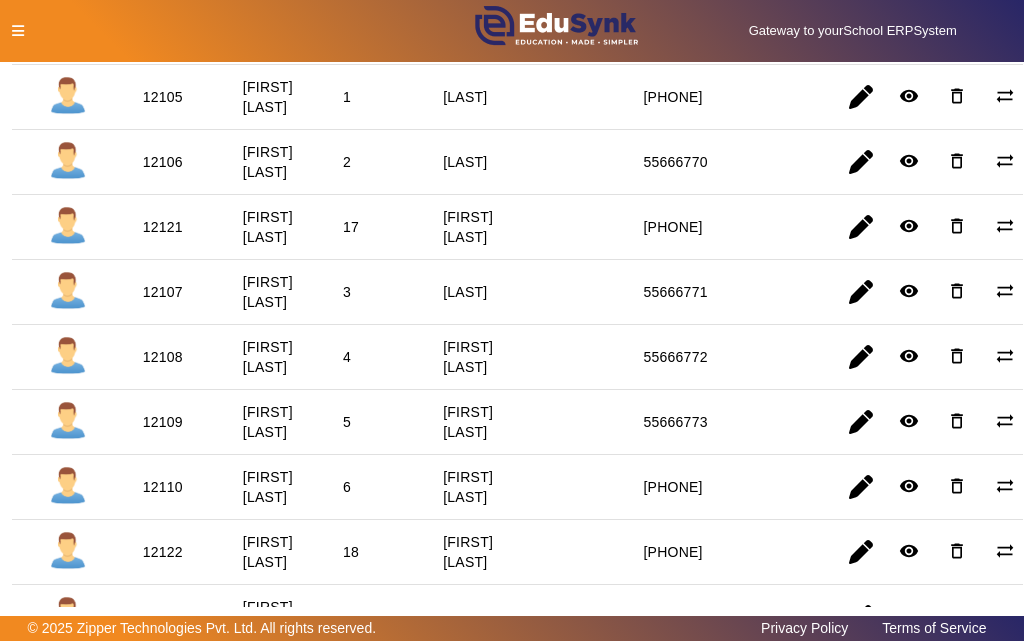 scroll, scrollTop: 400, scrollLeft: 0, axis: vertical 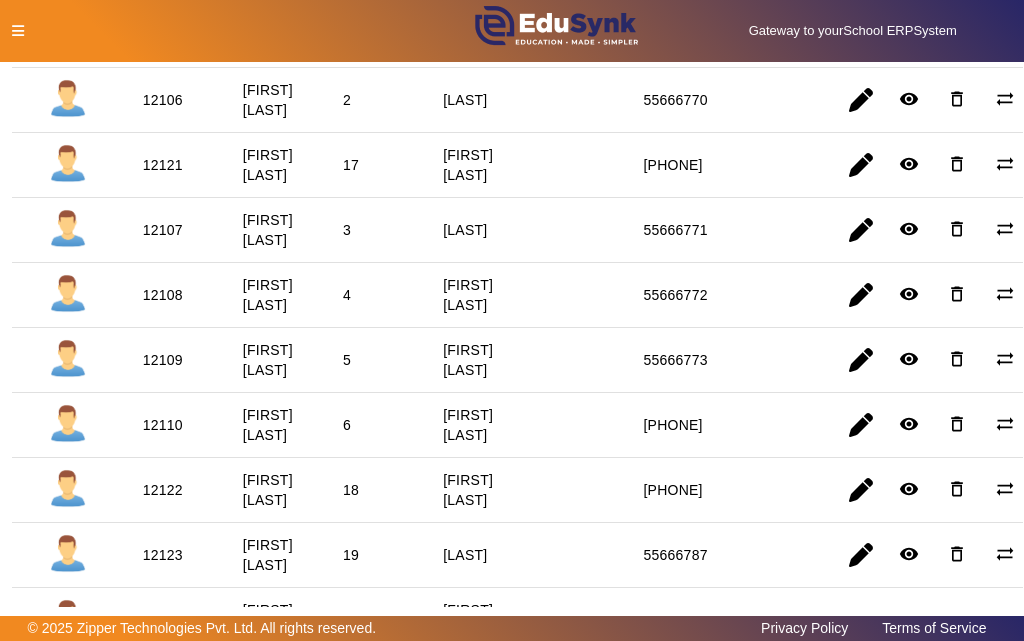 click on "12108" at bounding box center (163, 360) 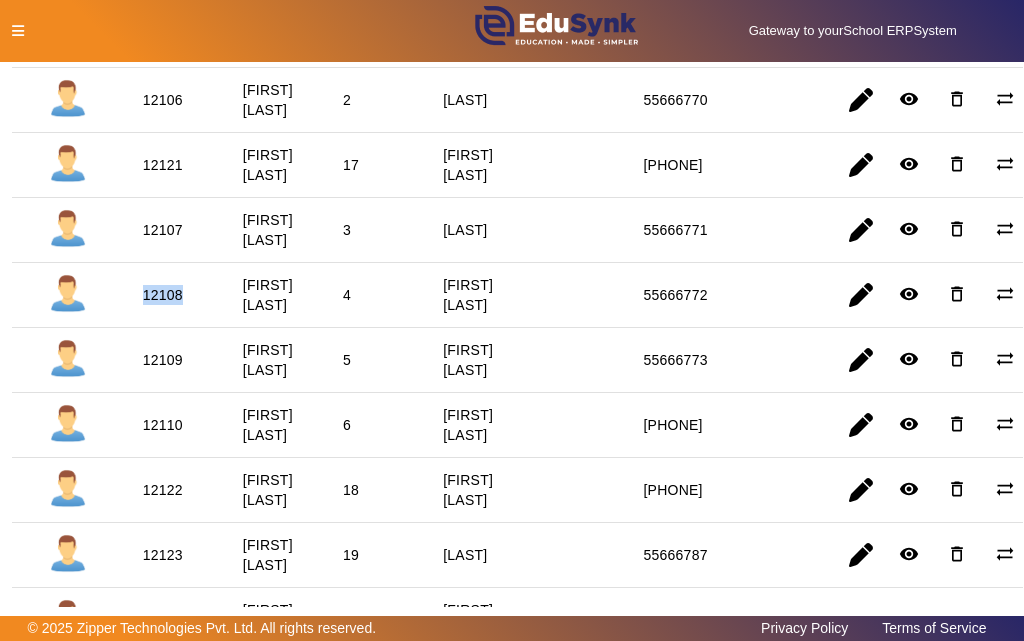 click on "12108" at bounding box center (163, 360) 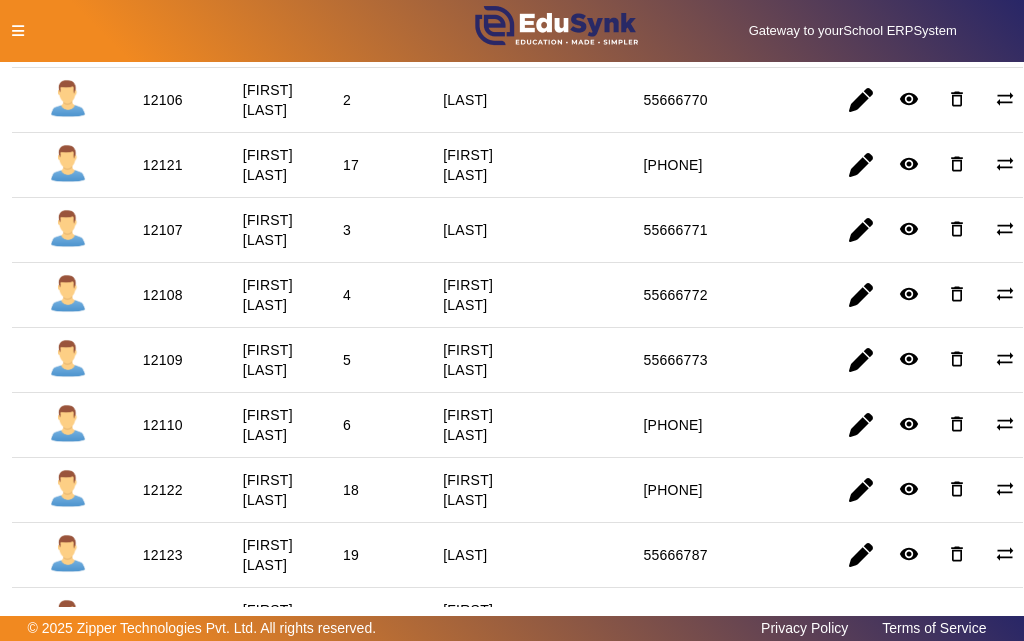 click 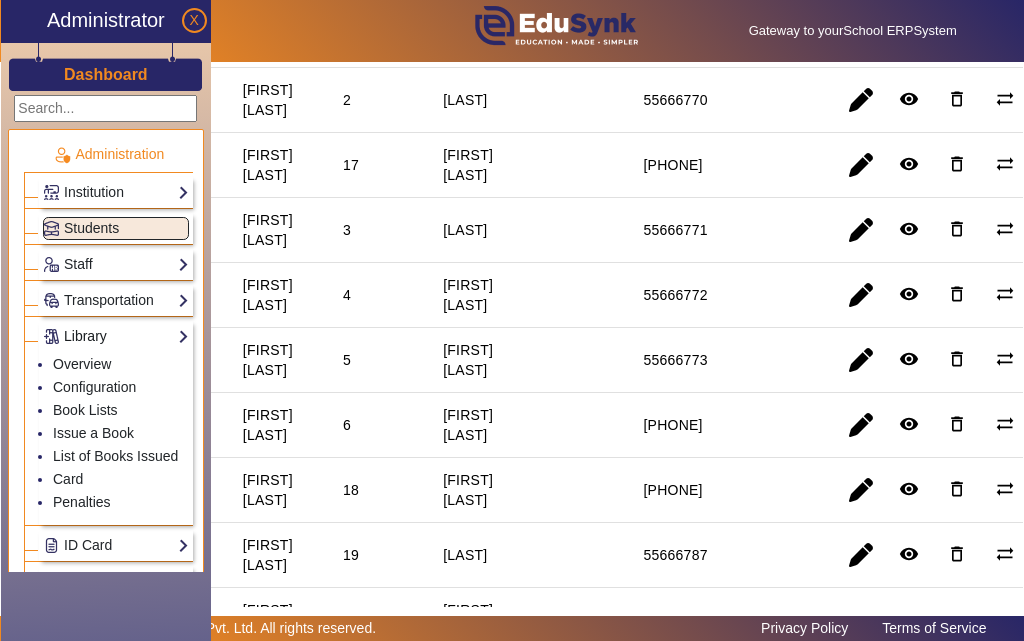 click on "Library" 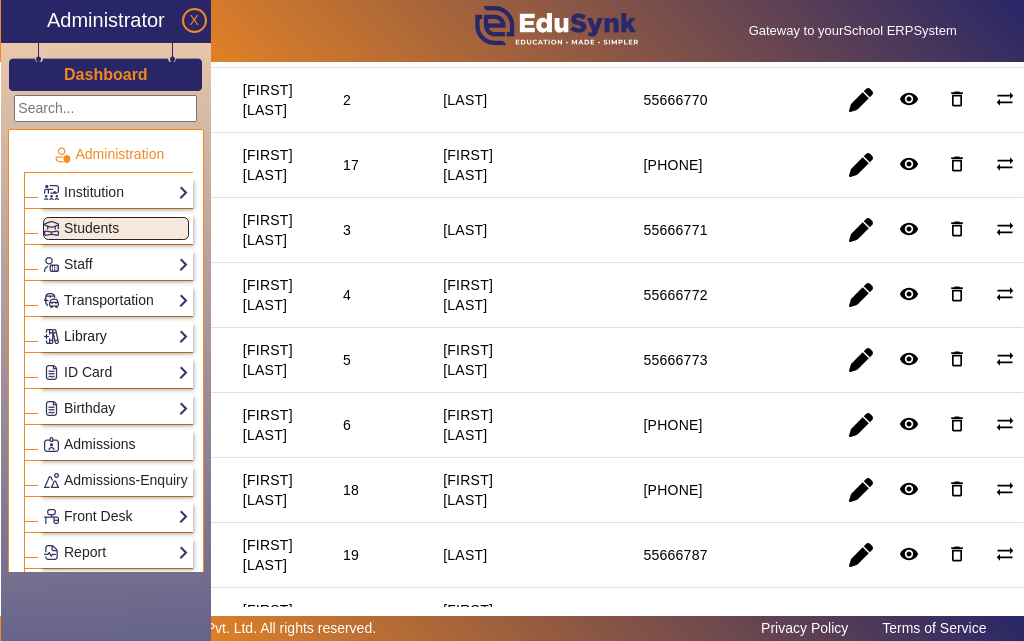 click on "Library" 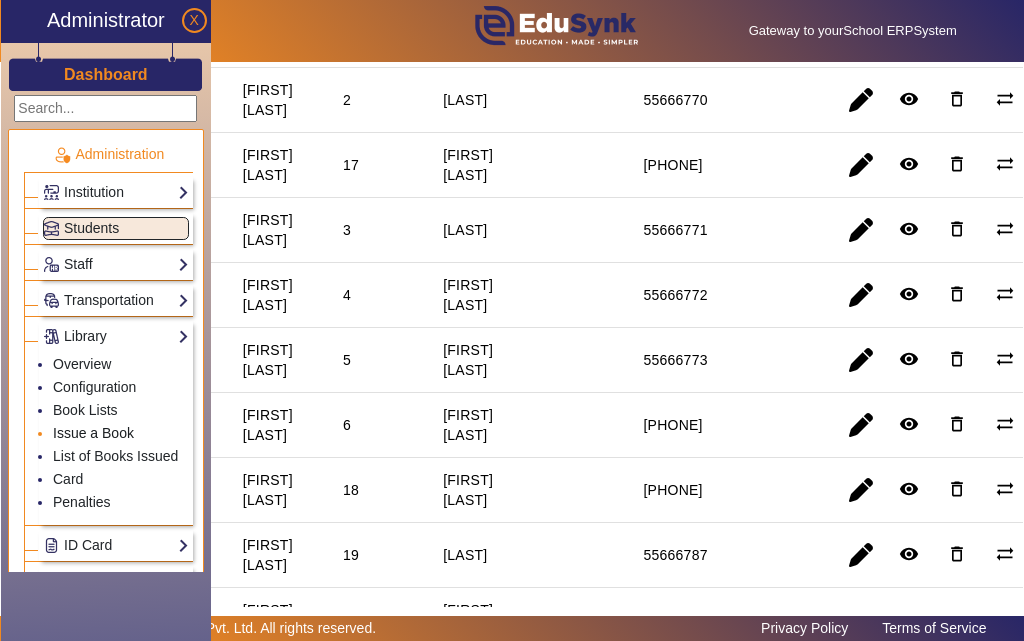 click on "Issue a Book" 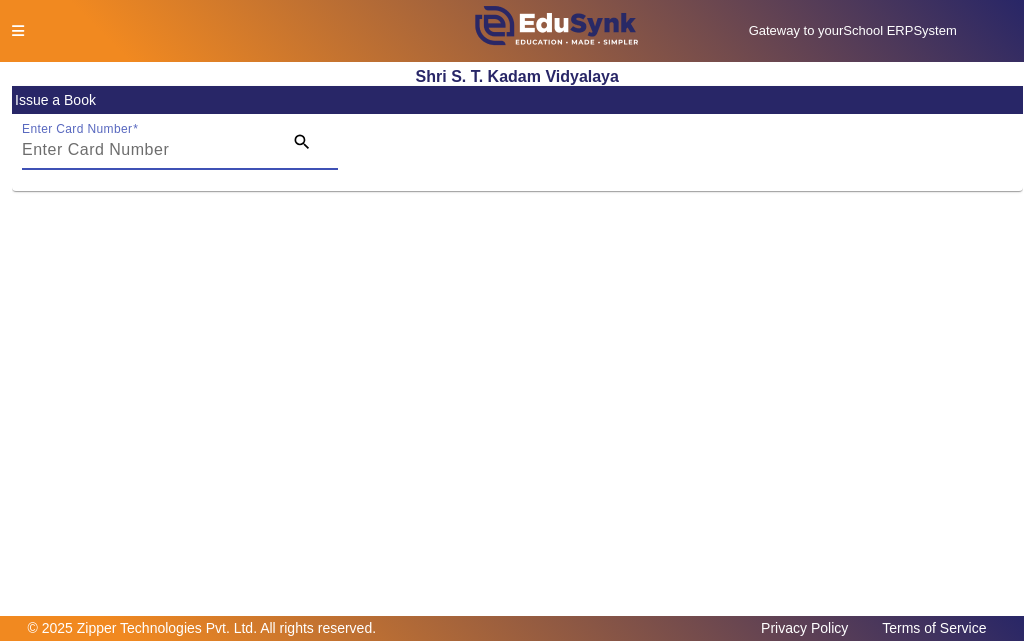 click on "Enter Card Number" at bounding box center [146, 150] 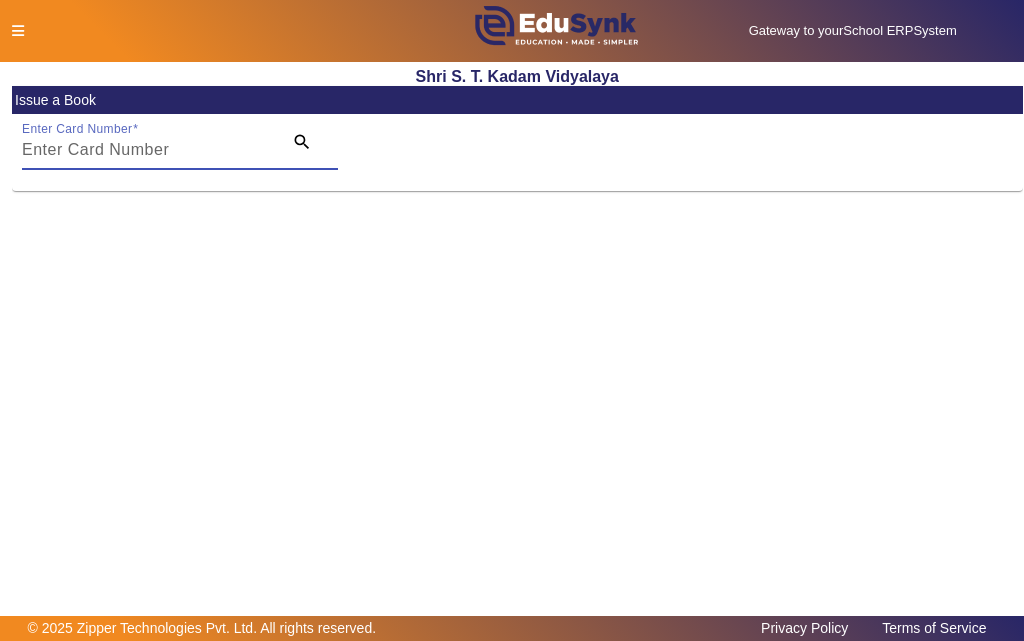 paste on "12108" 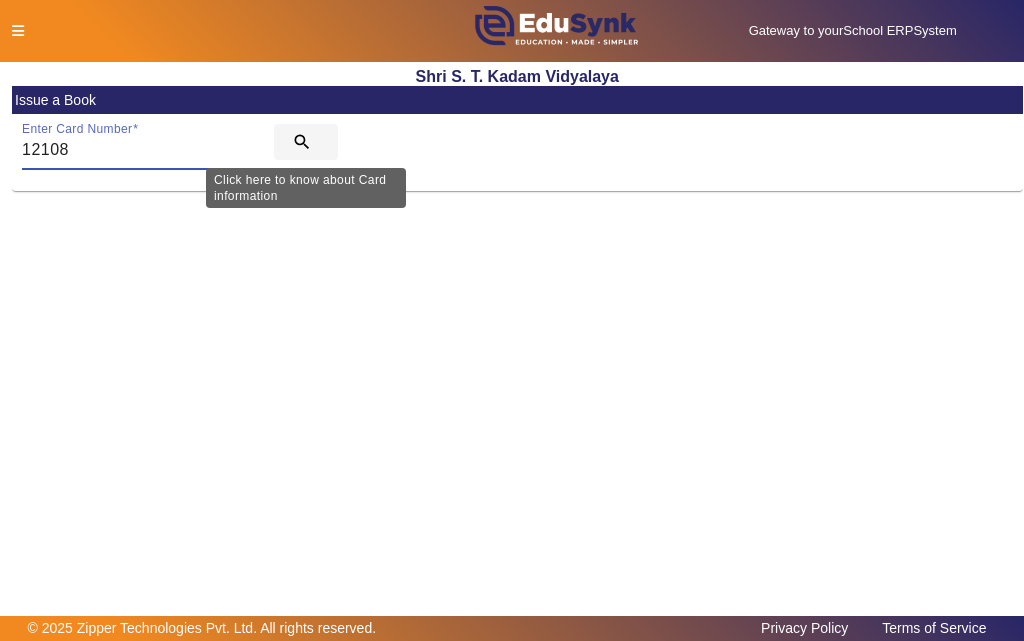 type on "12108" 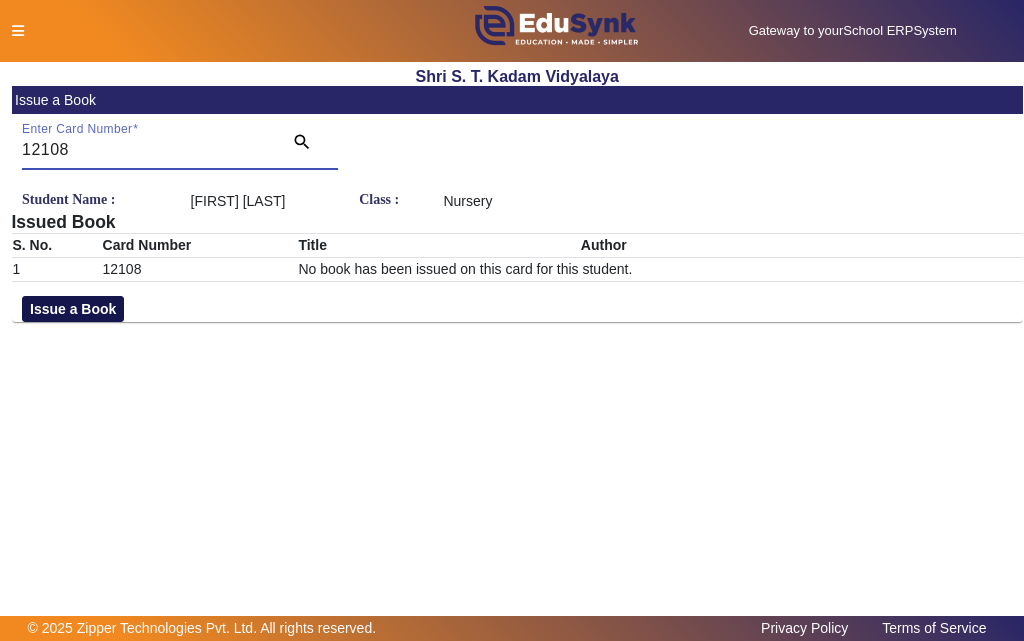 click on "Issue a Book" 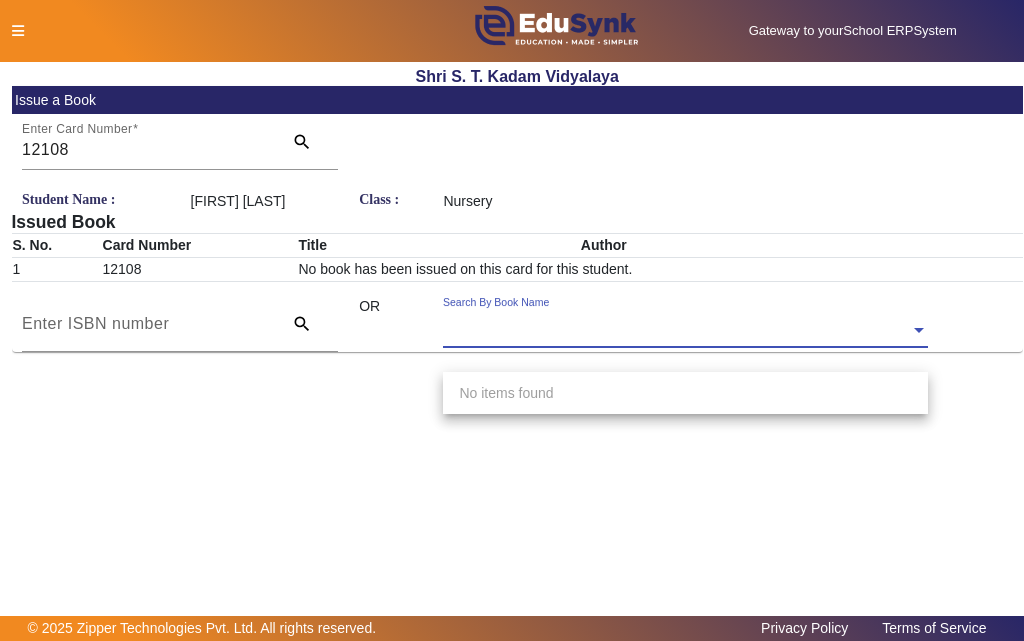 drag, startPoint x: 643, startPoint y: 340, endPoint x: 581, endPoint y: 344, distance: 62.1289 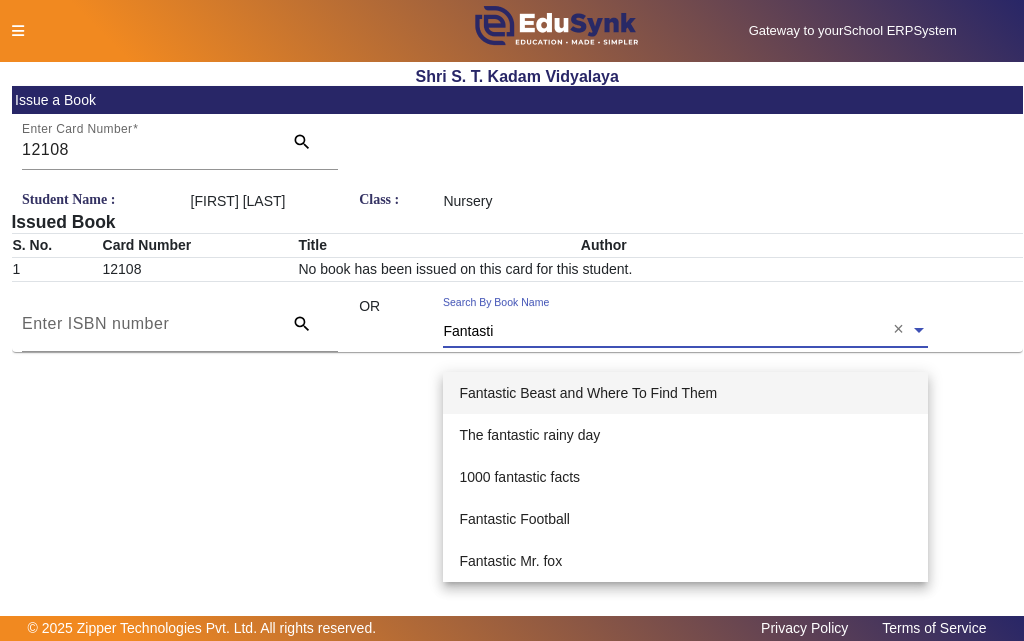 type on "Fantastic" 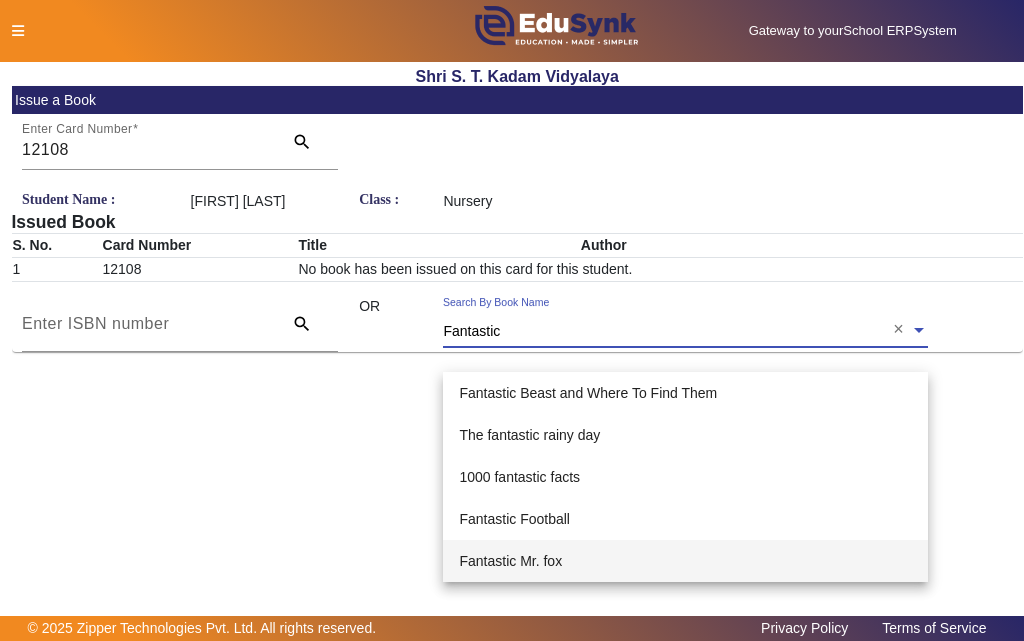 click on "Fantastic Mr. fox" at bounding box center (510, 561) 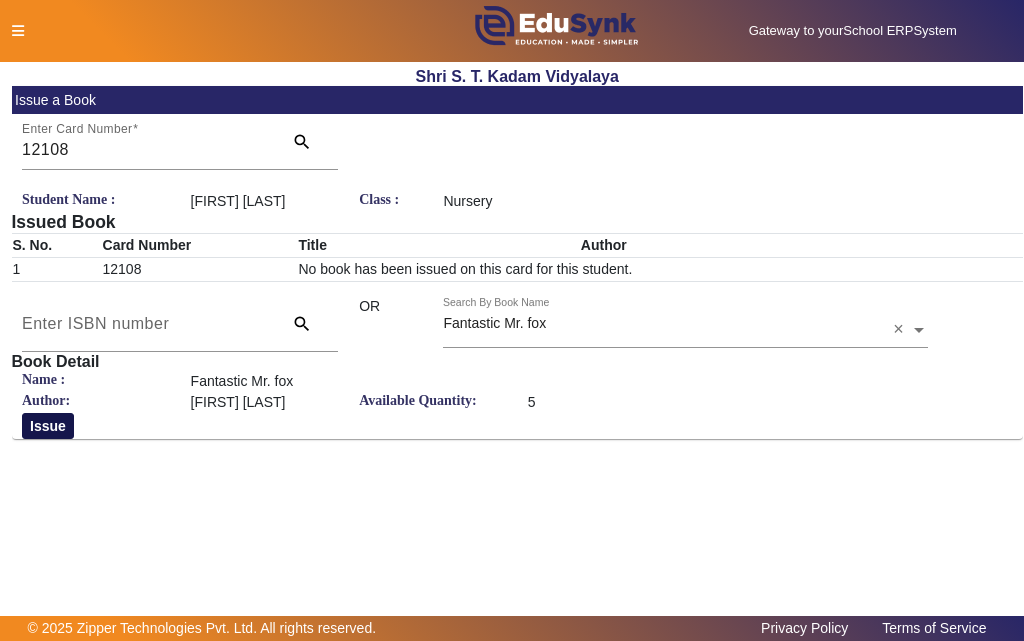 click on "Issue" 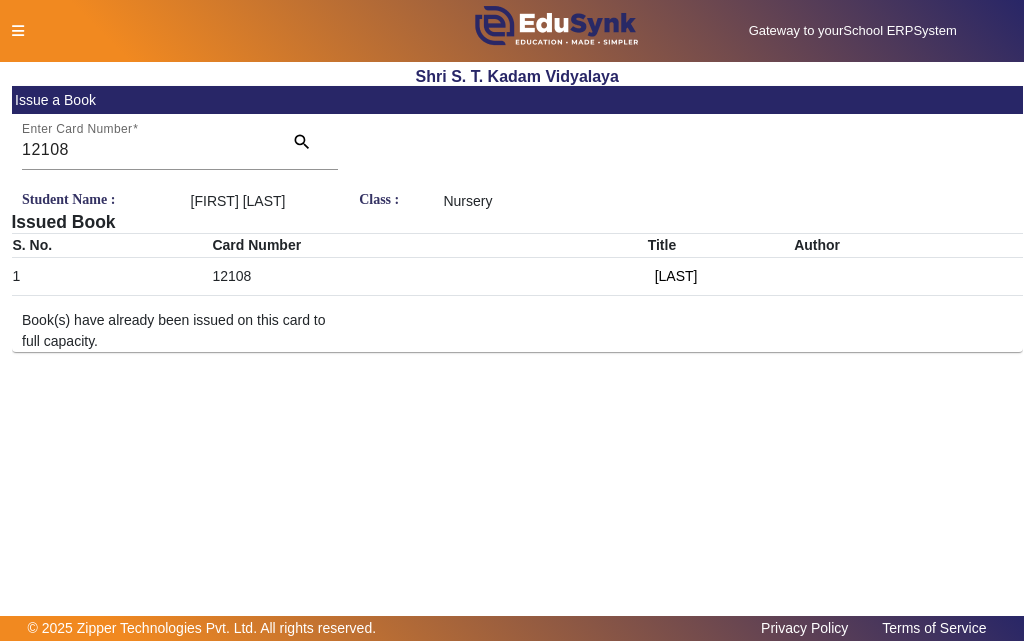 click 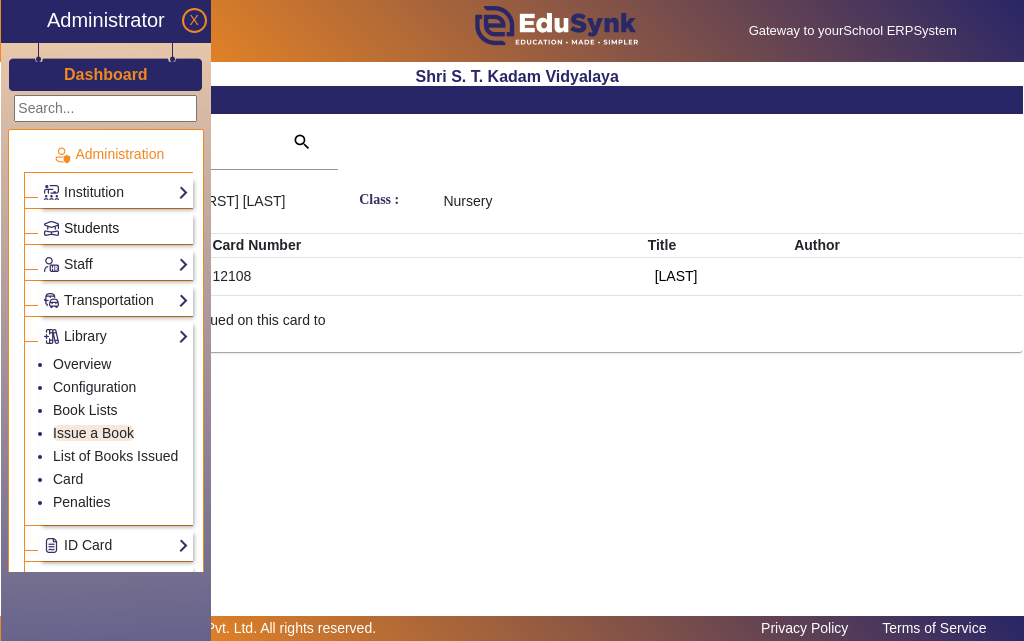 click on "Students" 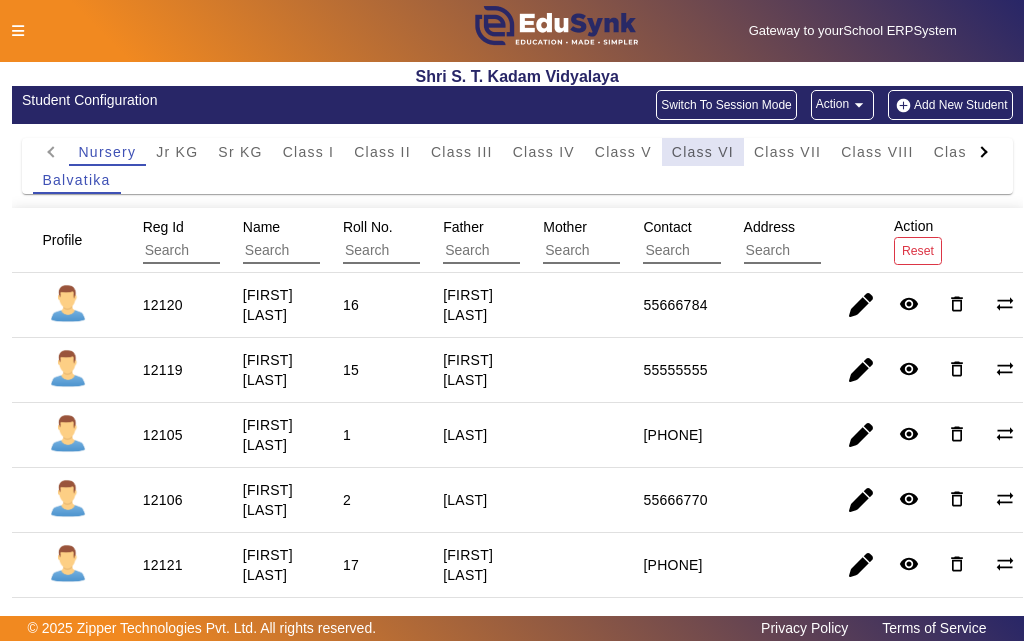 click on "Class VI" at bounding box center [703, 152] 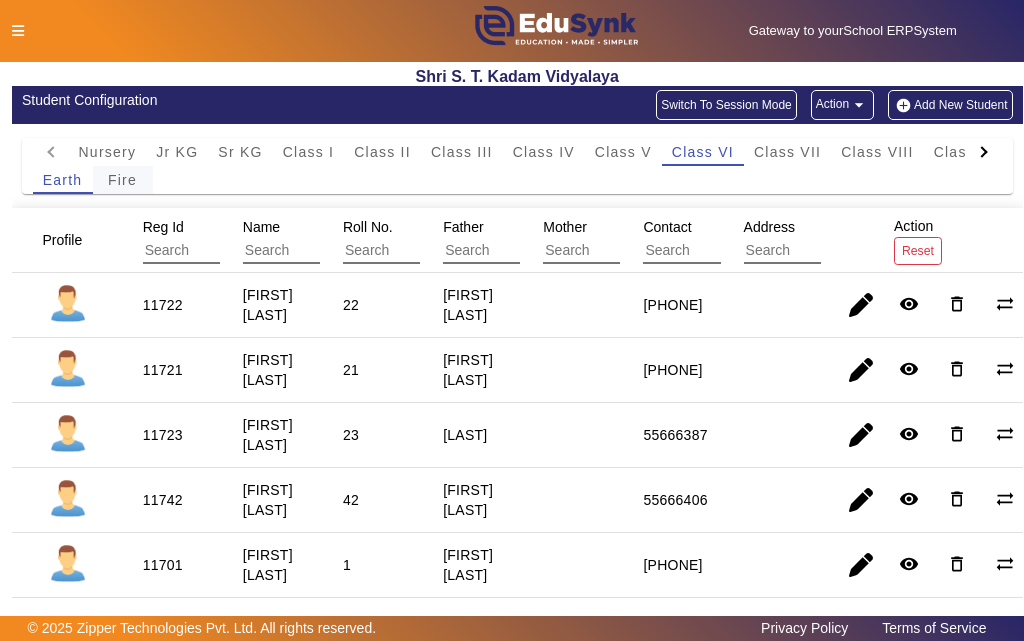 click on "Fire" at bounding box center [122, 180] 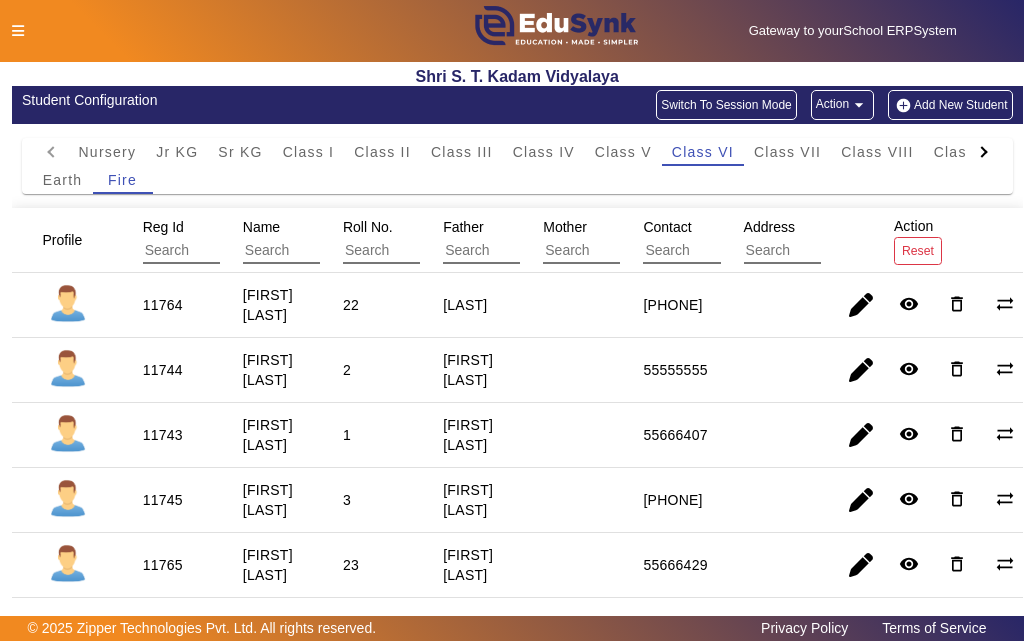 click on "11743" at bounding box center [163, 500] 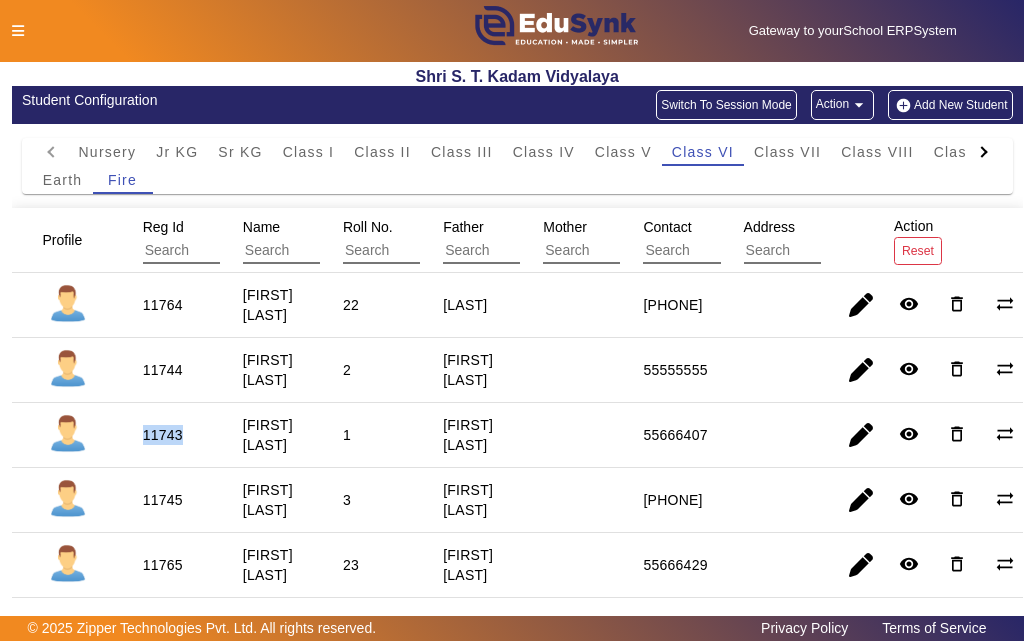 click on "11743" at bounding box center [163, 500] 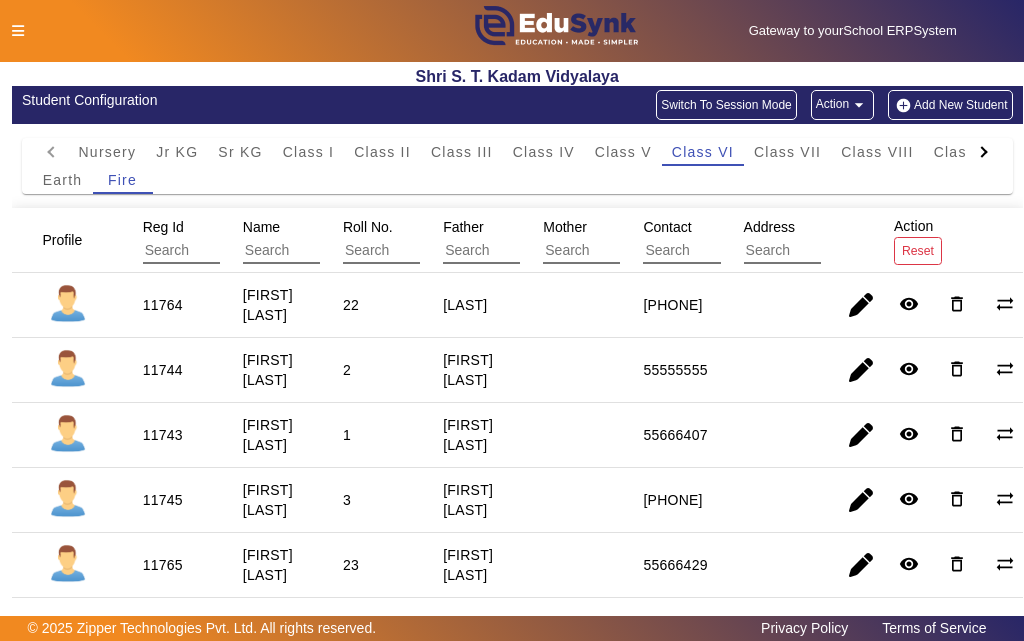 click 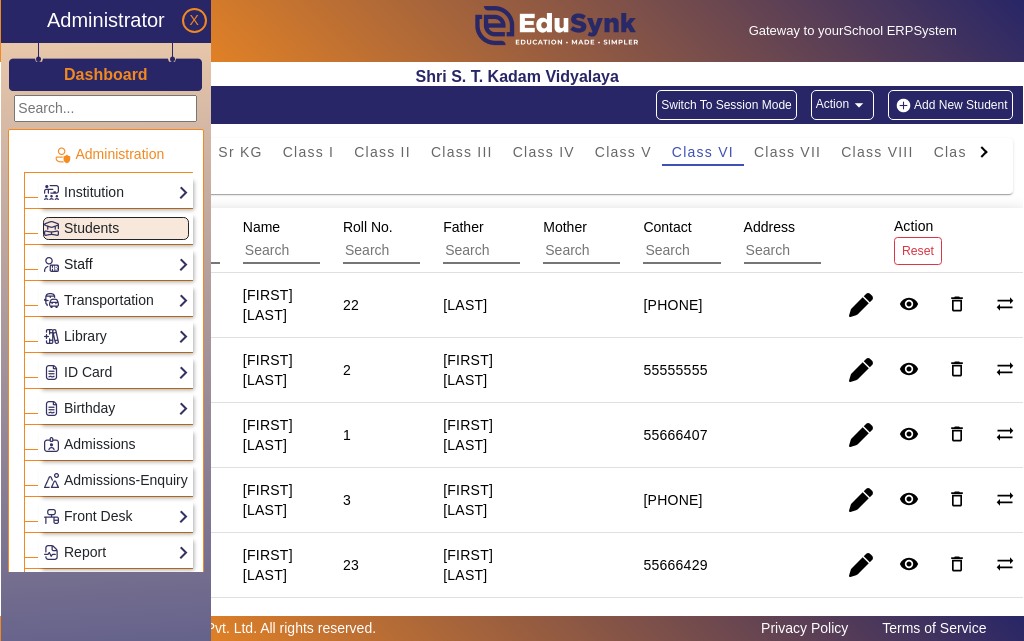 click on "Staff" 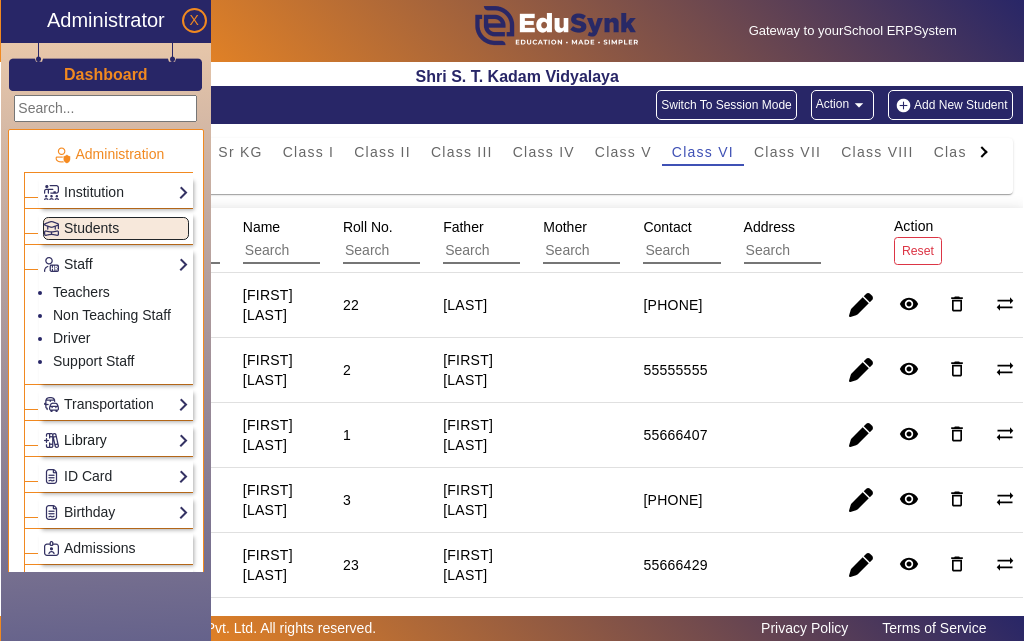 click on "Library" 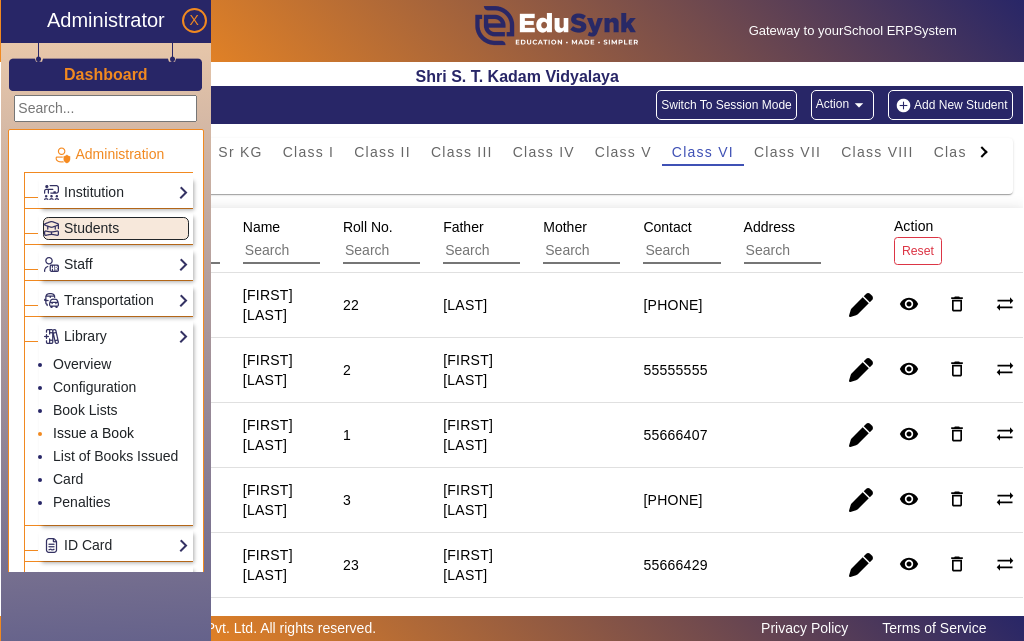 click on "Issue a Book" 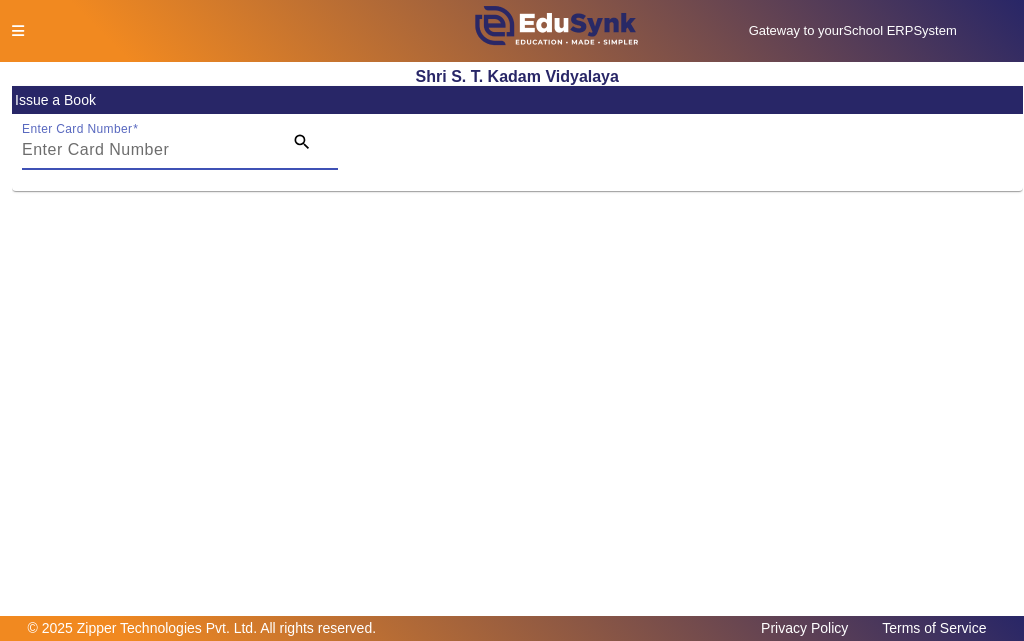 click on "Enter Card Number" at bounding box center (146, 150) 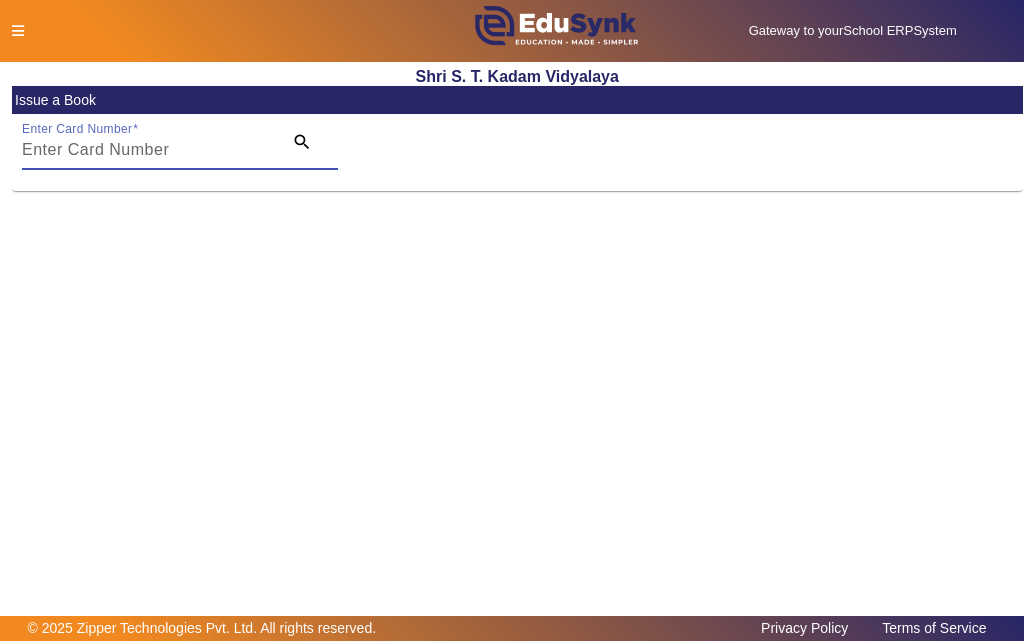 paste on "11743" 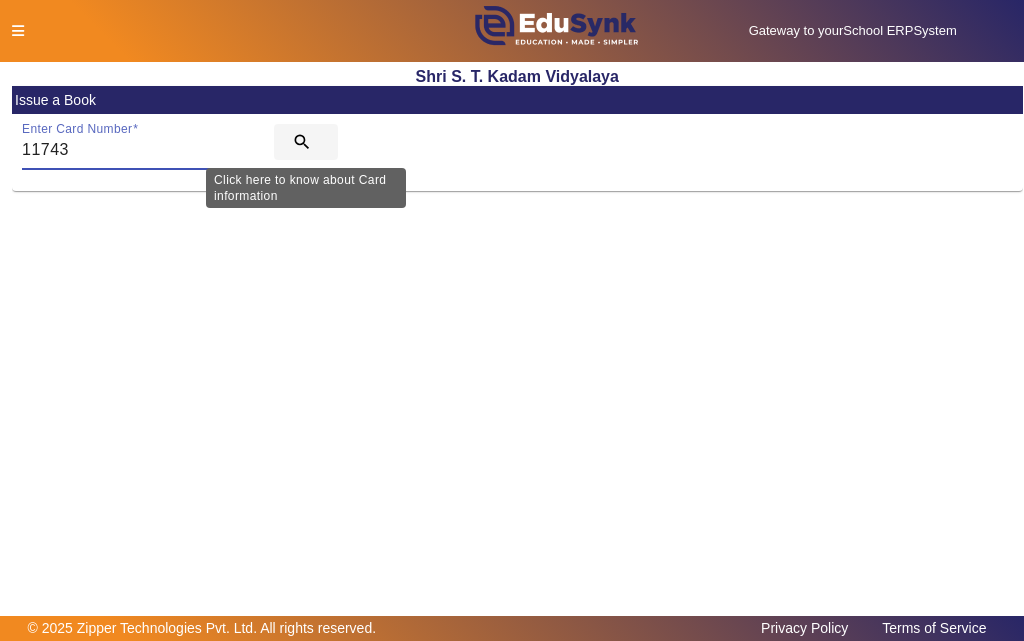 type on "11743" 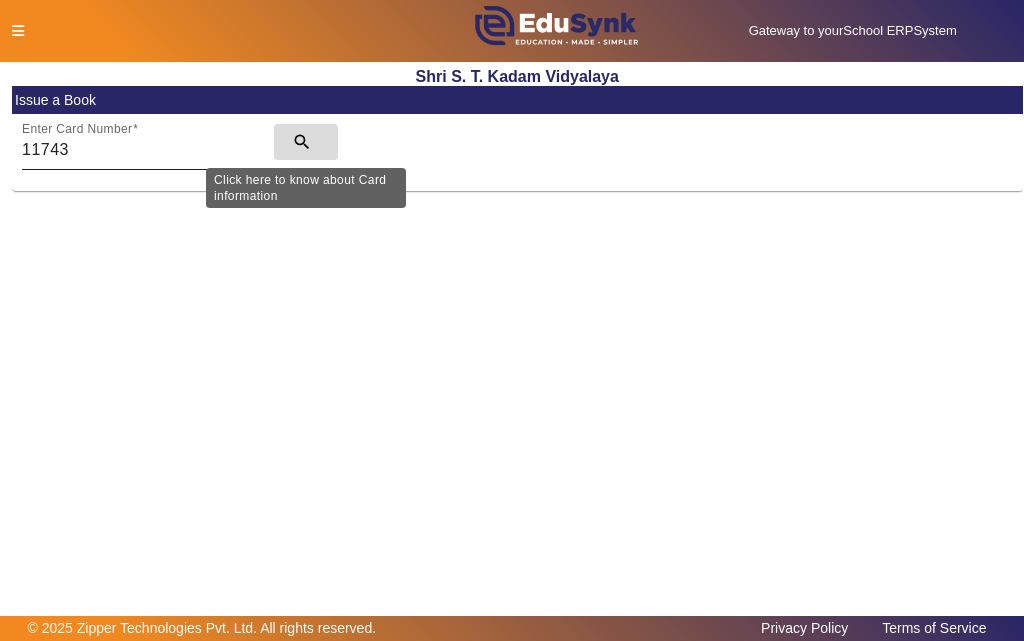 click on "search" 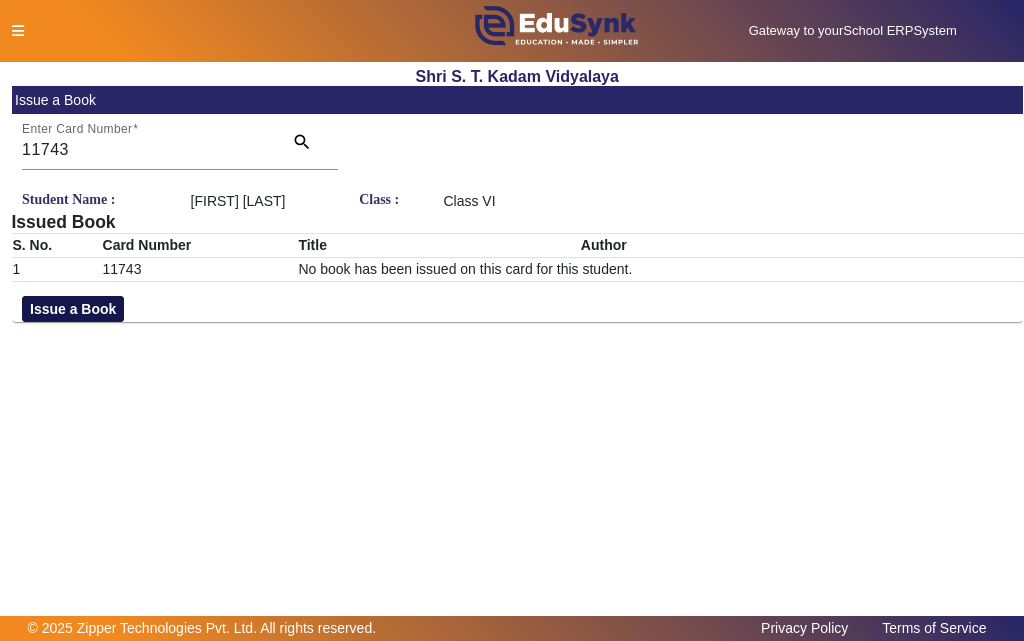 click on "Issue a Book" 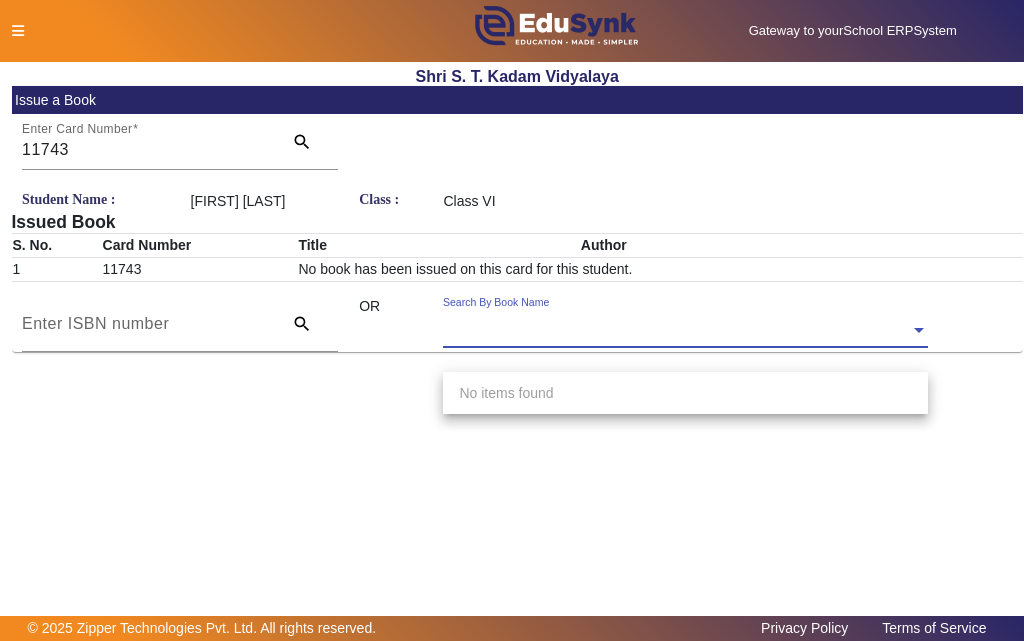 click on "Search By Book Name" 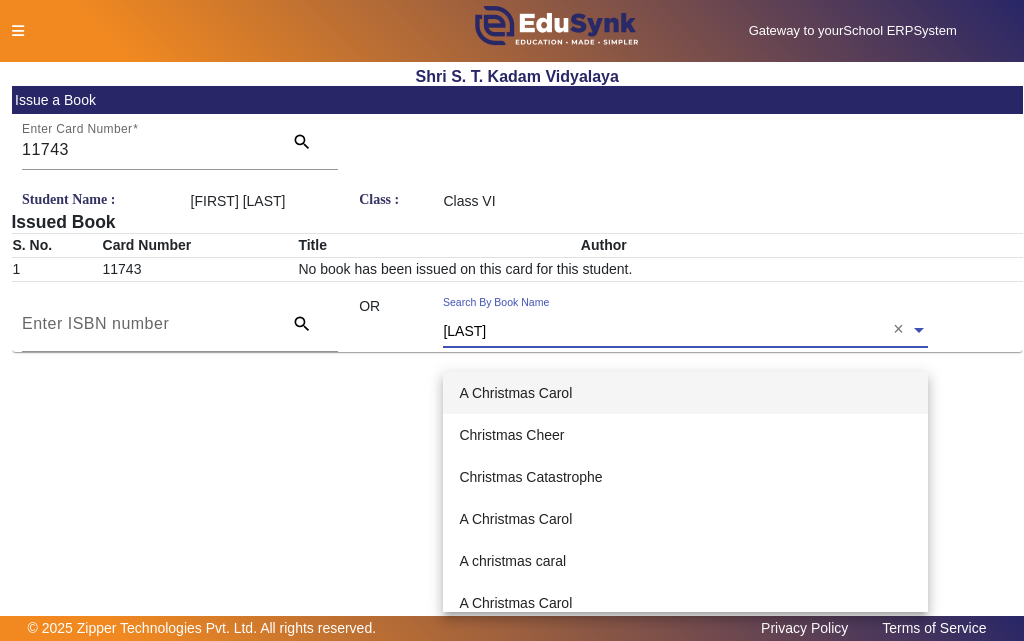 type on "Christmas Ch" 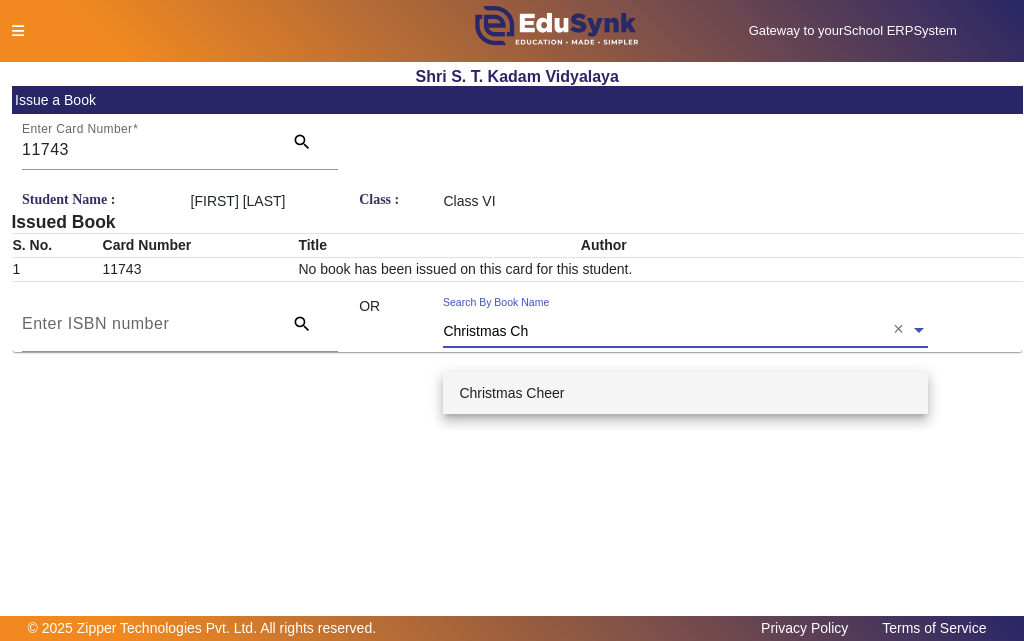 click on "Christmas Cheer" at bounding box center [511, 393] 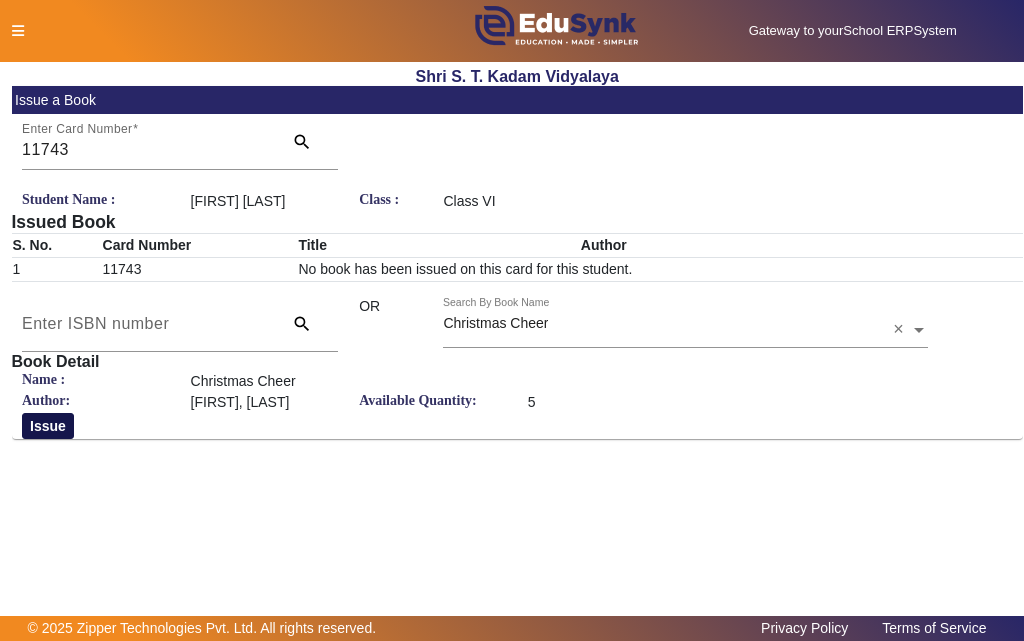 click on "Issue" 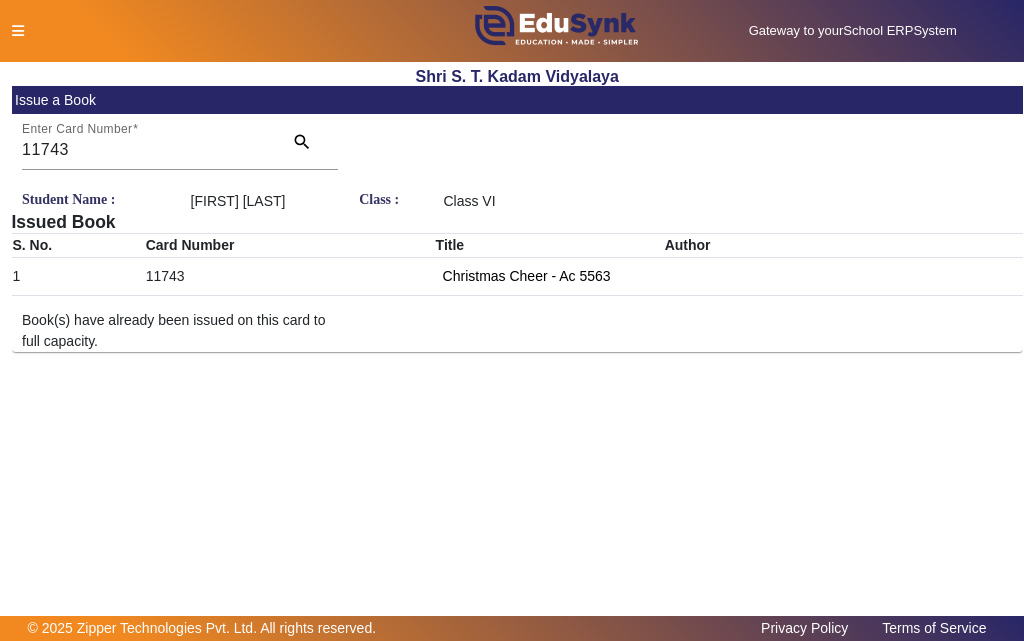 click 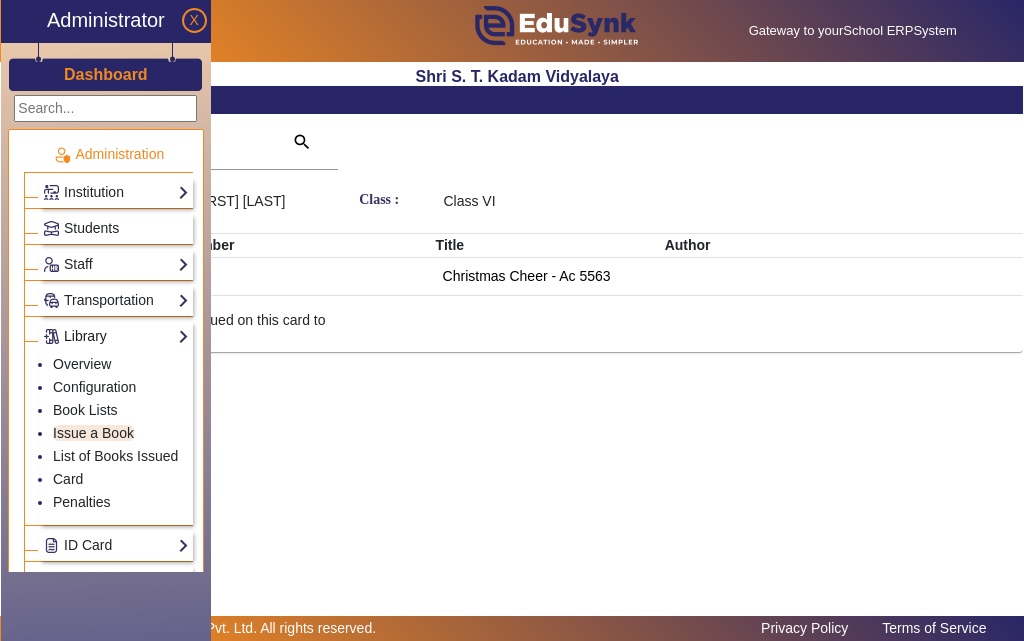 click on "Library" 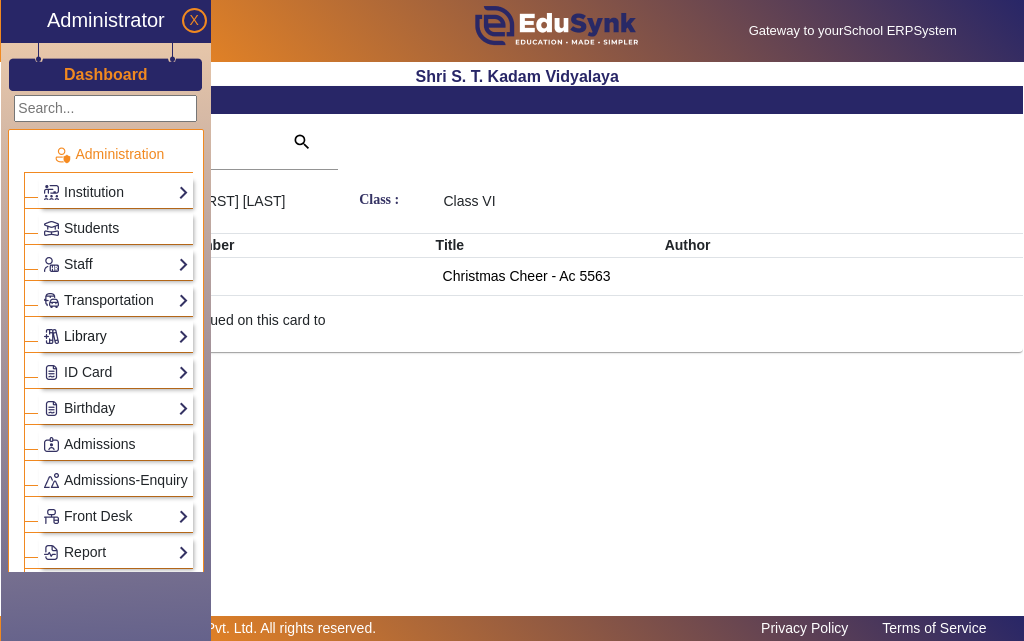 click on "Library" 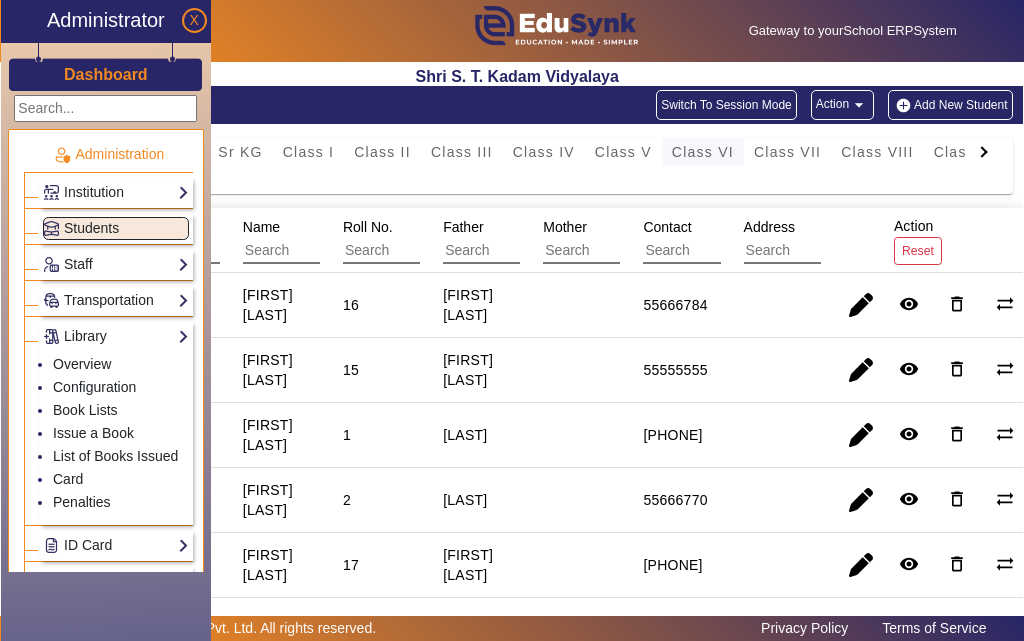 click on "Class VI" at bounding box center (703, 152) 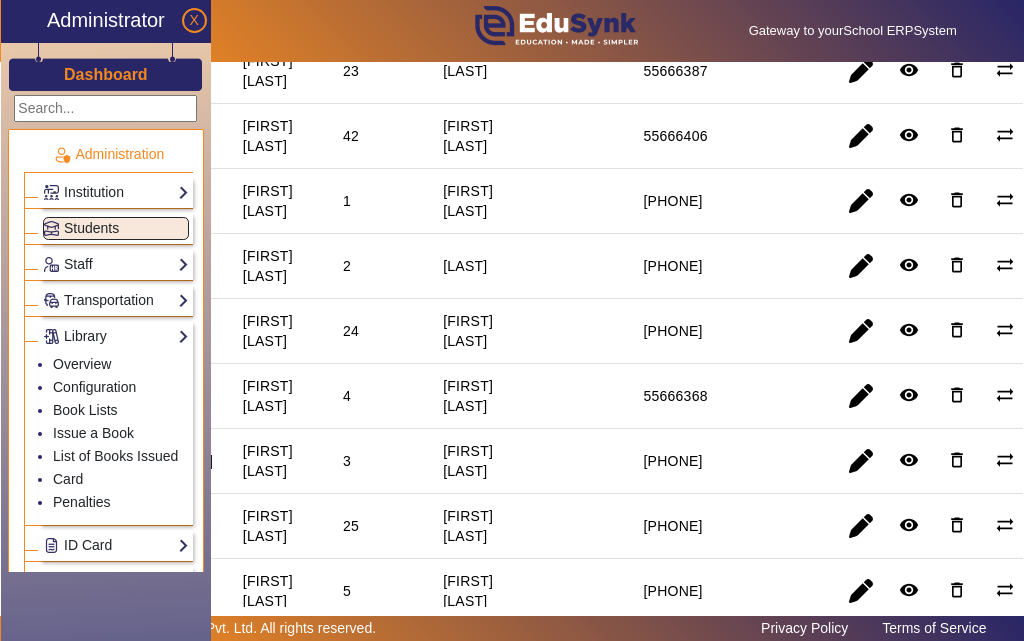scroll, scrollTop: 400, scrollLeft: 0, axis: vertical 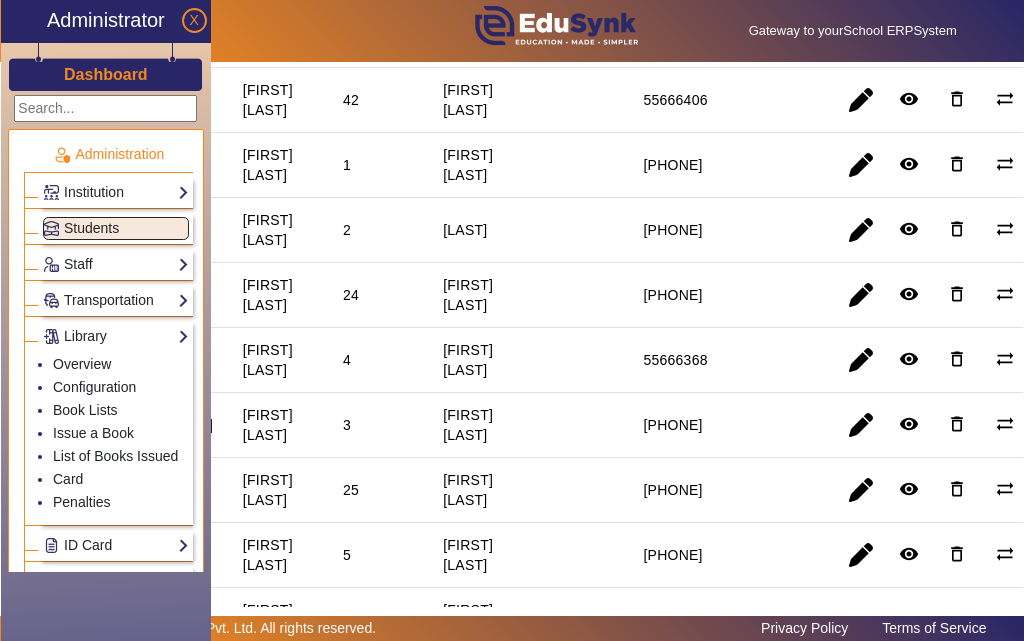 click on "2" at bounding box center [351, 295] 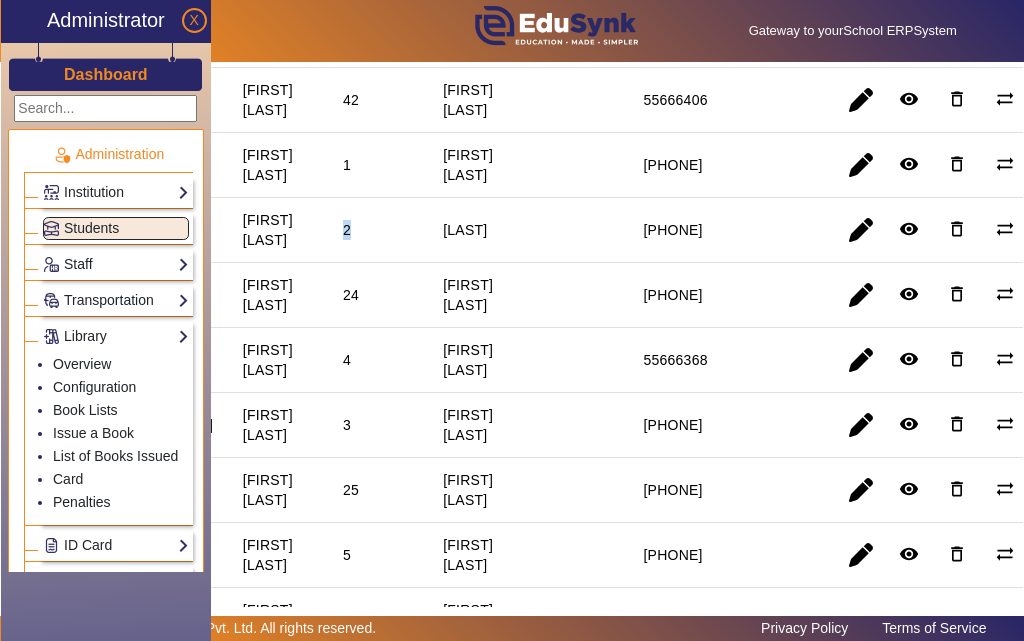 click on "2" at bounding box center (351, 295) 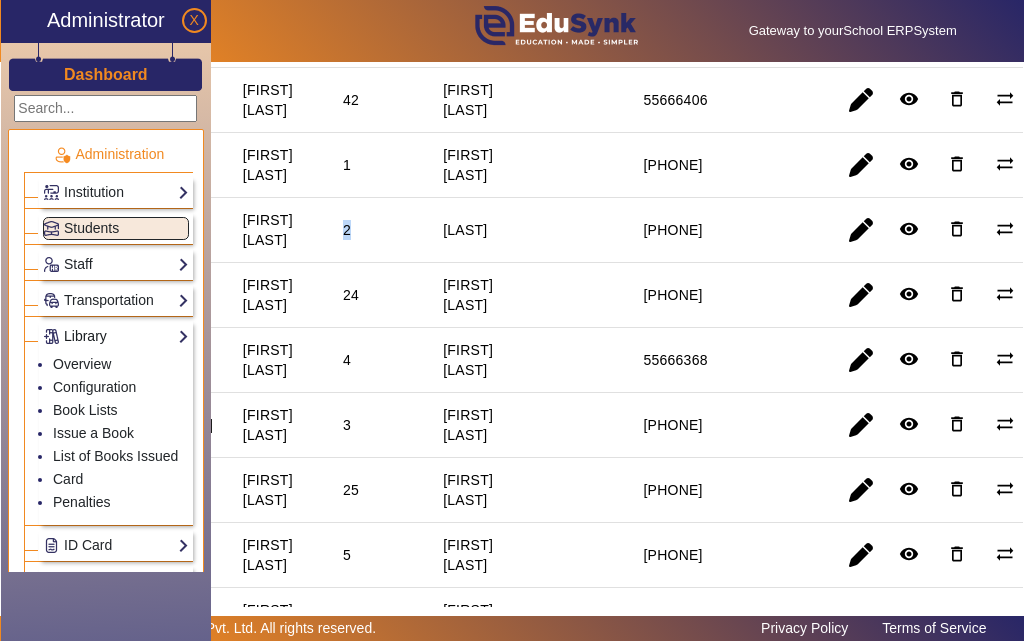 click on "Library" 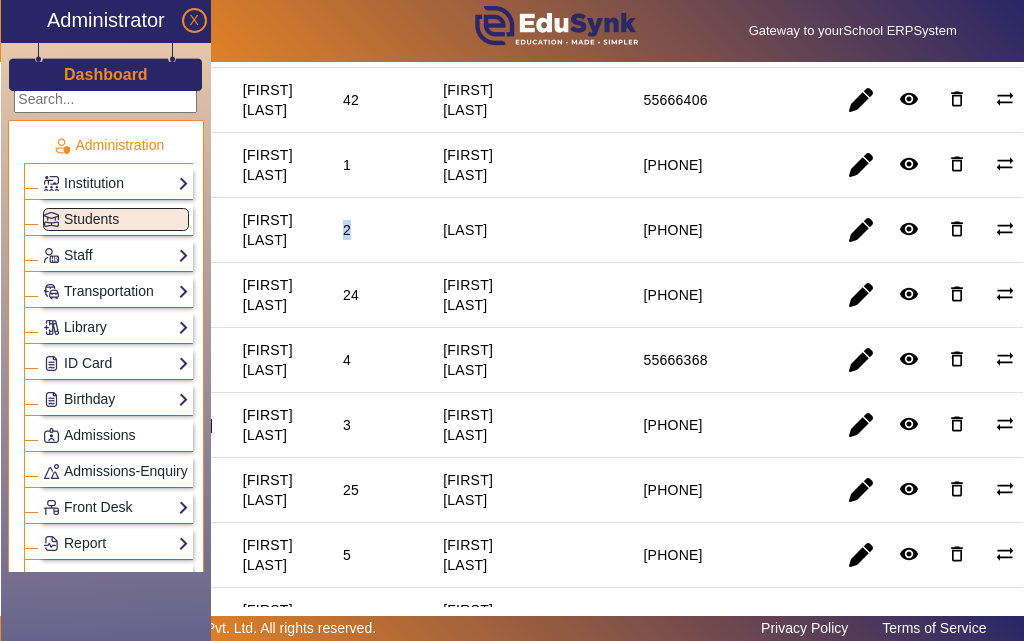 scroll, scrollTop: 0, scrollLeft: 0, axis: both 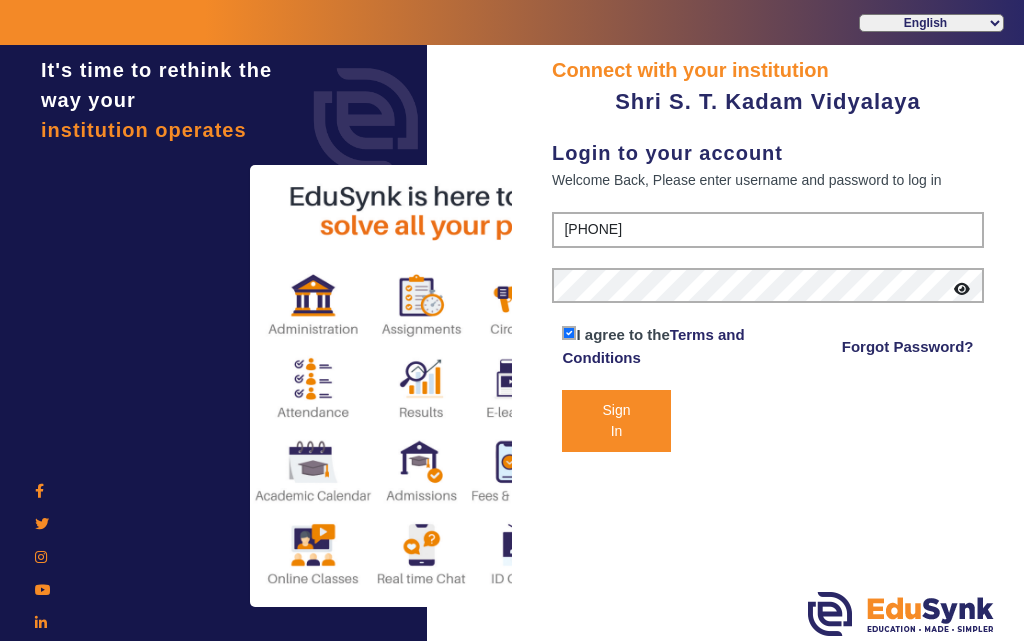 click on "Sign In" 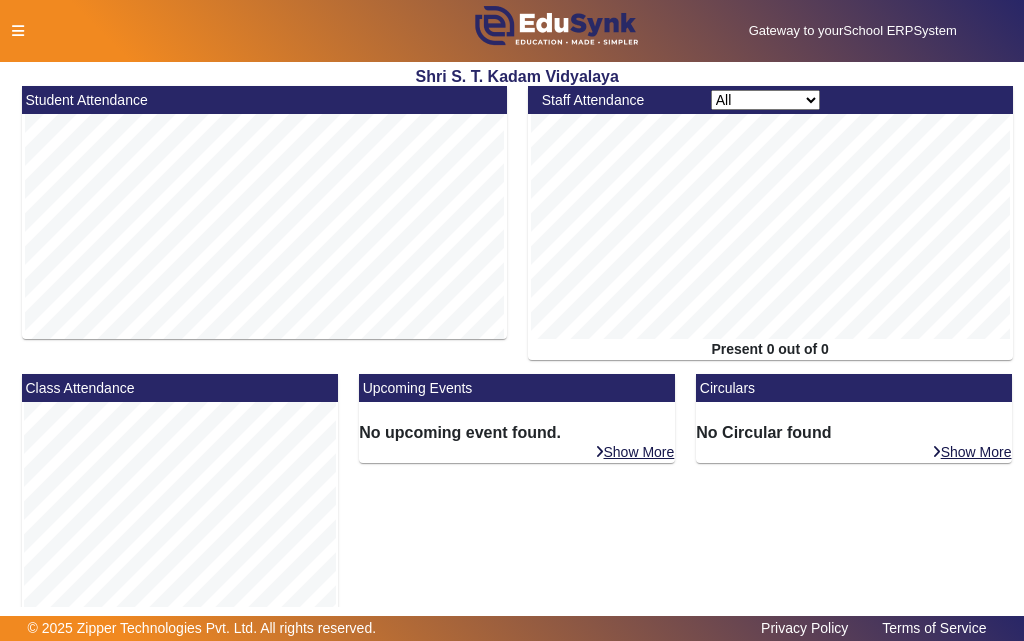click 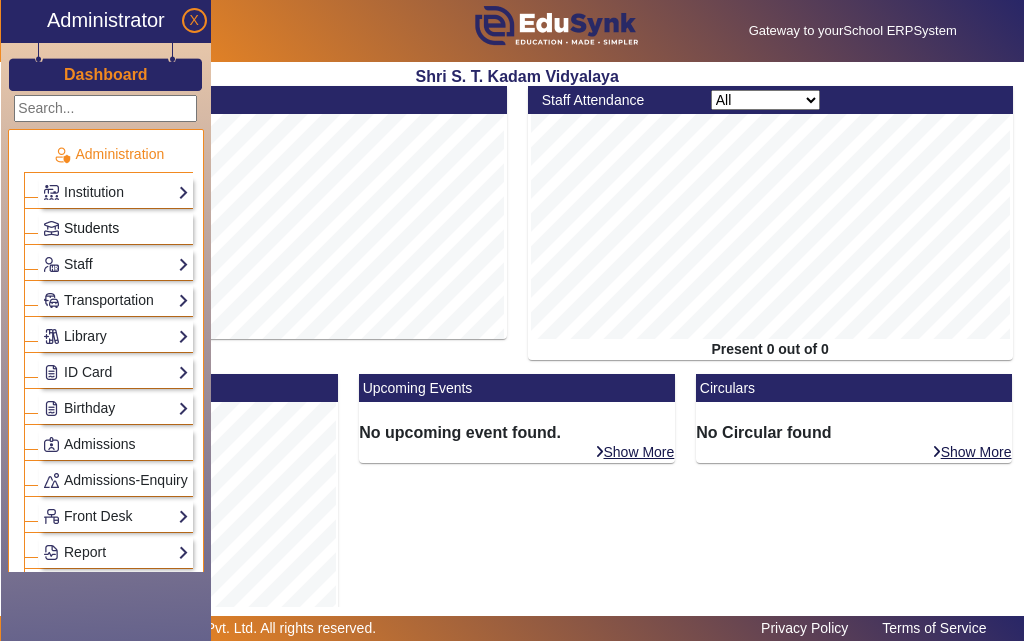 click on "Students" 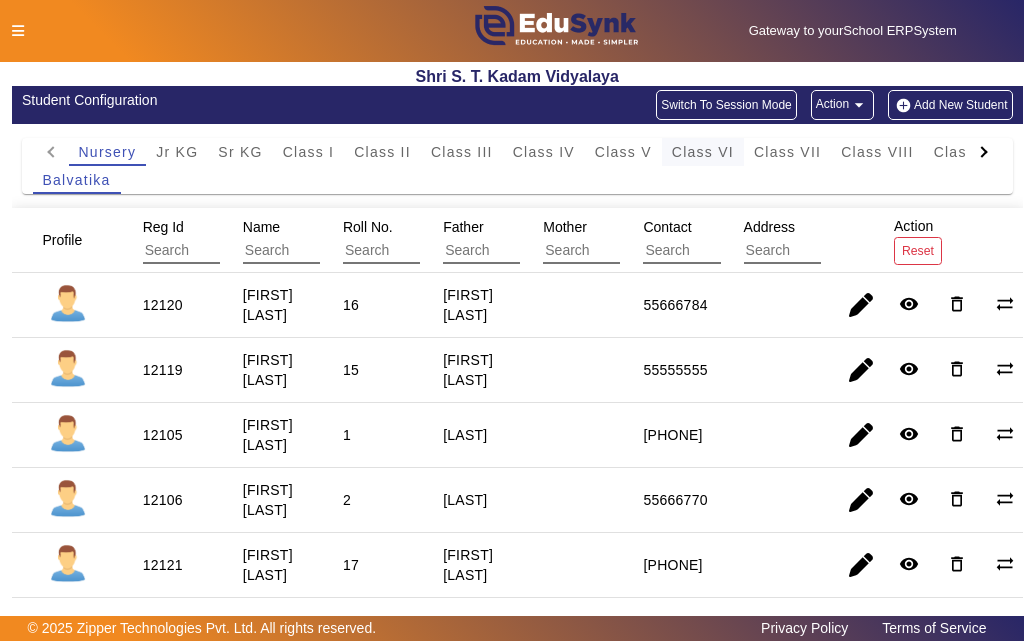 click on "Class VI" at bounding box center (703, 152) 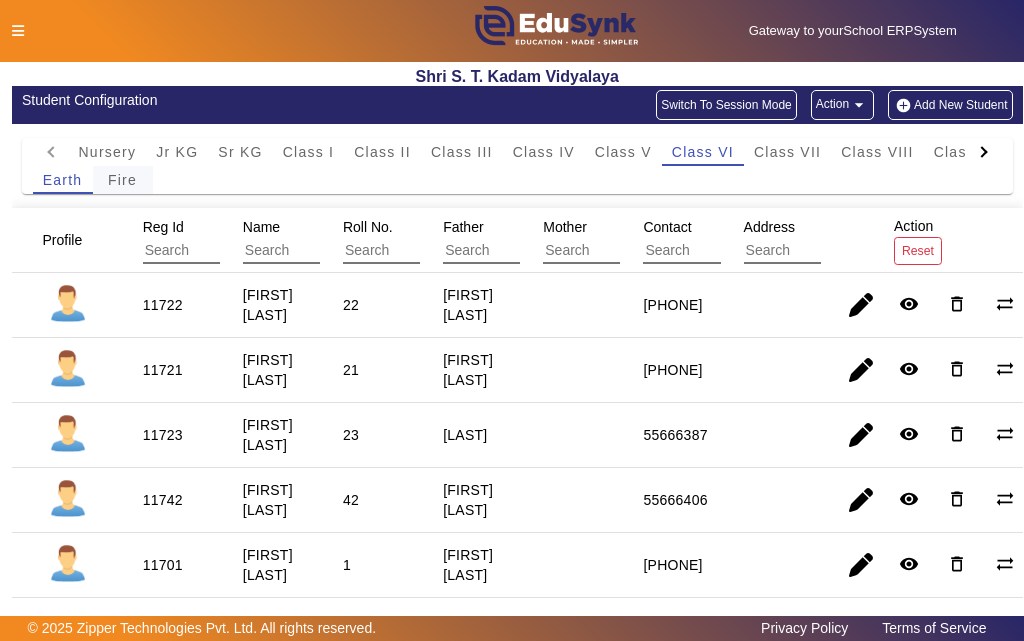click on "Fire" at bounding box center [122, 180] 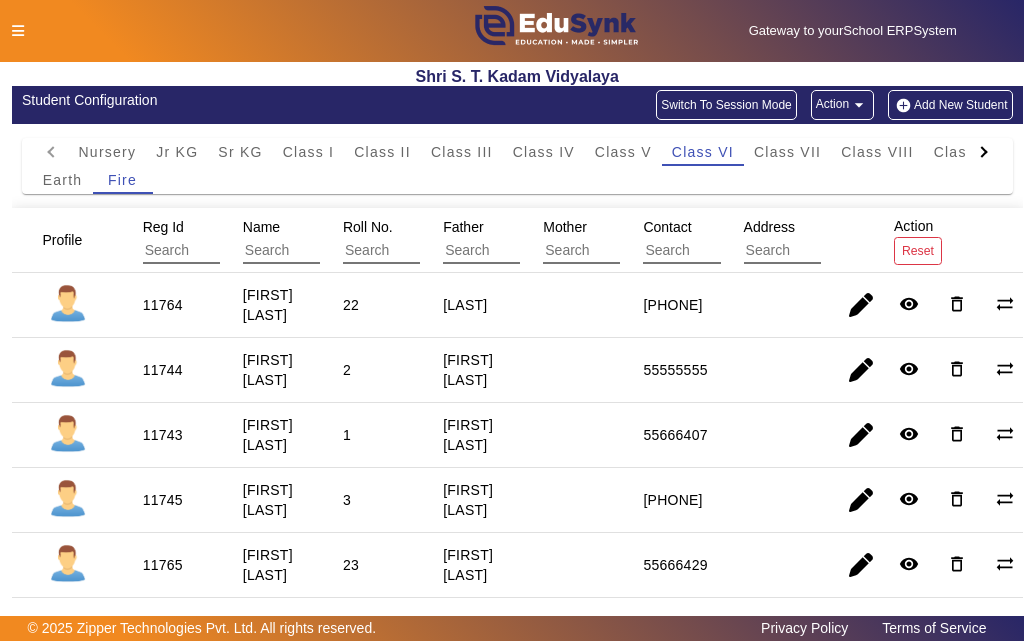 scroll, scrollTop: 100, scrollLeft: 0, axis: vertical 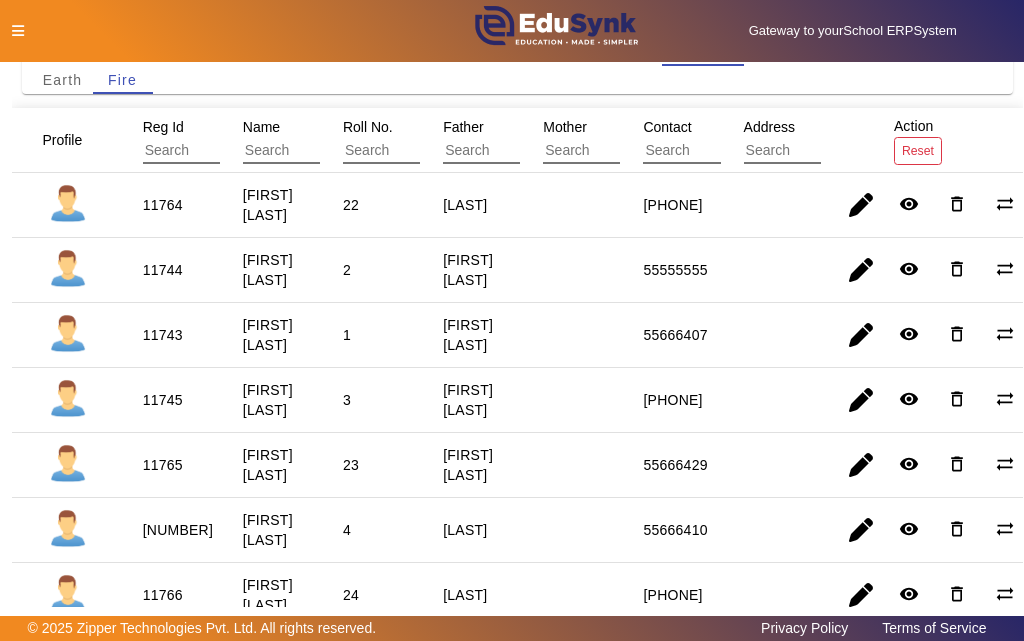 click on "11744" at bounding box center (163, 335) 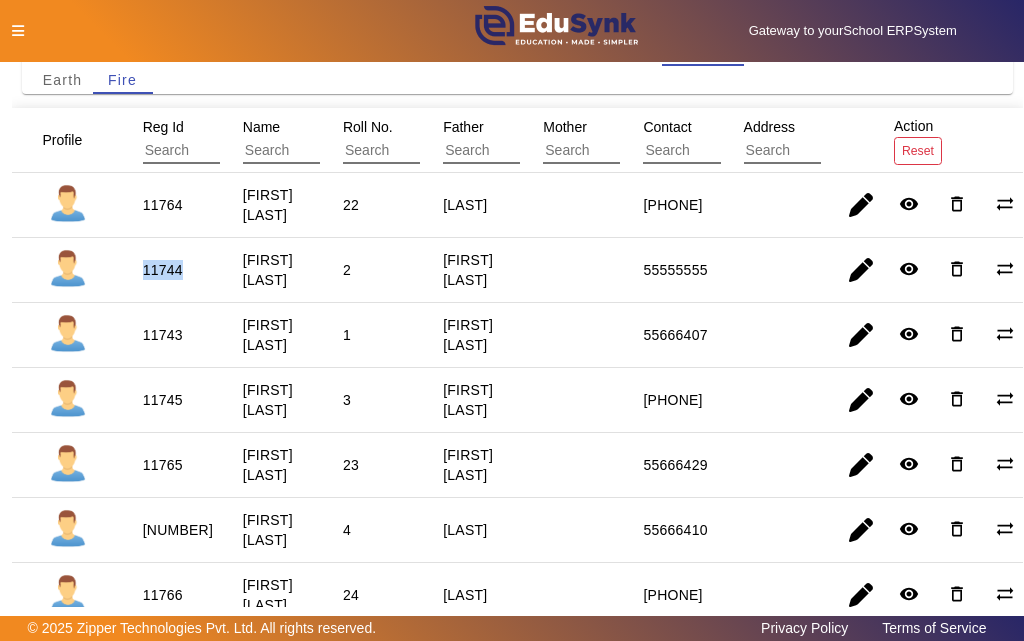 click on "11744" at bounding box center [163, 335] 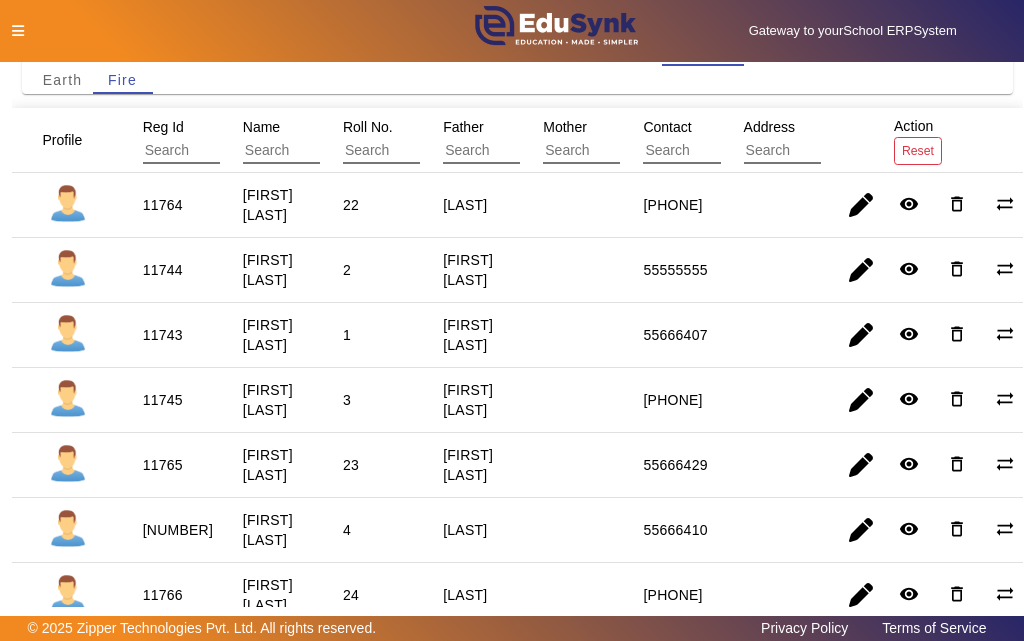 click 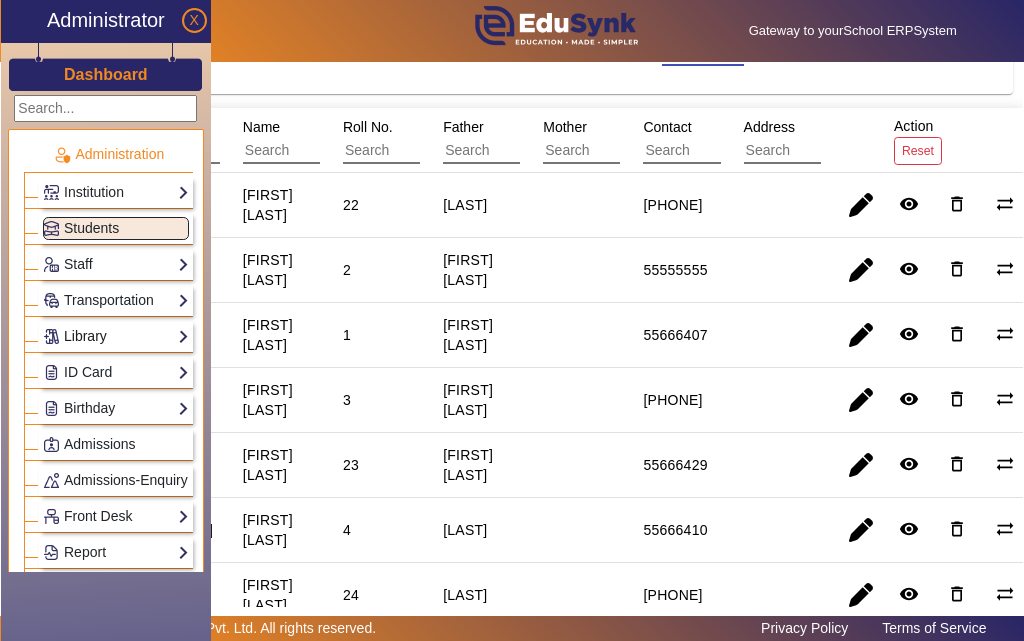 click on "Library" 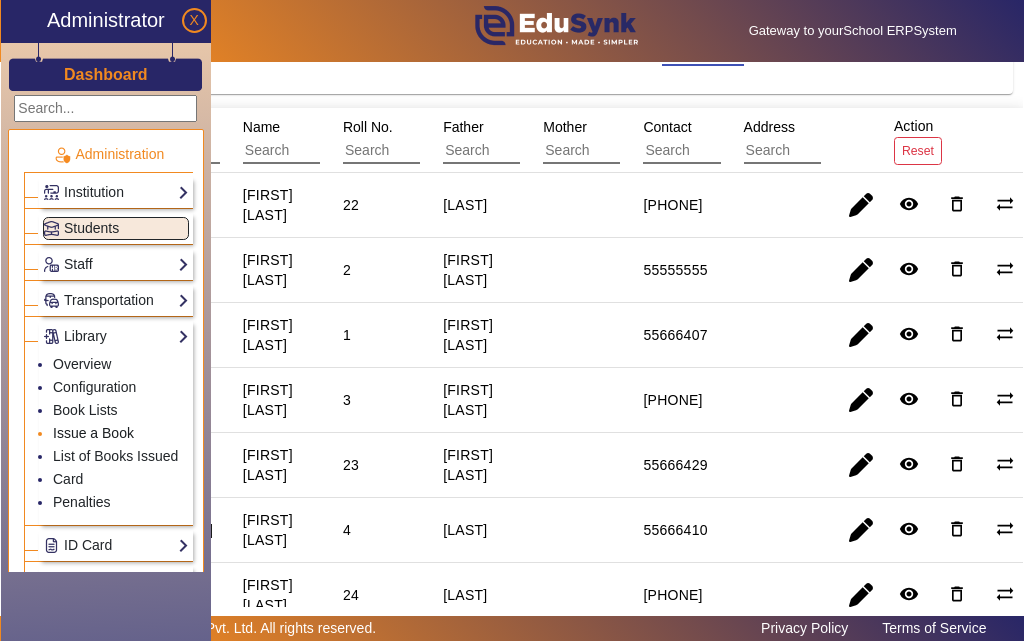 click on "Issue a Book" 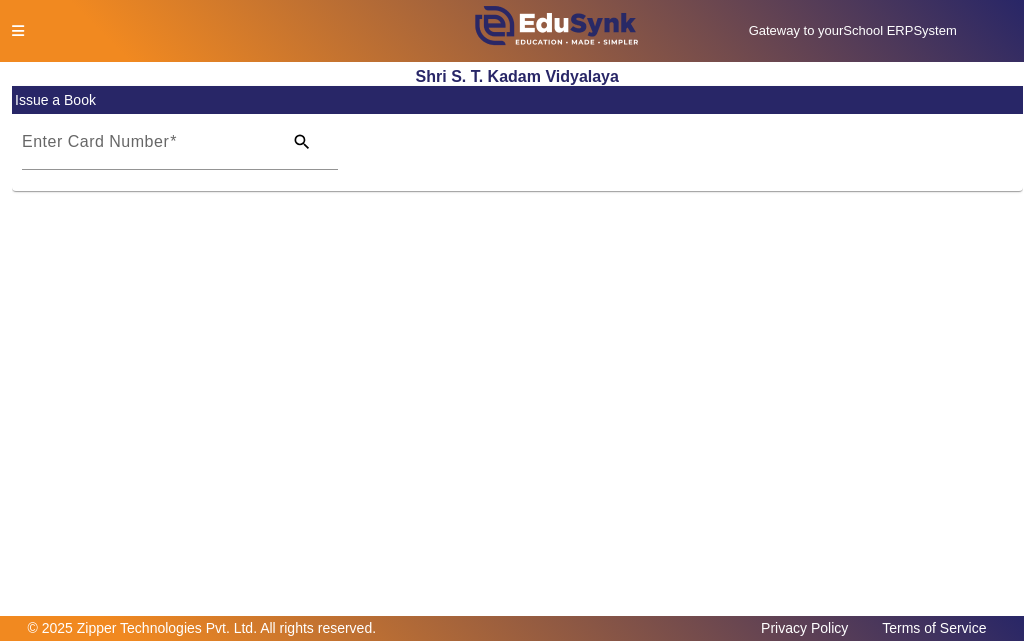 scroll, scrollTop: 0, scrollLeft: 0, axis: both 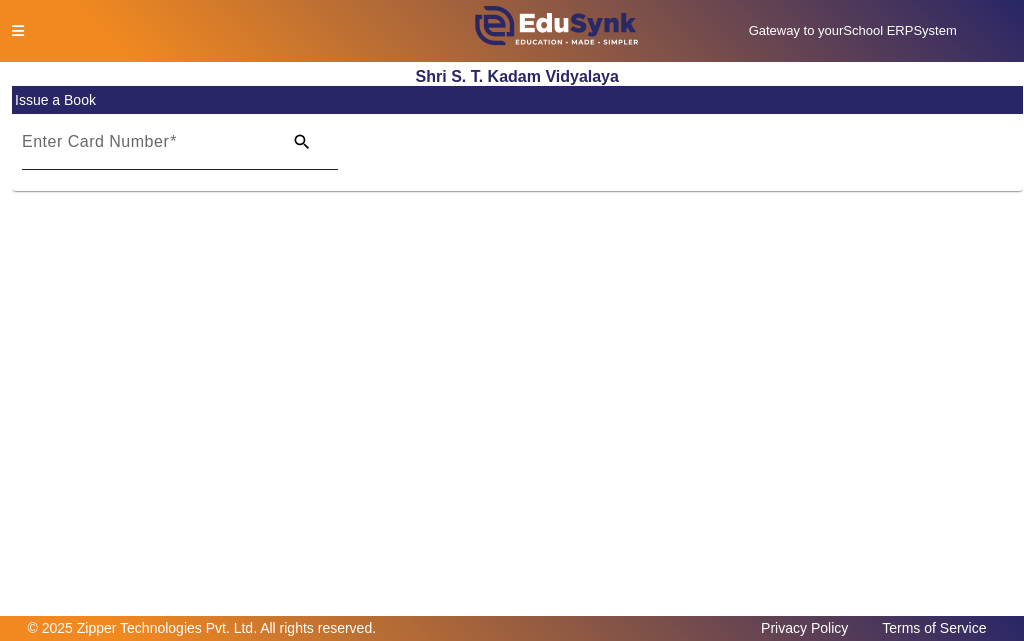 click on "Enter Card Number" at bounding box center [95, 141] 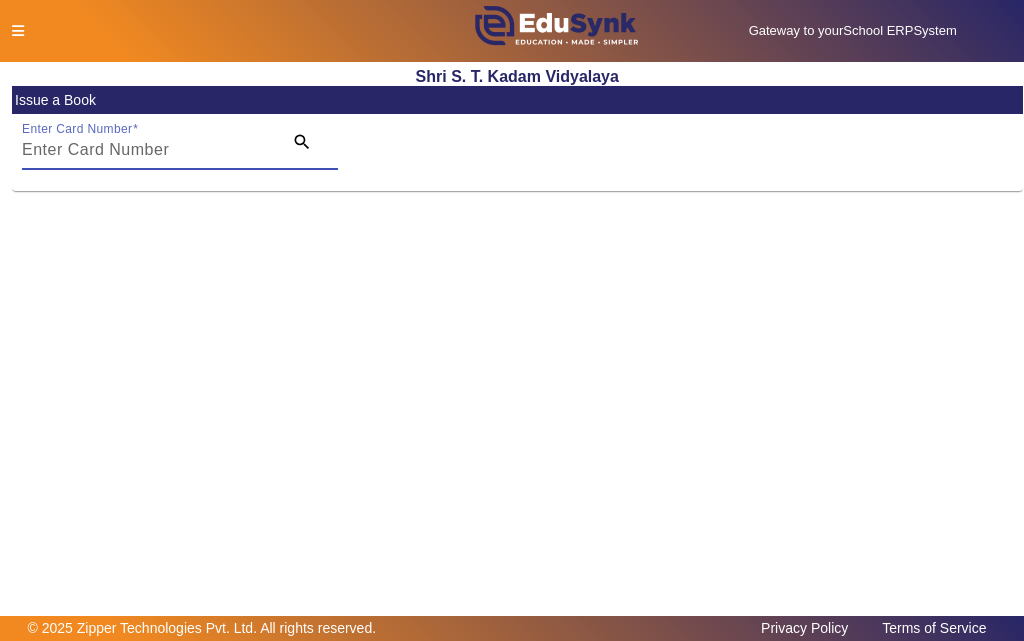 paste on "11744" 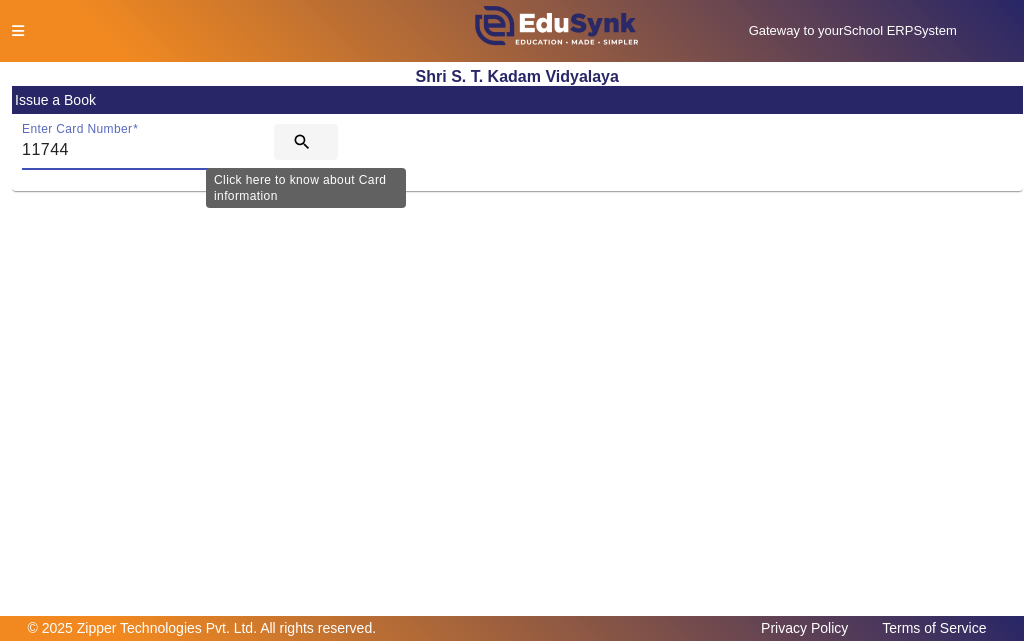 type on "11744" 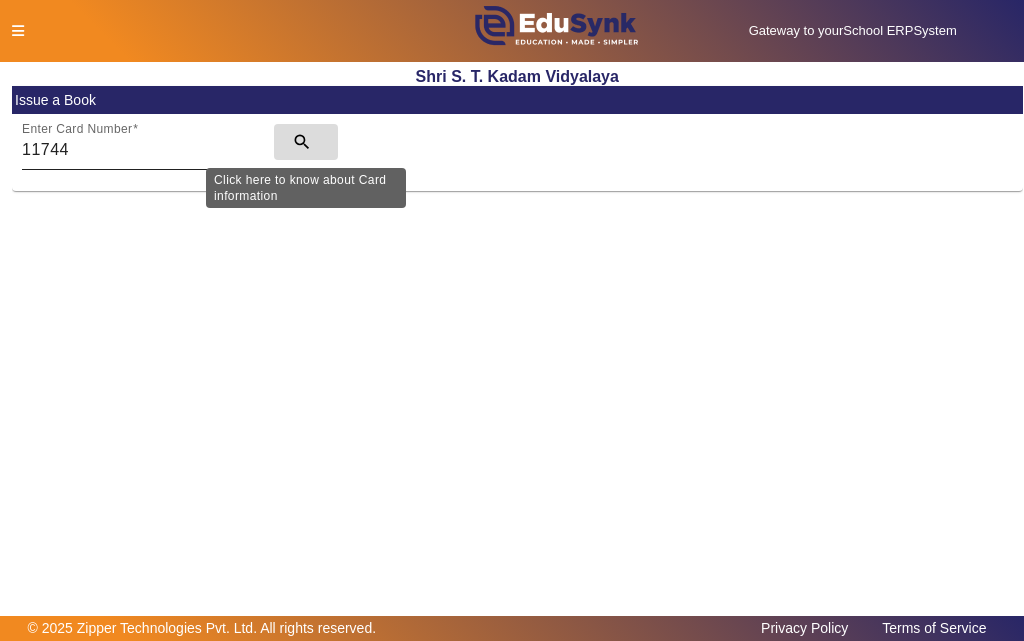click on "search" 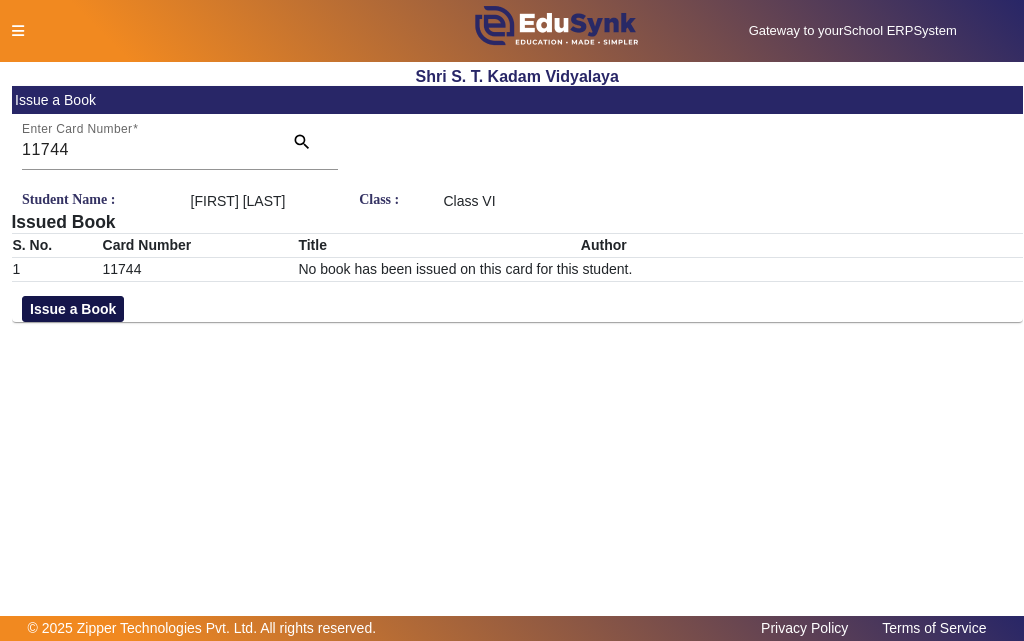 click on "Issue a Book" 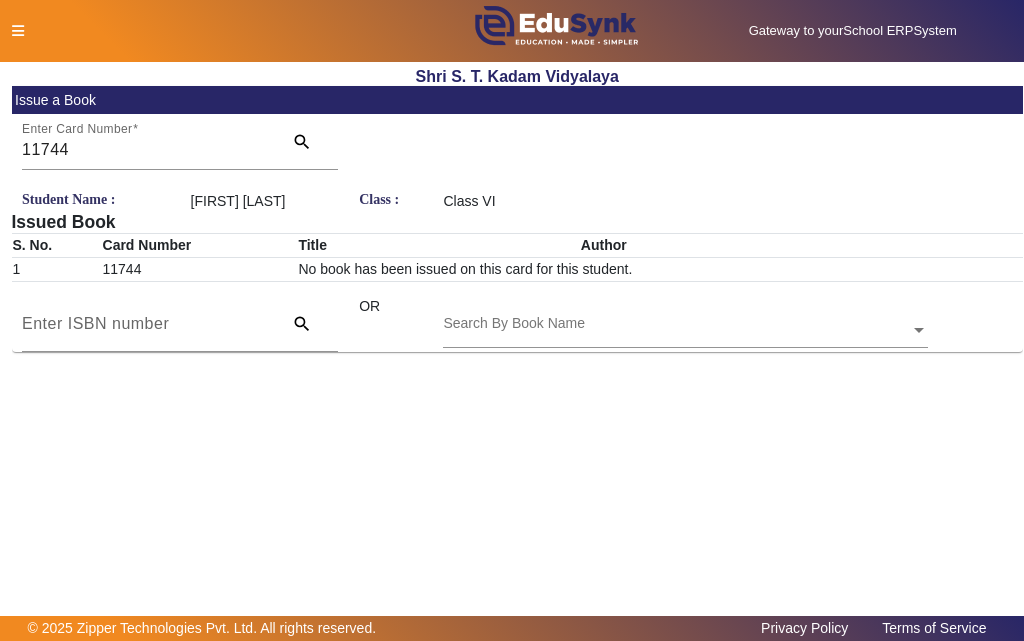 click 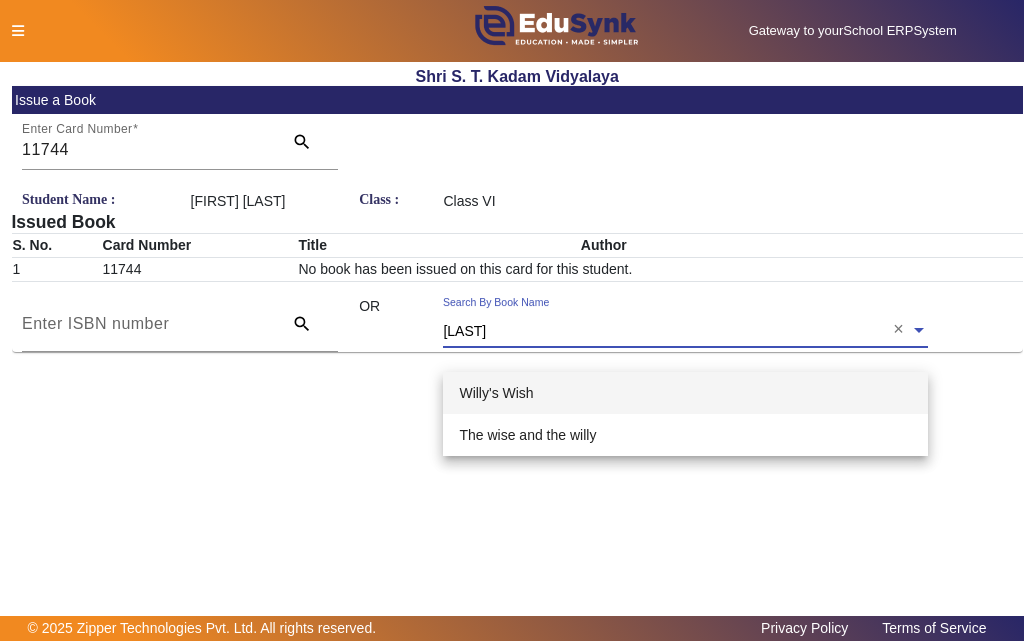 type on "[FIRST]" 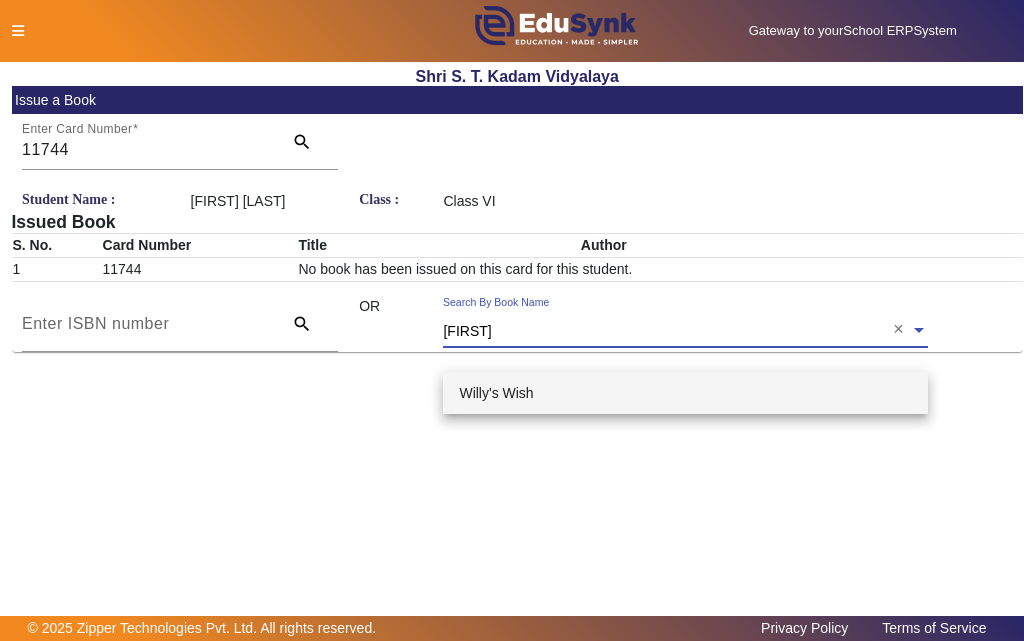 click on "Willy's Wish" at bounding box center [496, 393] 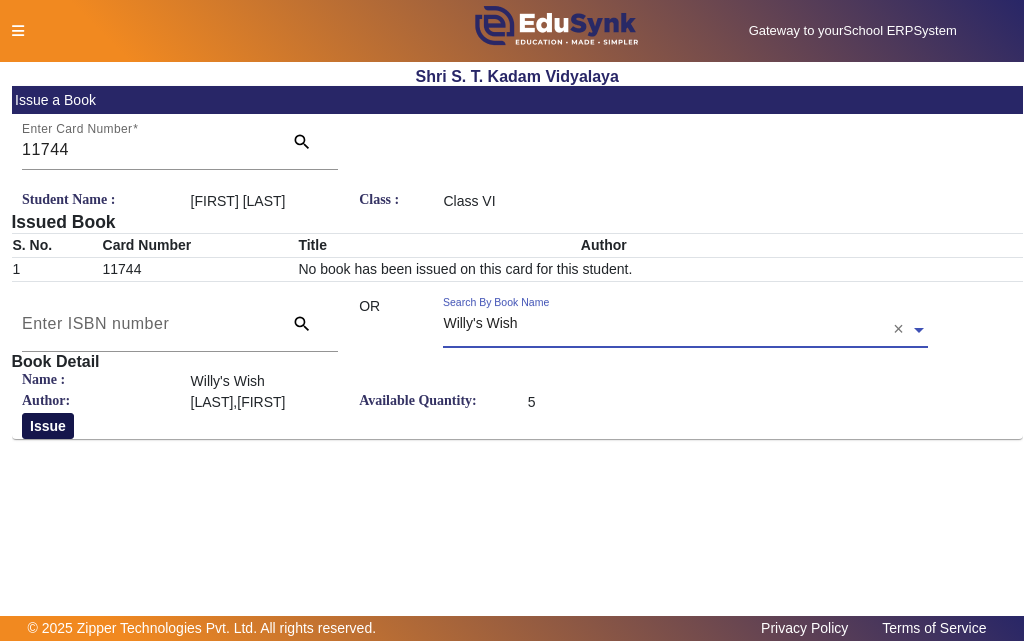 click on "Issue" 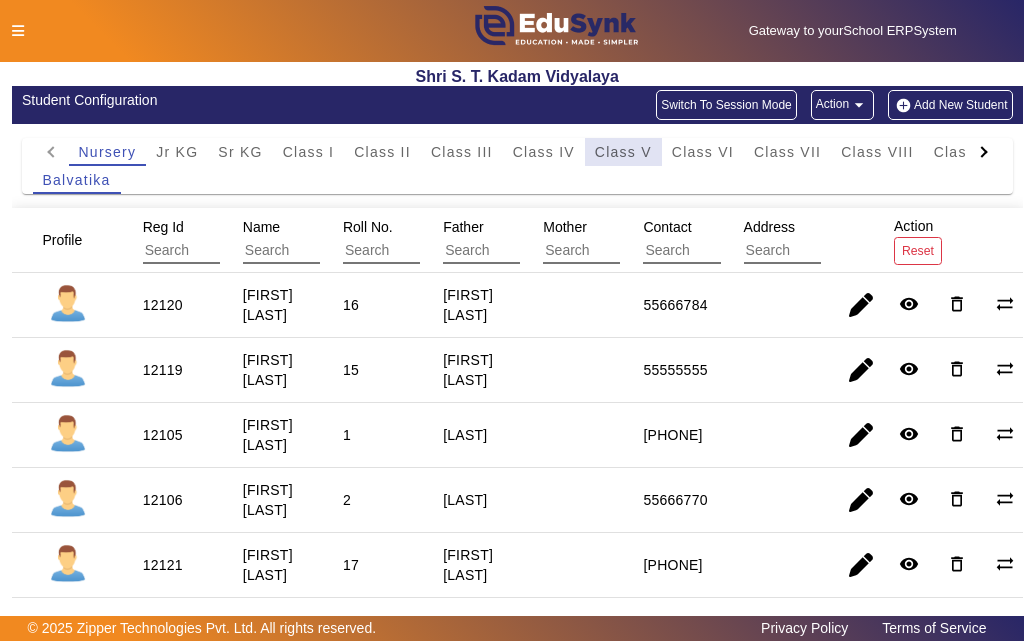 click on "Class V" at bounding box center (623, 152) 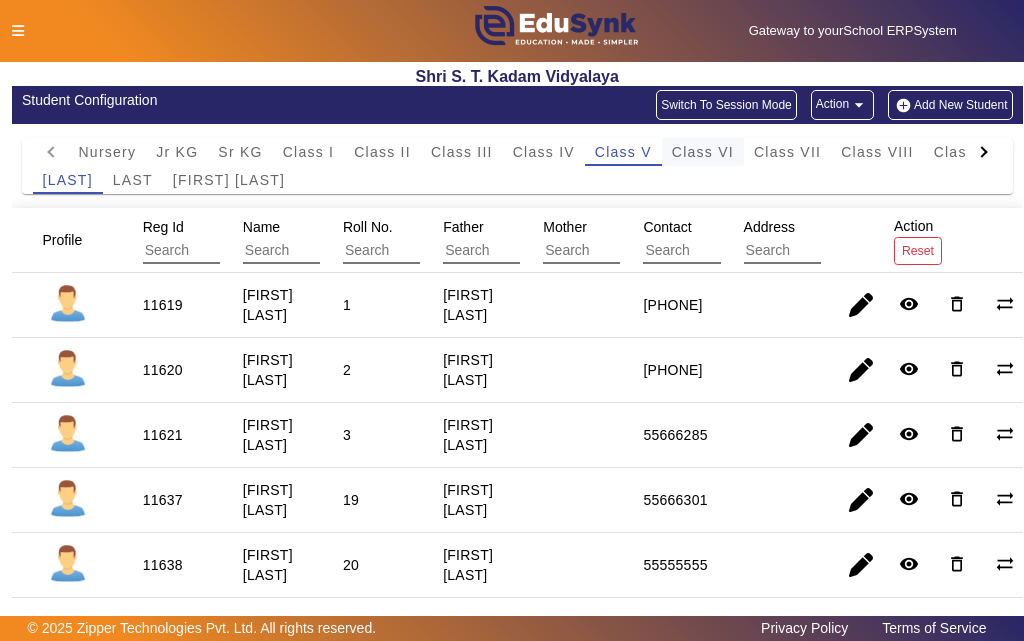 click on "Class VI" at bounding box center (703, 152) 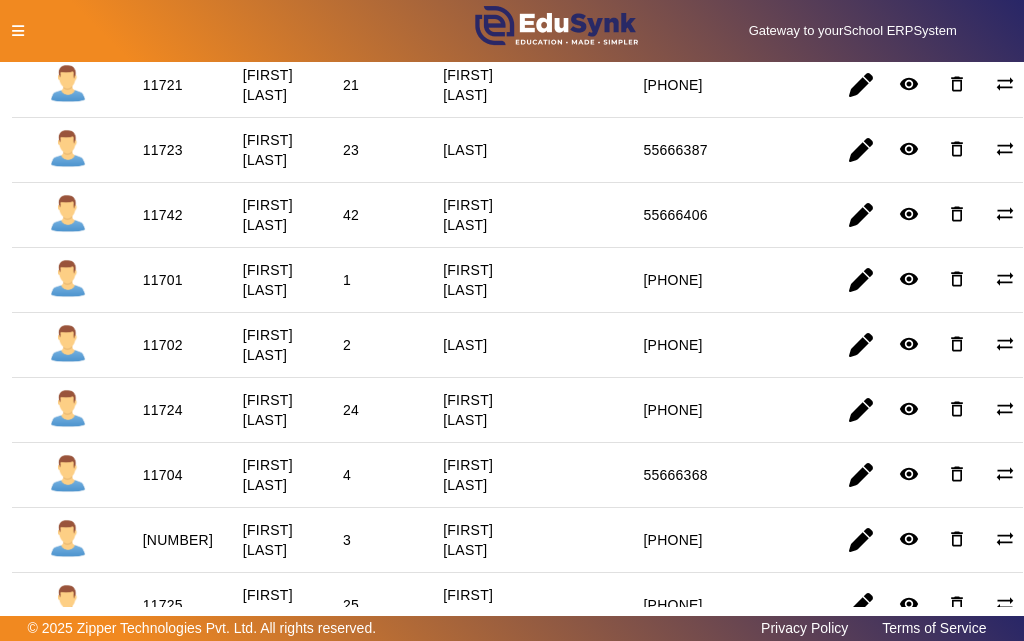 scroll, scrollTop: 400, scrollLeft: 0, axis: vertical 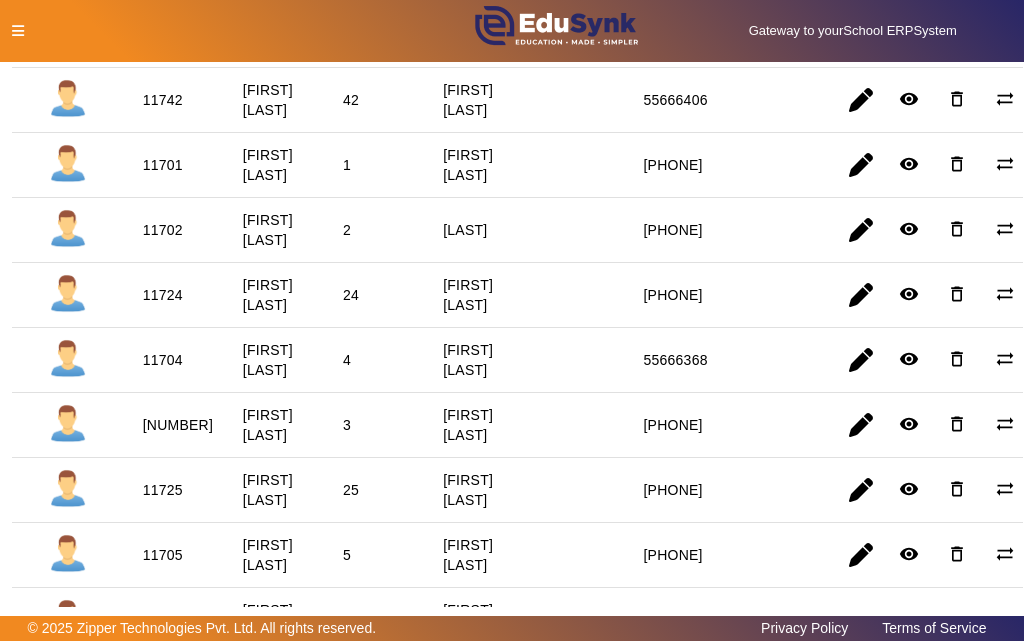 click on "2" at bounding box center (351, 295) 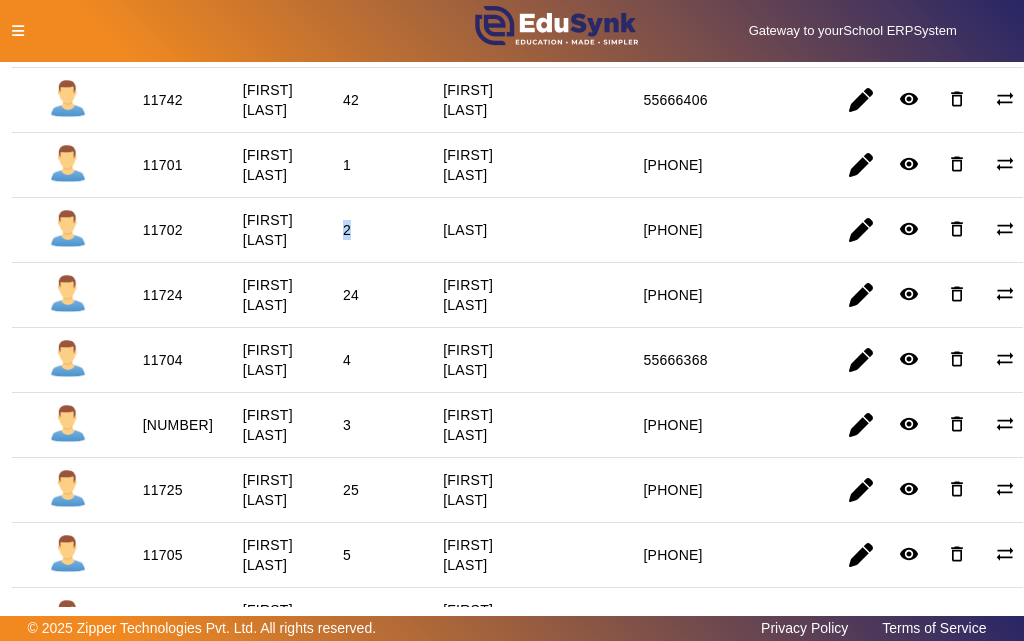 click on "2" at bounding box center (351, 295) 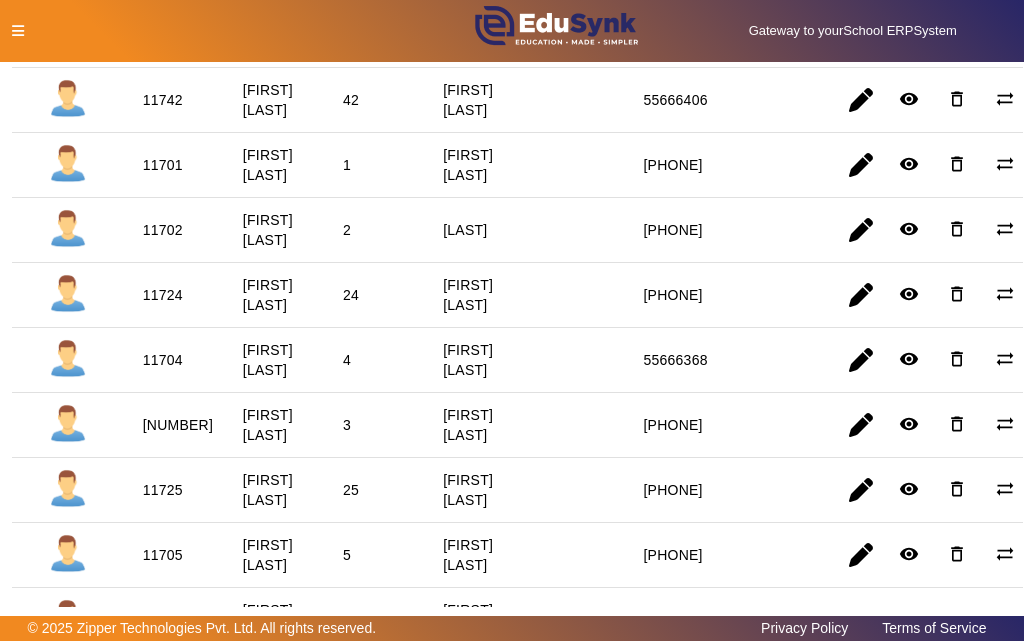click on "11702" at bounding box center [163, 295] 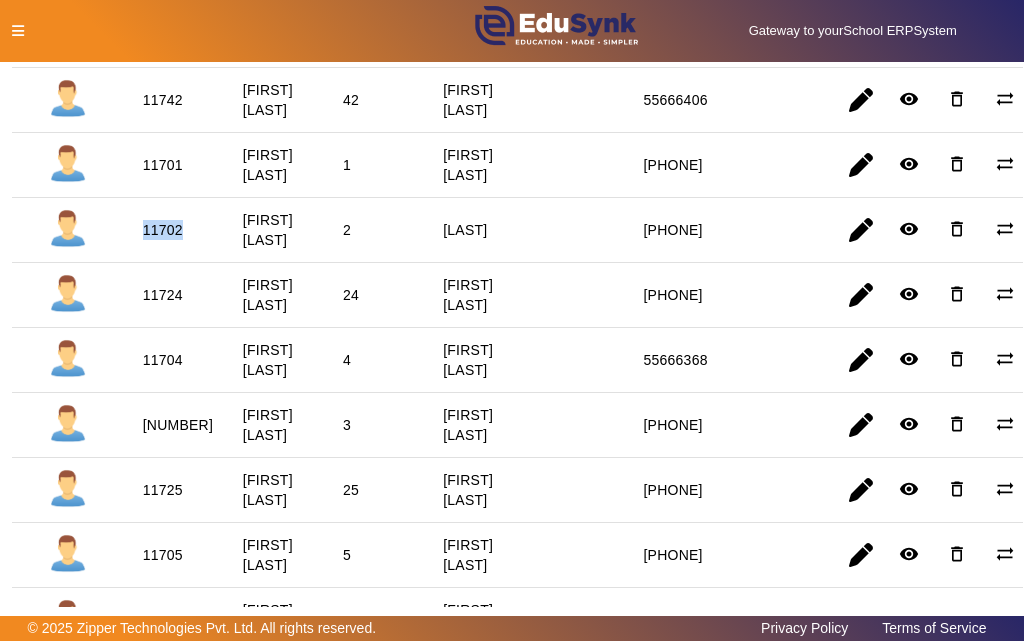 click on "11702" at bounding box center [163, 295] 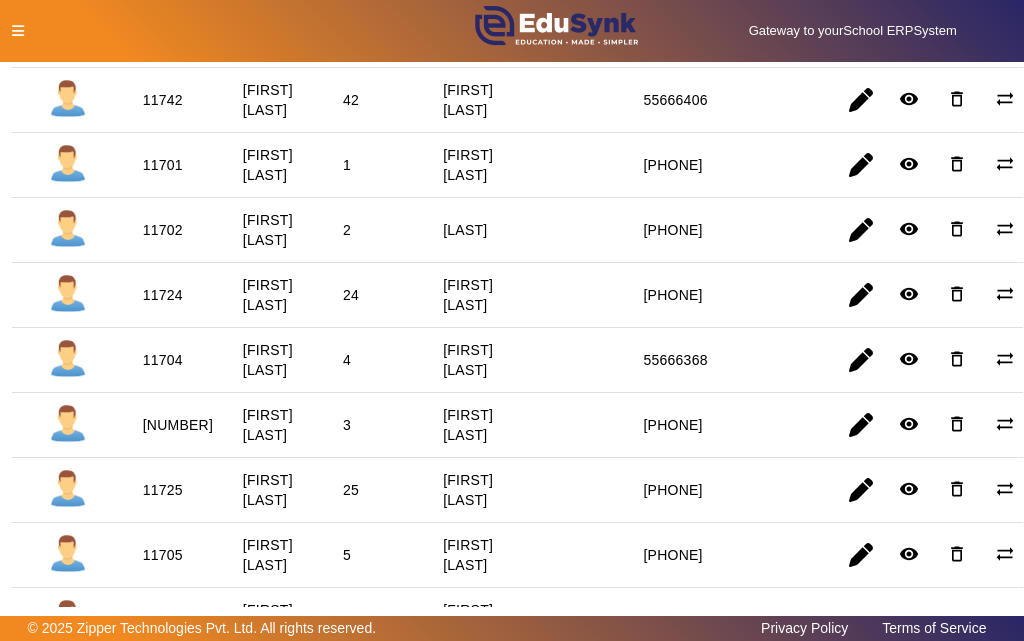 click 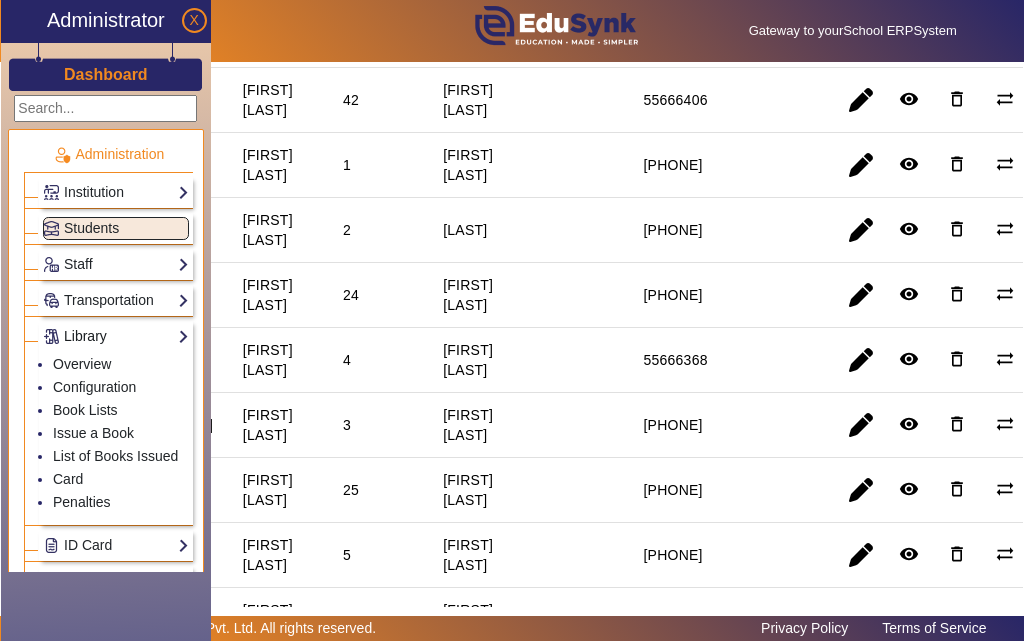 click on "Library" 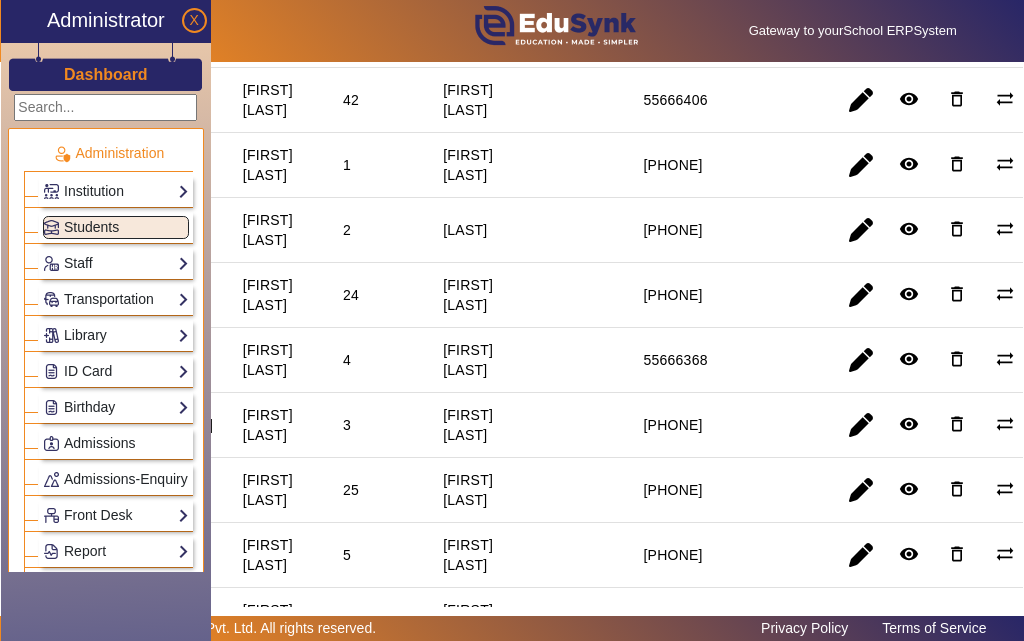scroll, scrollTop: 0, scrollLeft: 0, axis: both 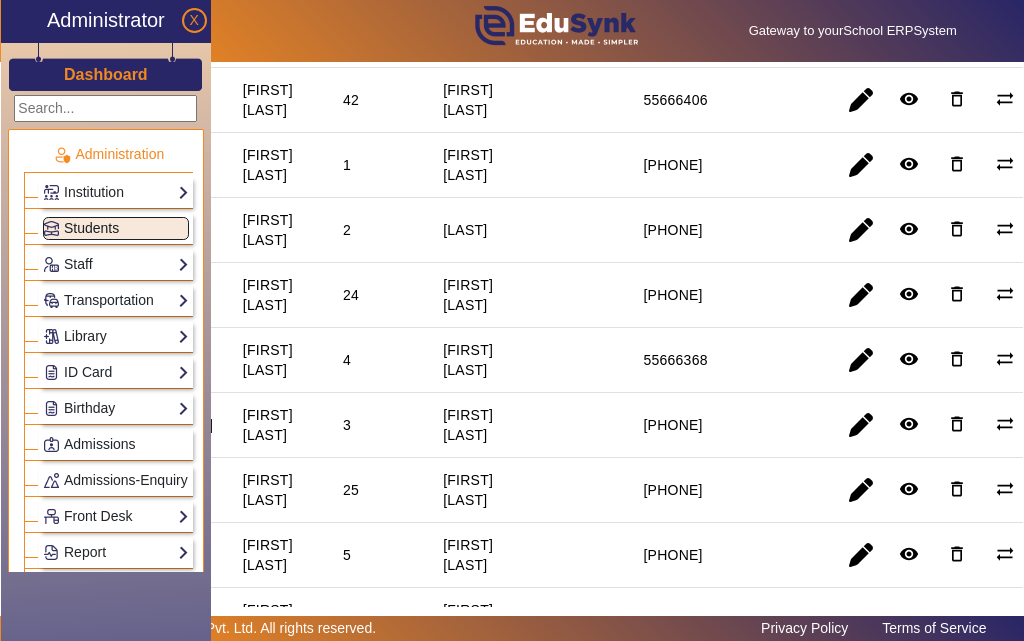 click on "Students" 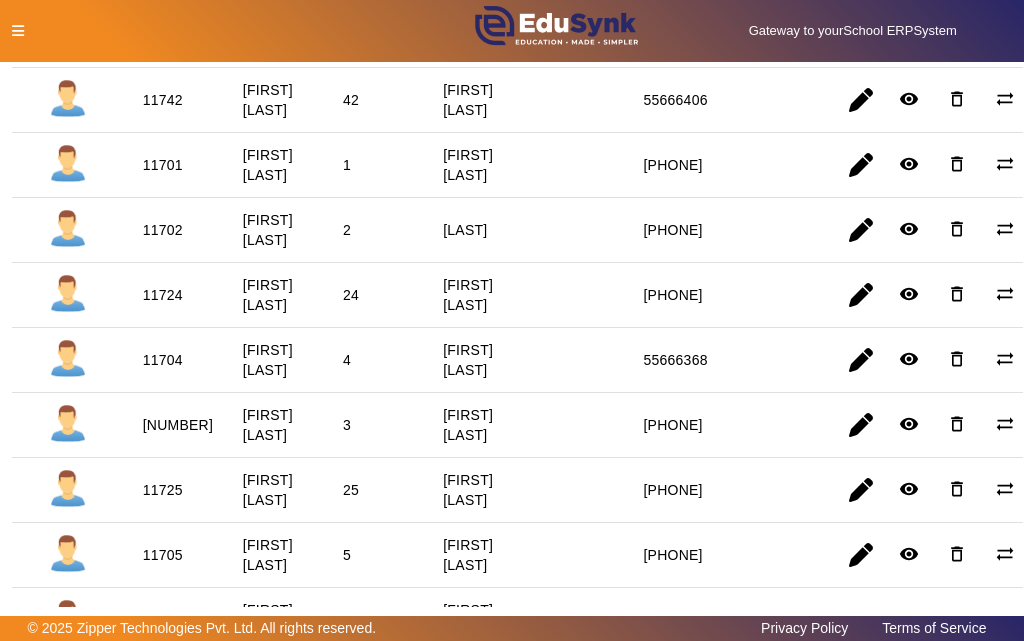 click on "11702" at bounding box center (163, 295) 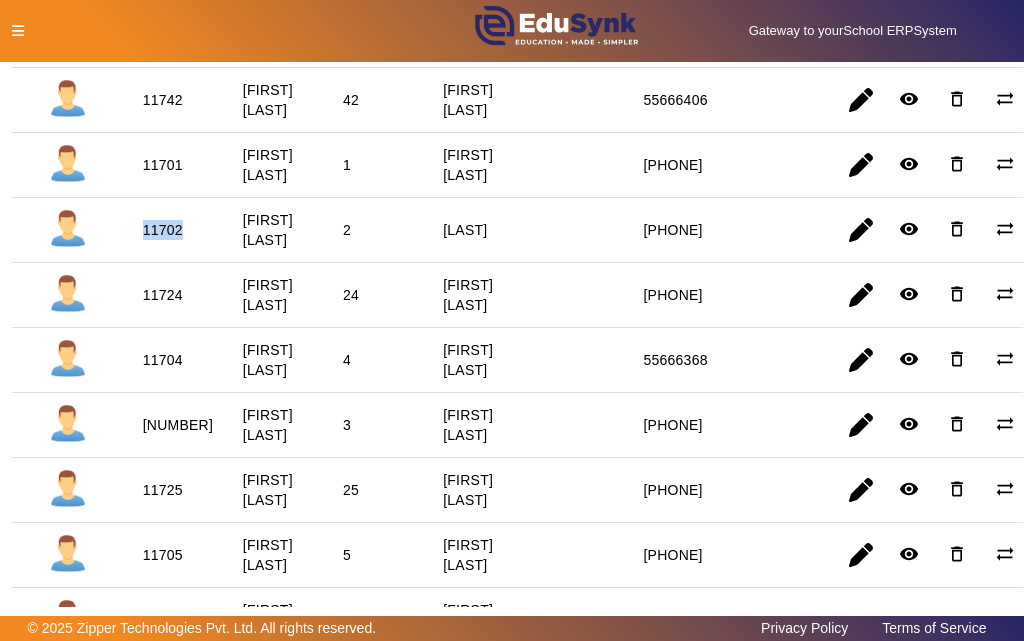 click on "11702" at bounding box center (163, 295) 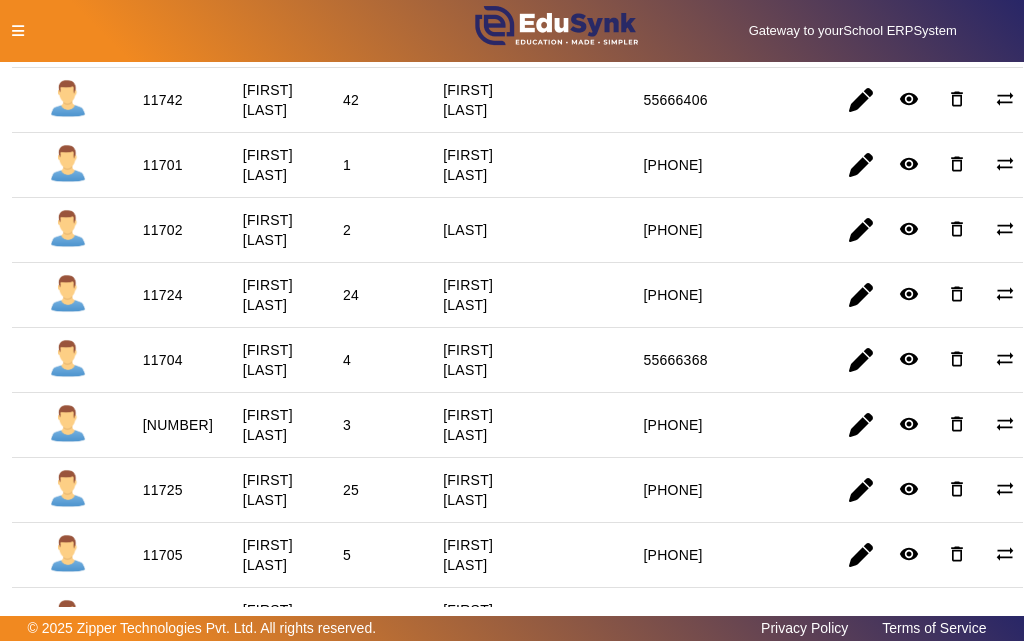 click 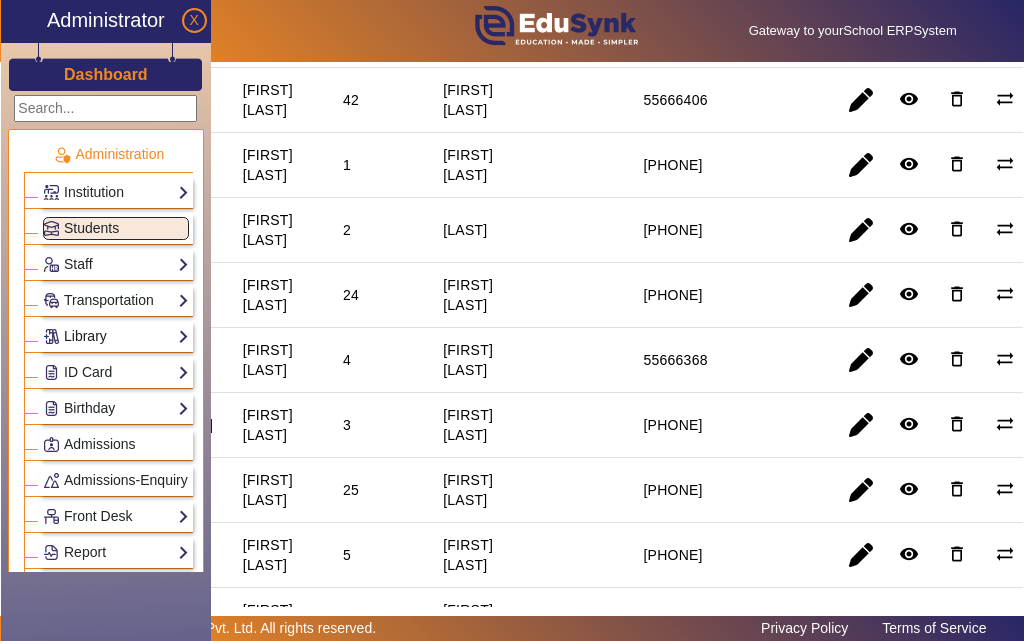 click on "Library" 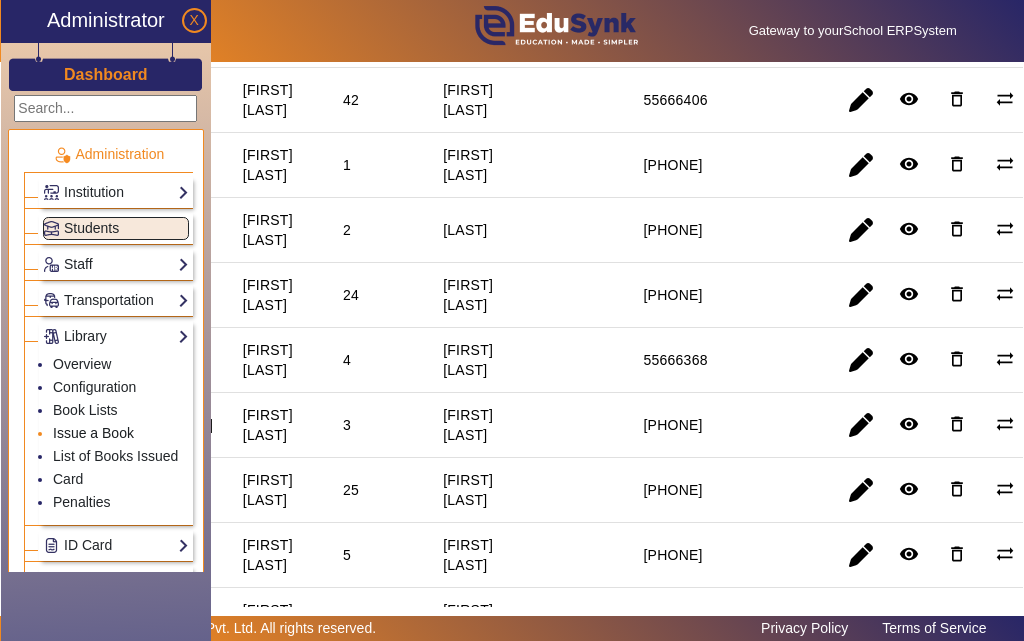 click on "Issue a Book" 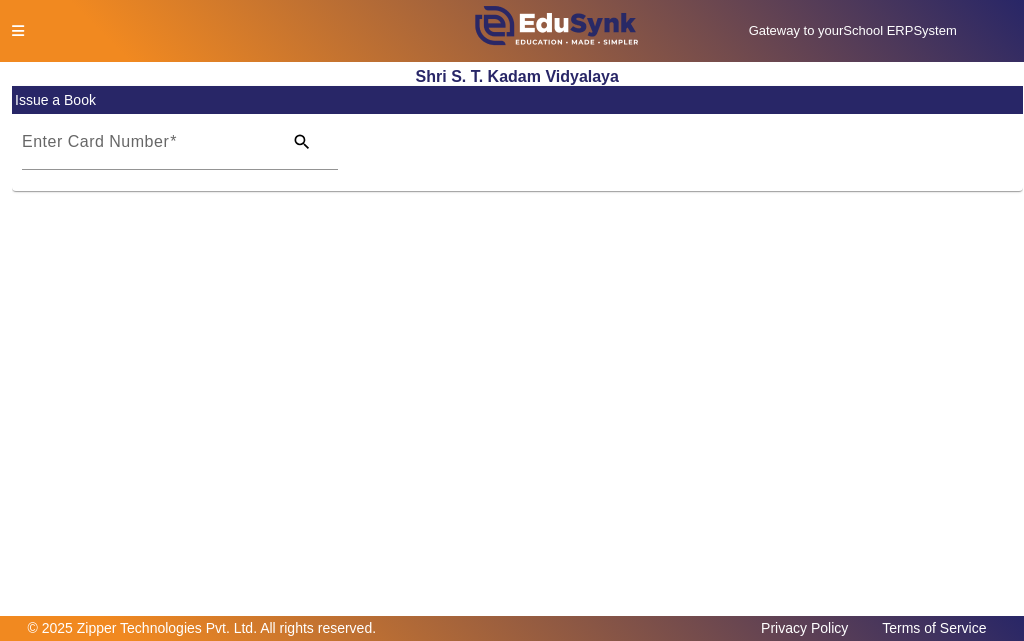 scroll, scrollTop: 0, scrollLeft: 0, axis: both 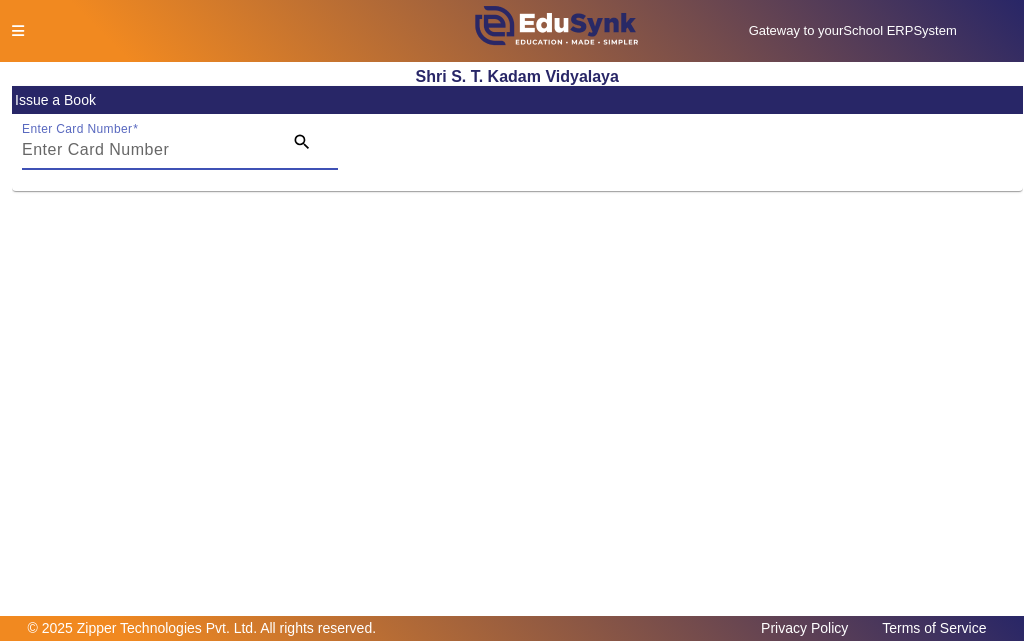 click on "Enter Card Number" at bounding box center [146, 150] 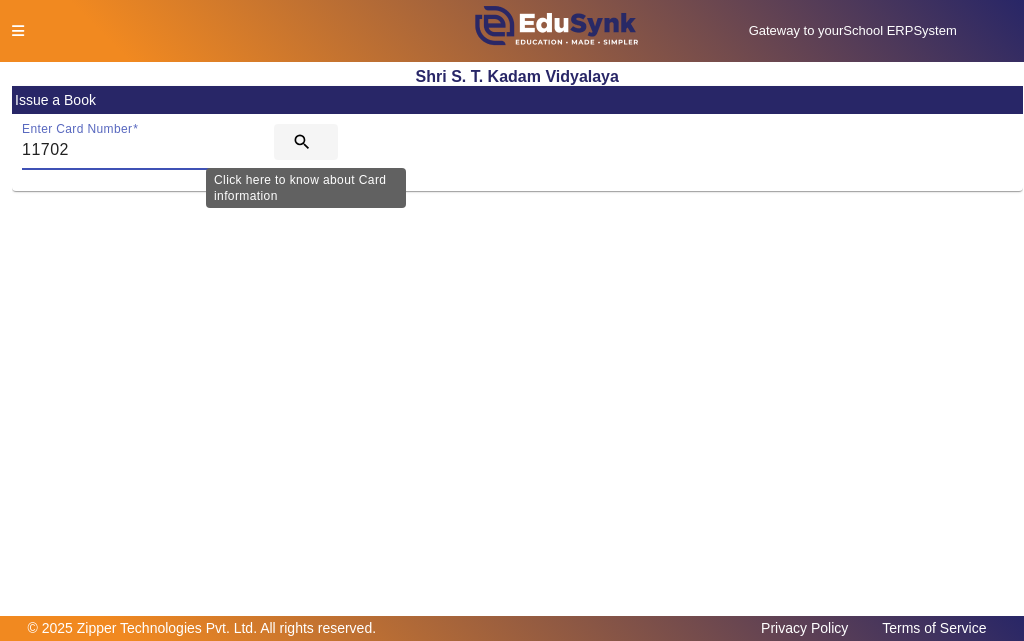 type on "11702" 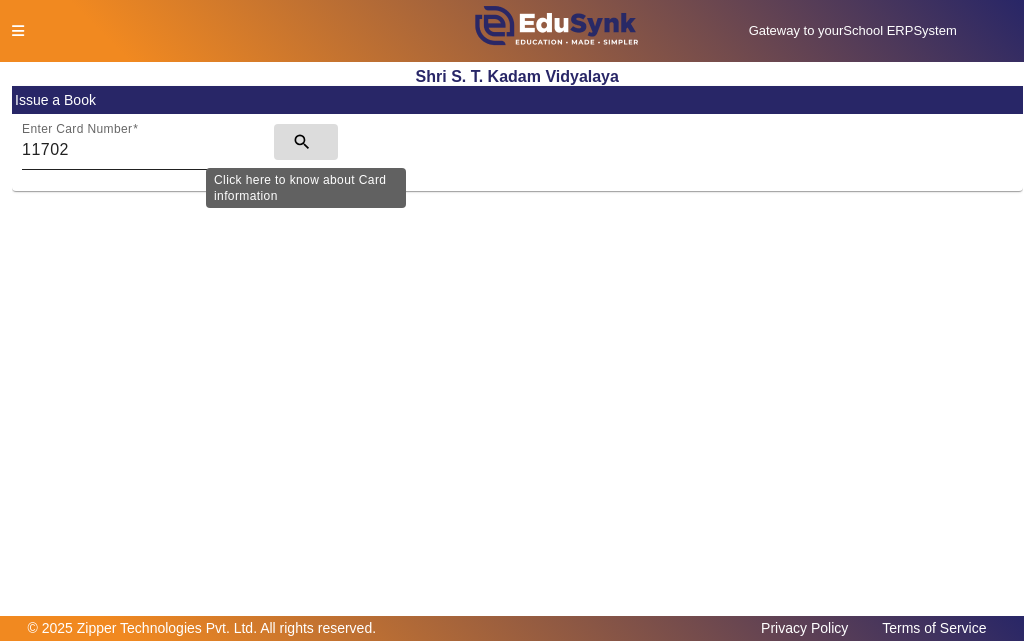 click on "search" 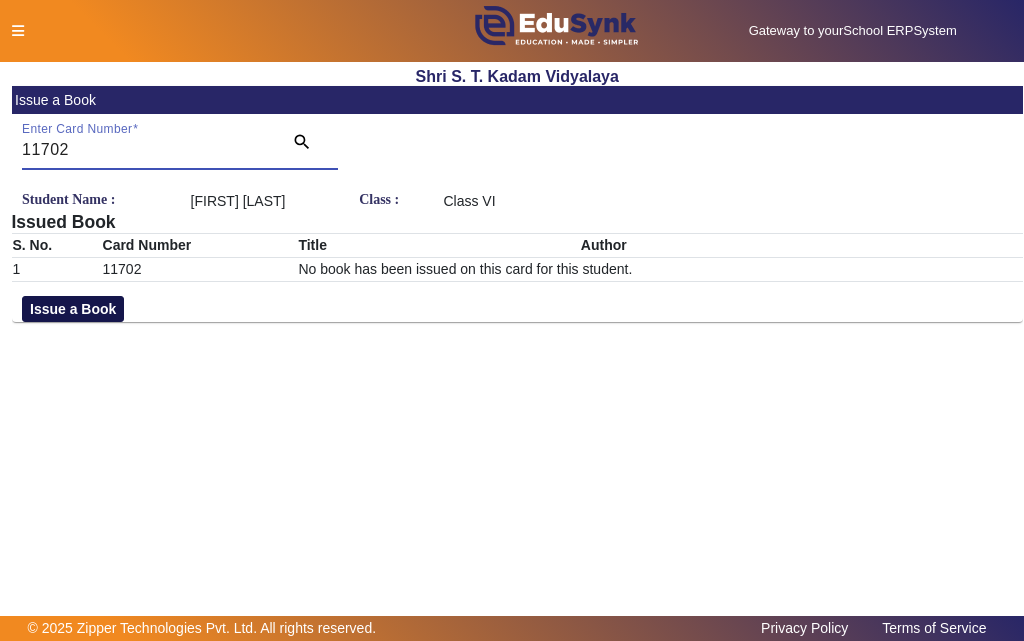 click on "Issue a Book" 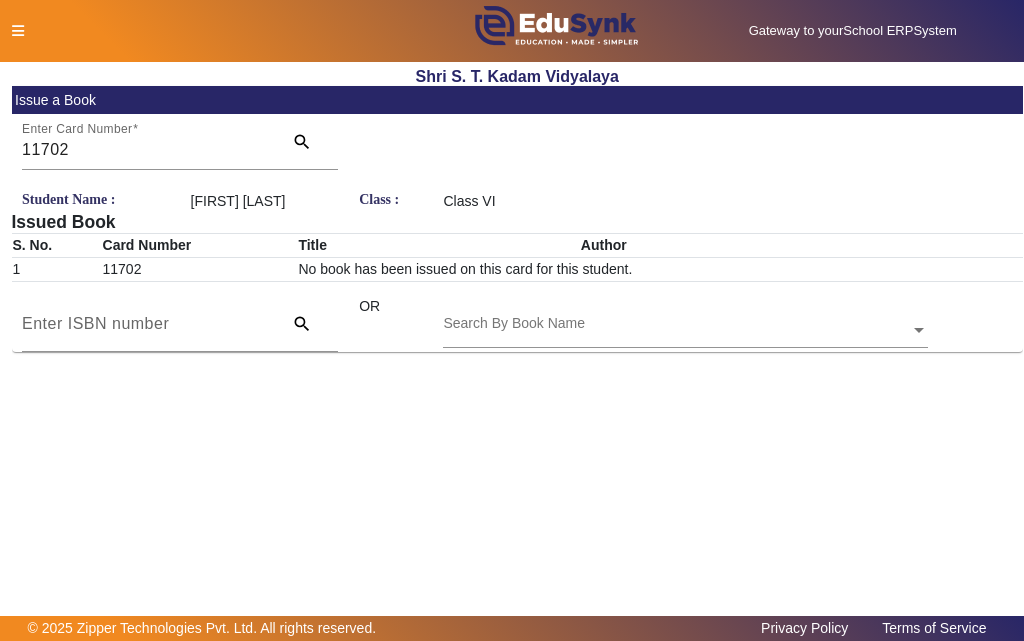click 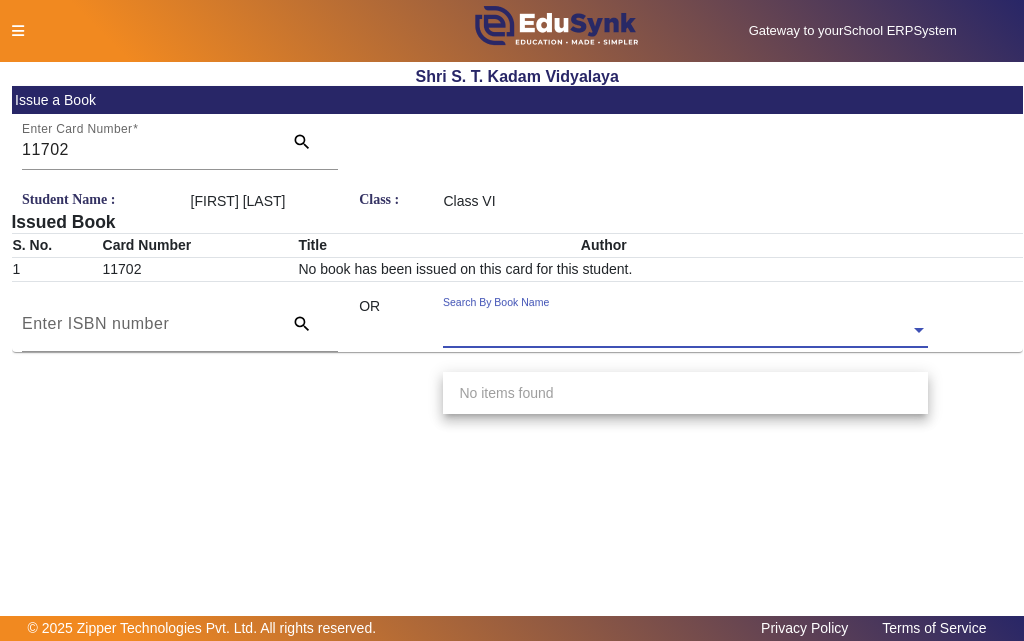 click 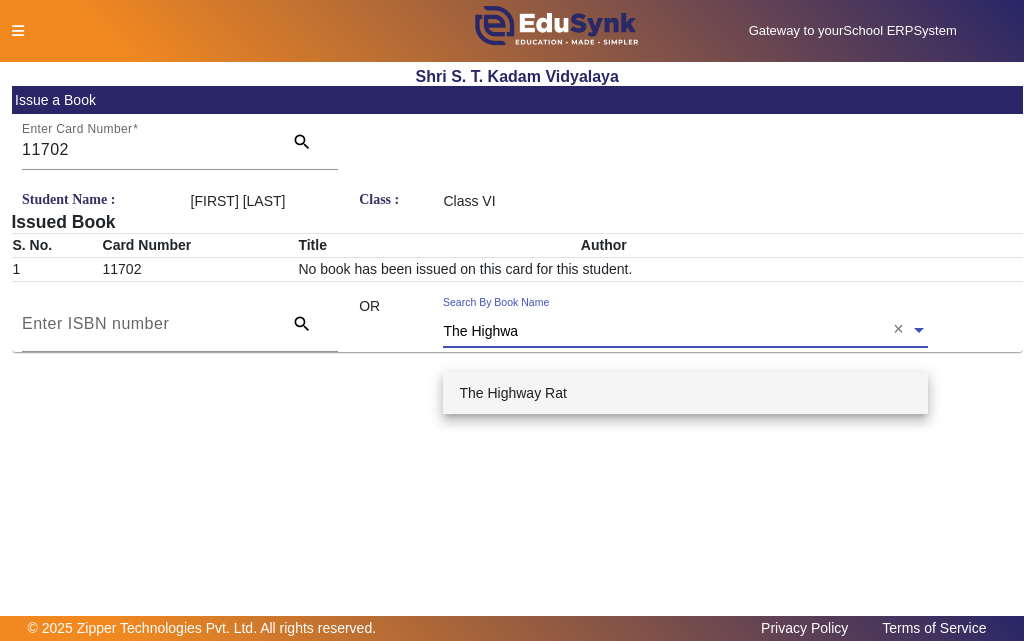 type on "The Highway" 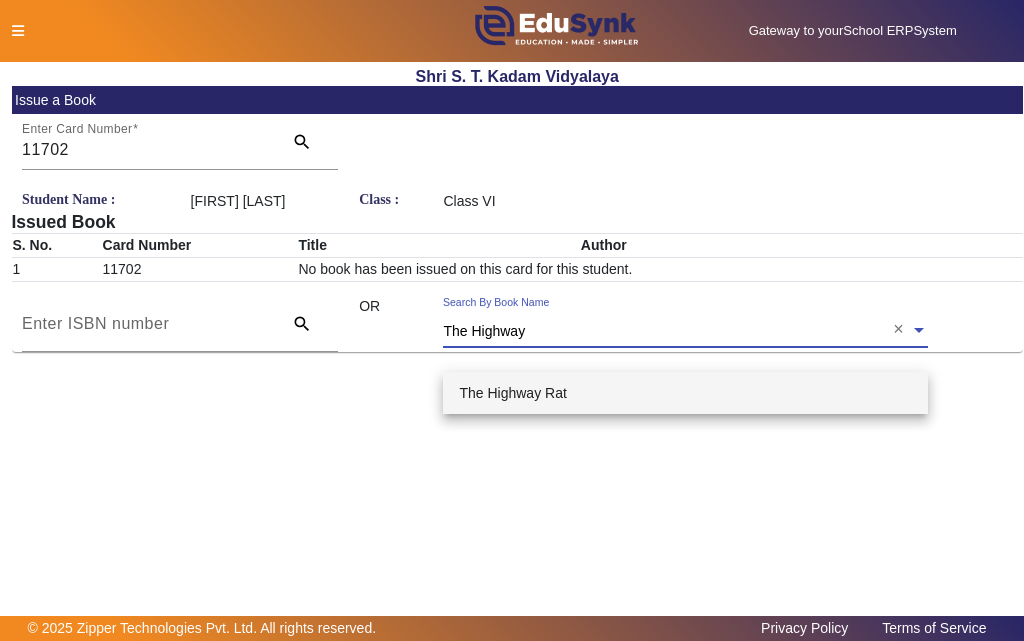 click on "The Highway Rat" at bounding box center [512, 393] 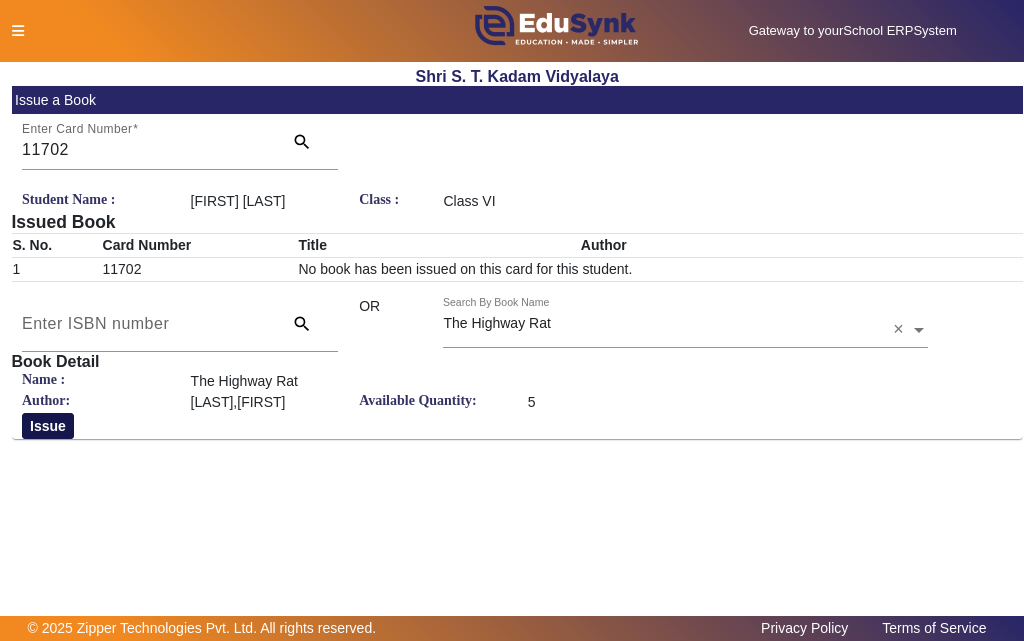 click on "Issue" 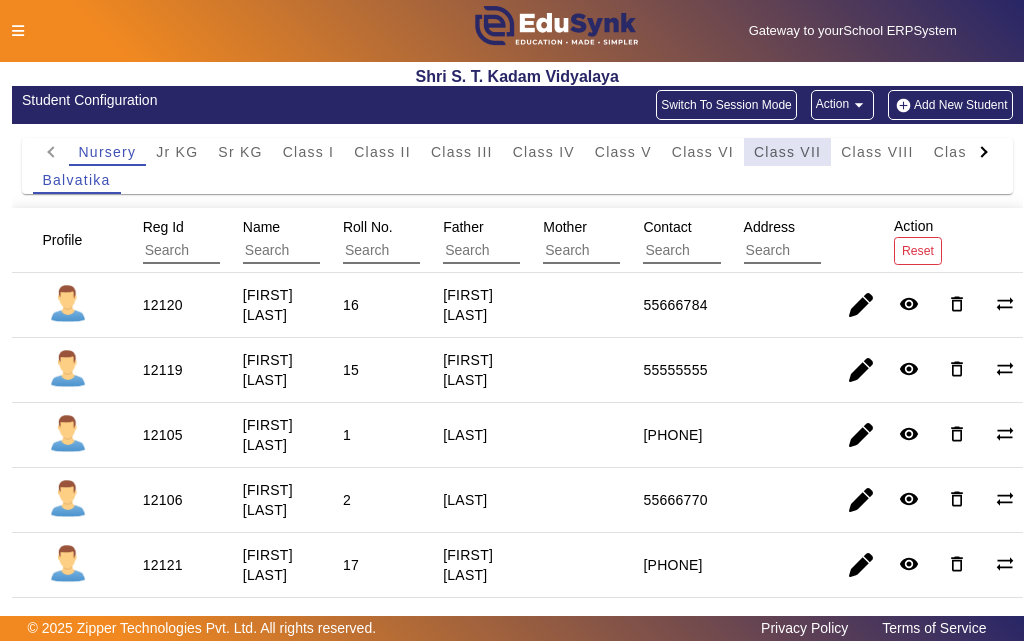 click on "Class VII" at bounding box center (787, 152) 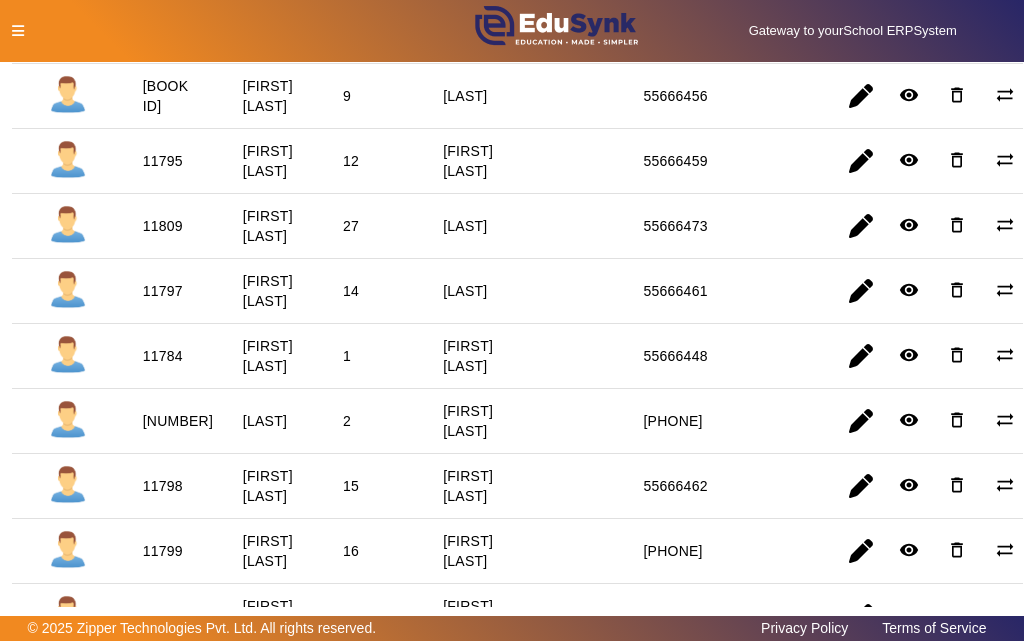 scroll, scrollTop: 300, scrollLeft: 0, axis: vertical 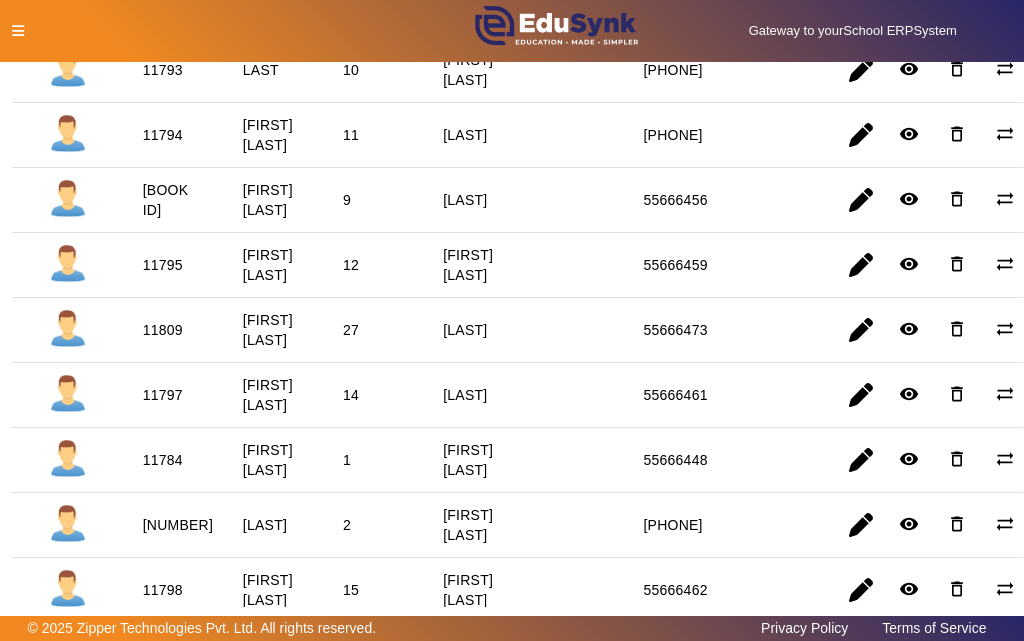 click on "11784" at bounding box center [178, 525] 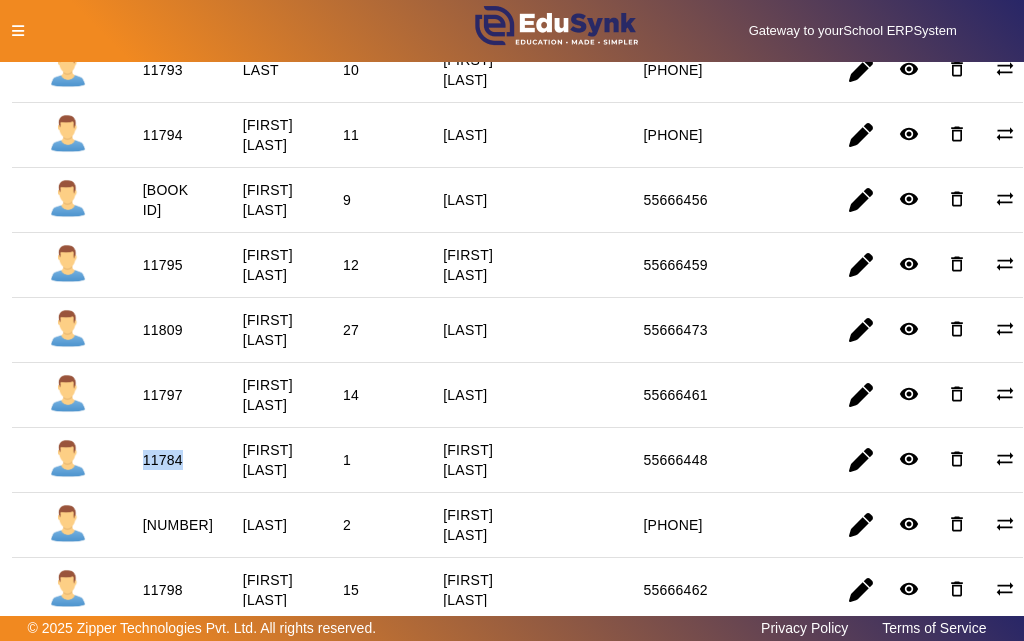click on "11784" at bounding box center [178, 525] 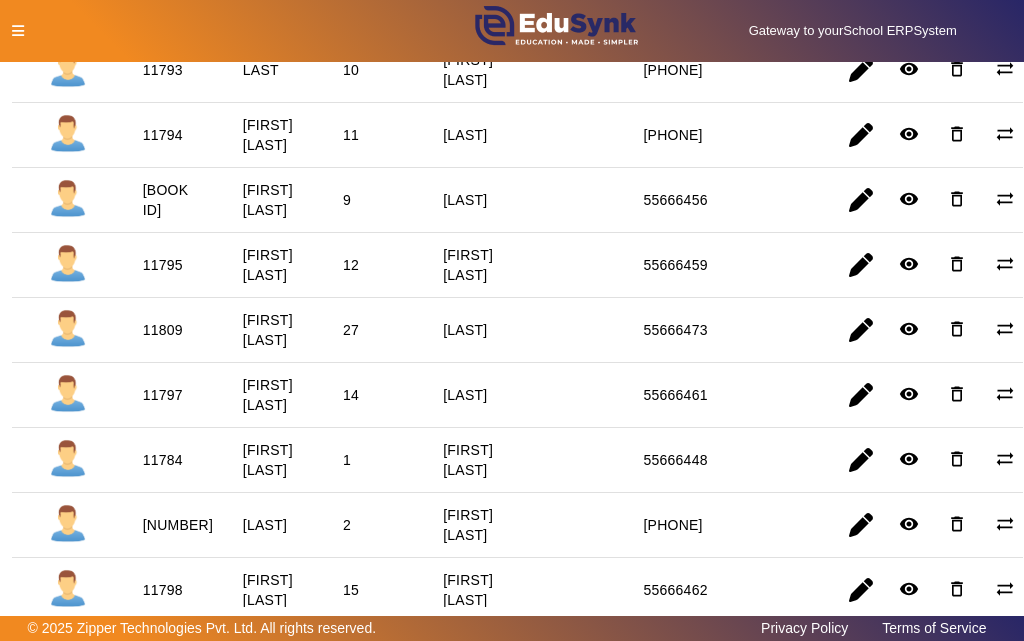 click 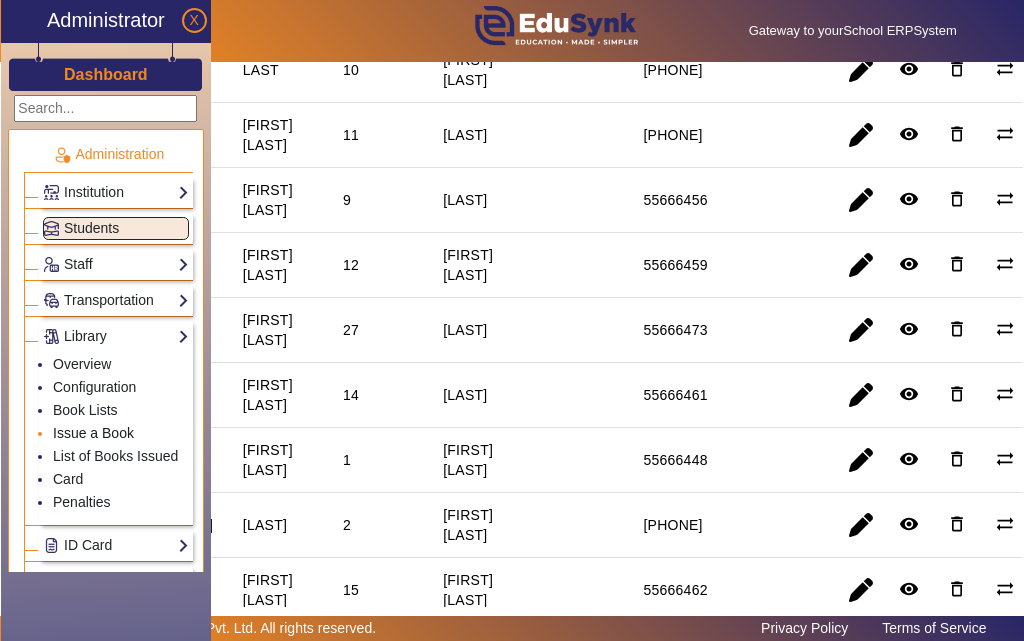 click on "Issue a Book" 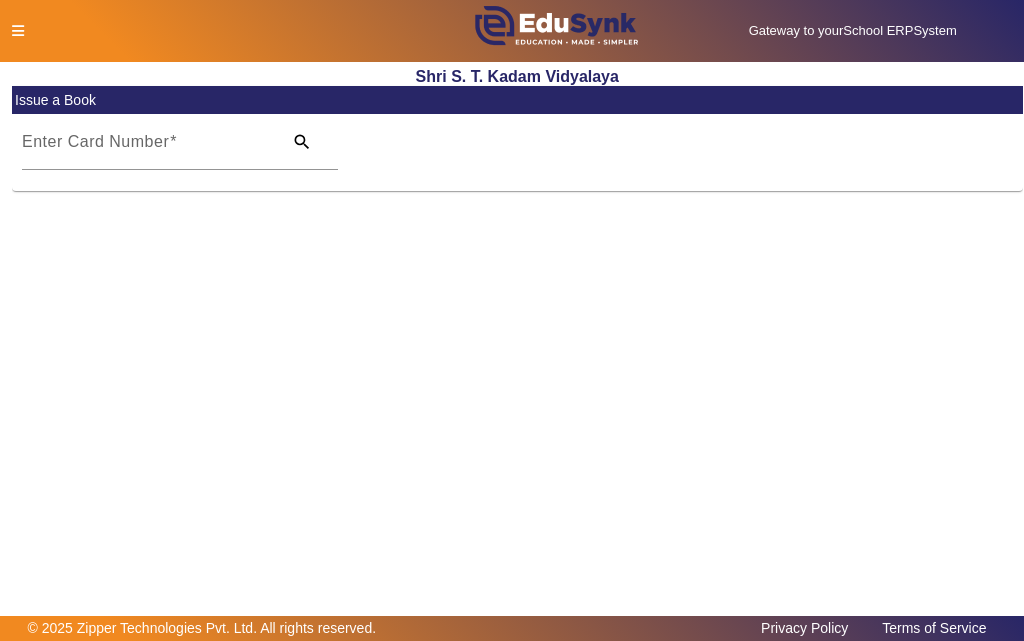 scroll, scrollTop: 0, scrollLeft: 0, axis: both 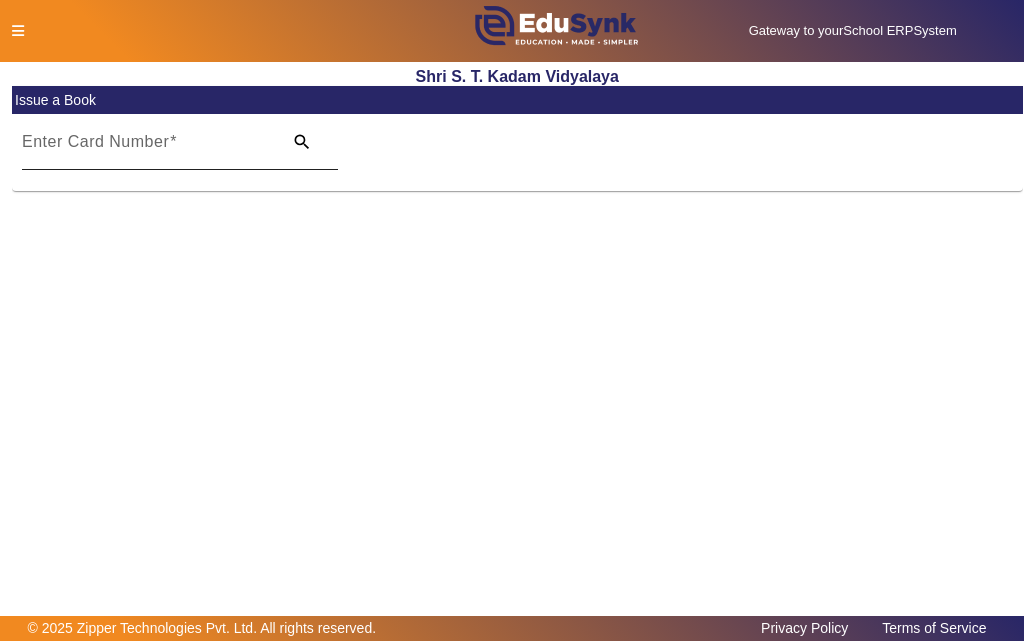 click on "Enter Card Number" at bounding box center [146, 150] 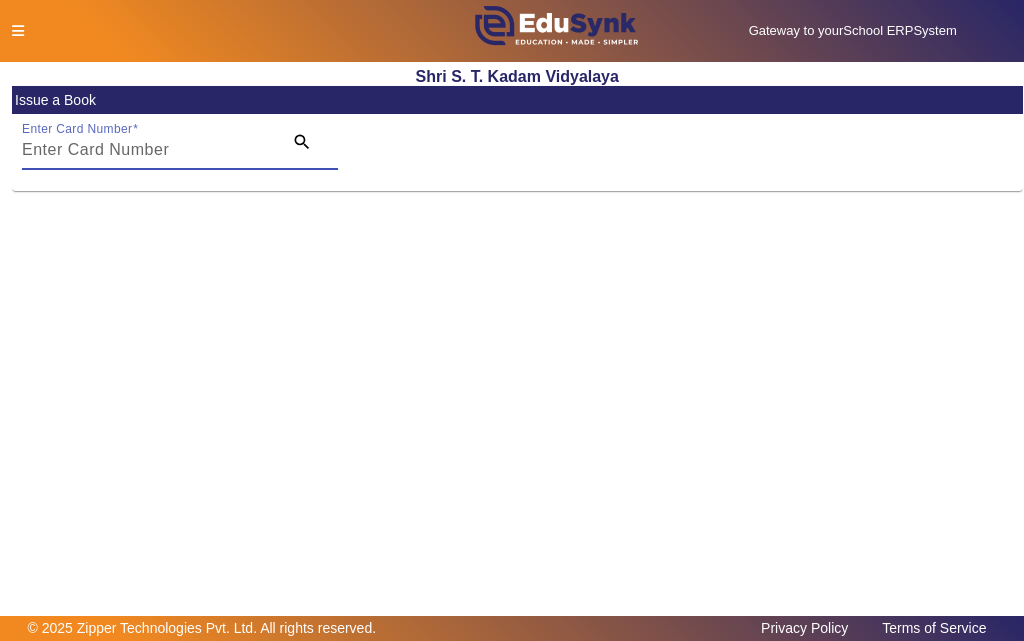 paste on "11784" 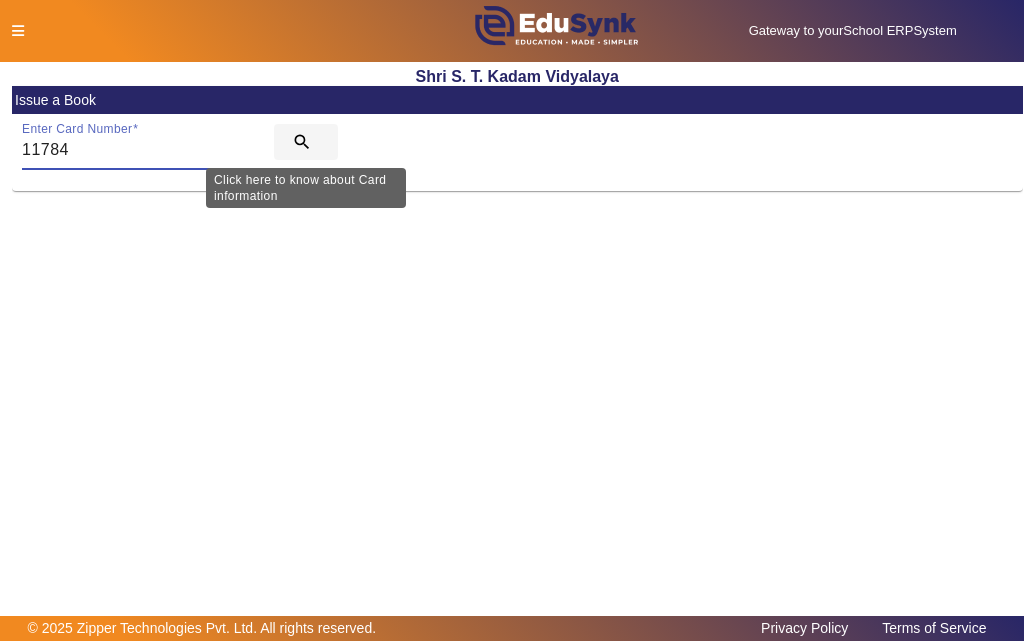 type on "11784" 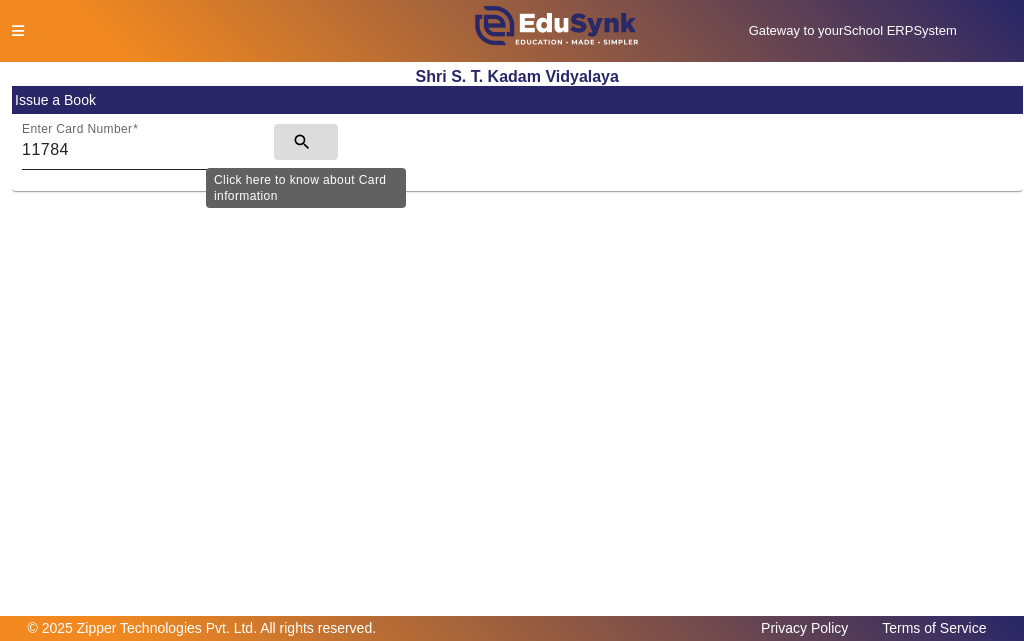 click on "search" 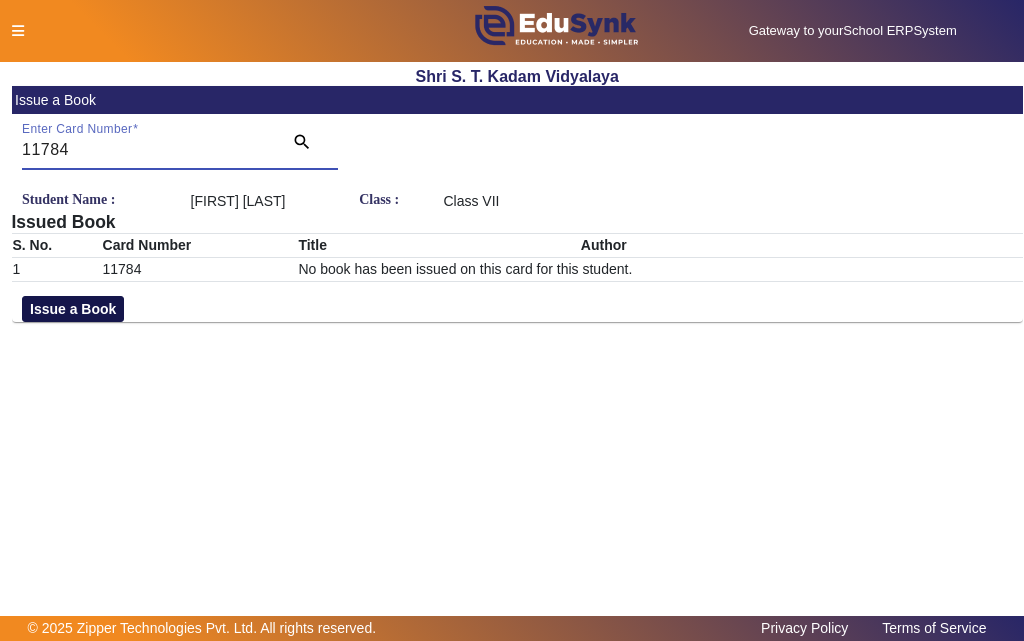 click on "Issue a Book" 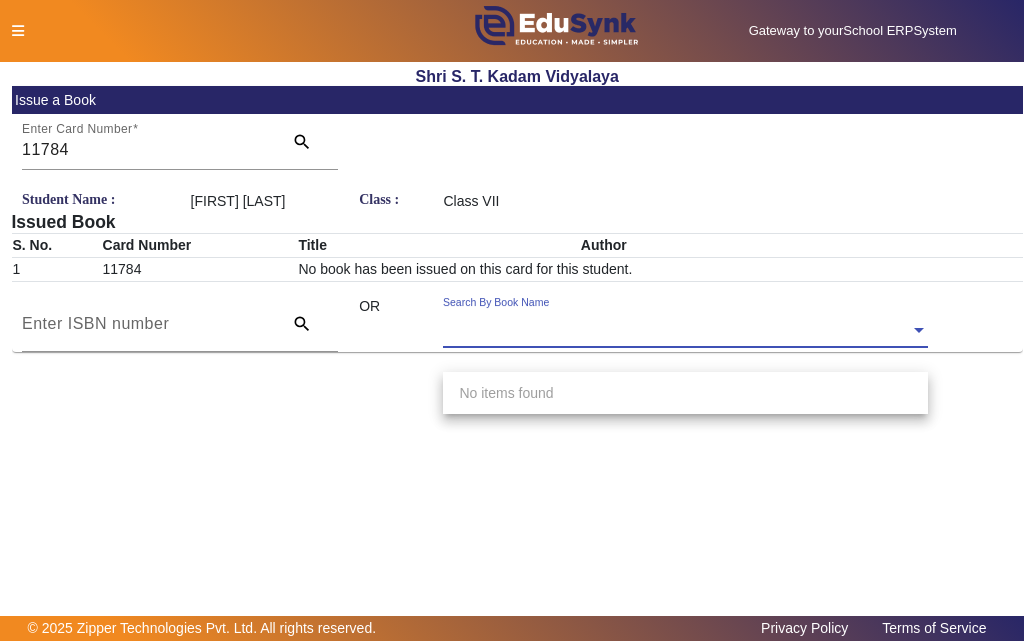 click 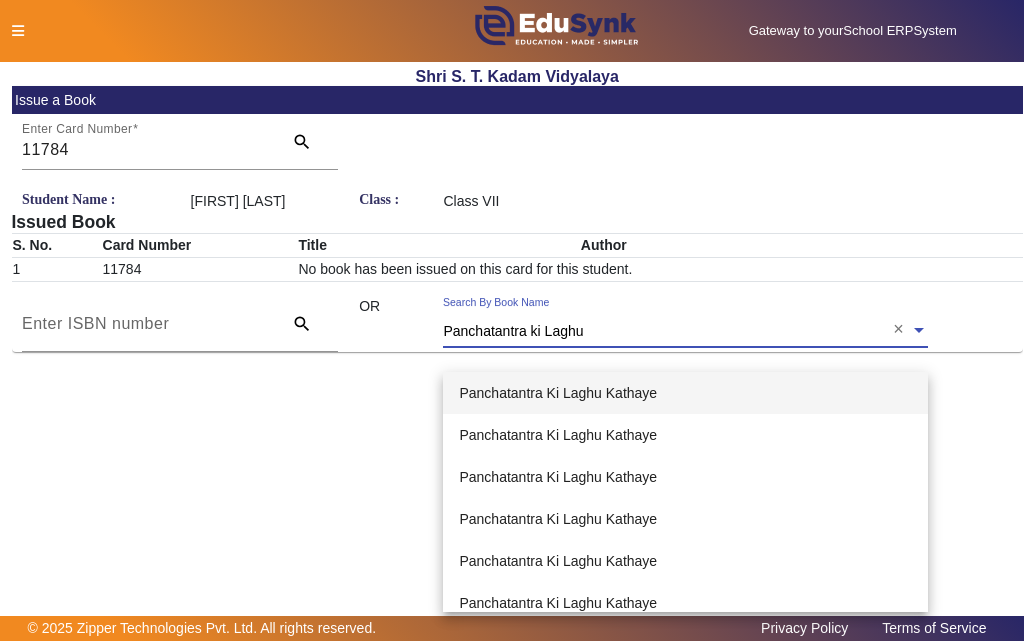 type on "Panchatantra ki Laghu" 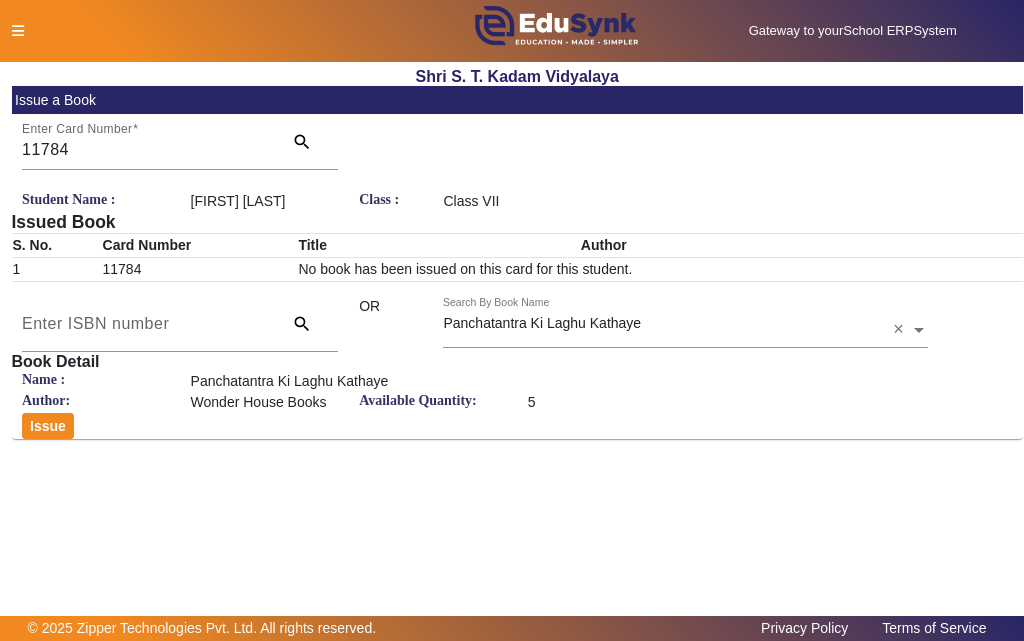 click on "Available Quantity:" 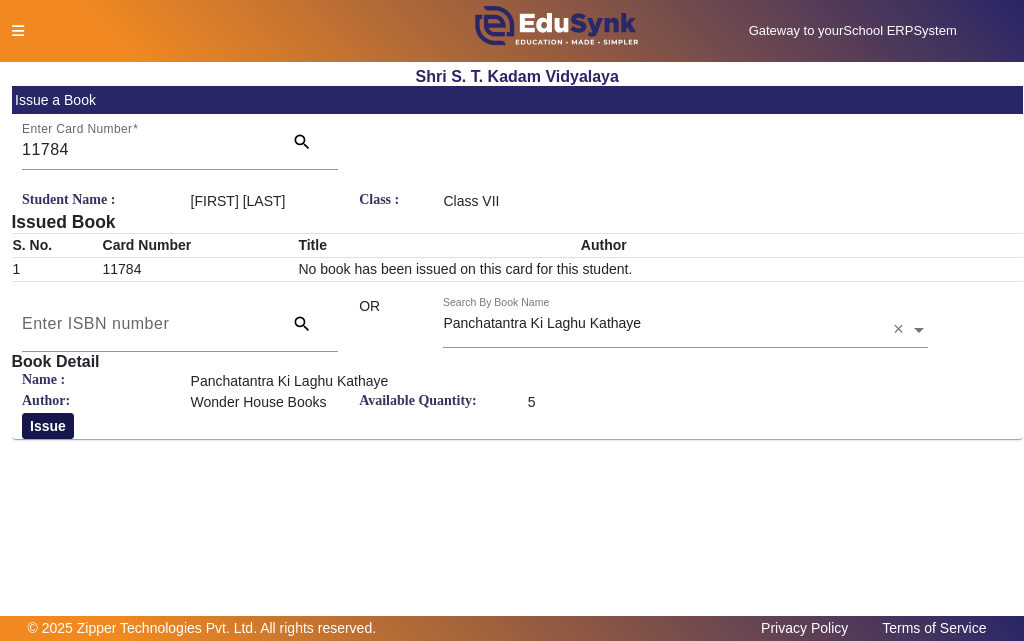 click on "Issue" 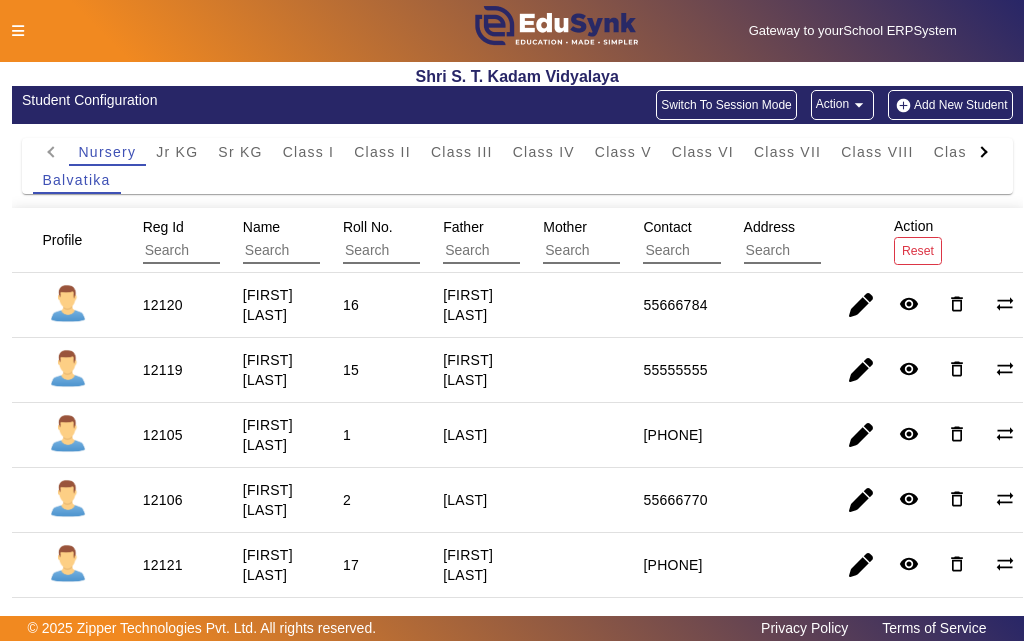 click 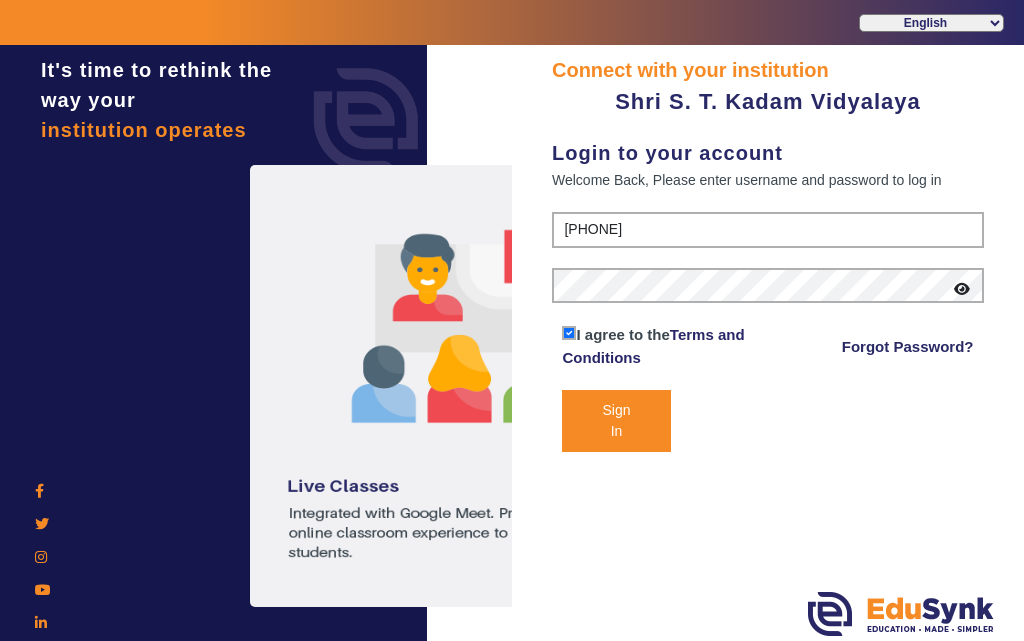 click on "Sign In" 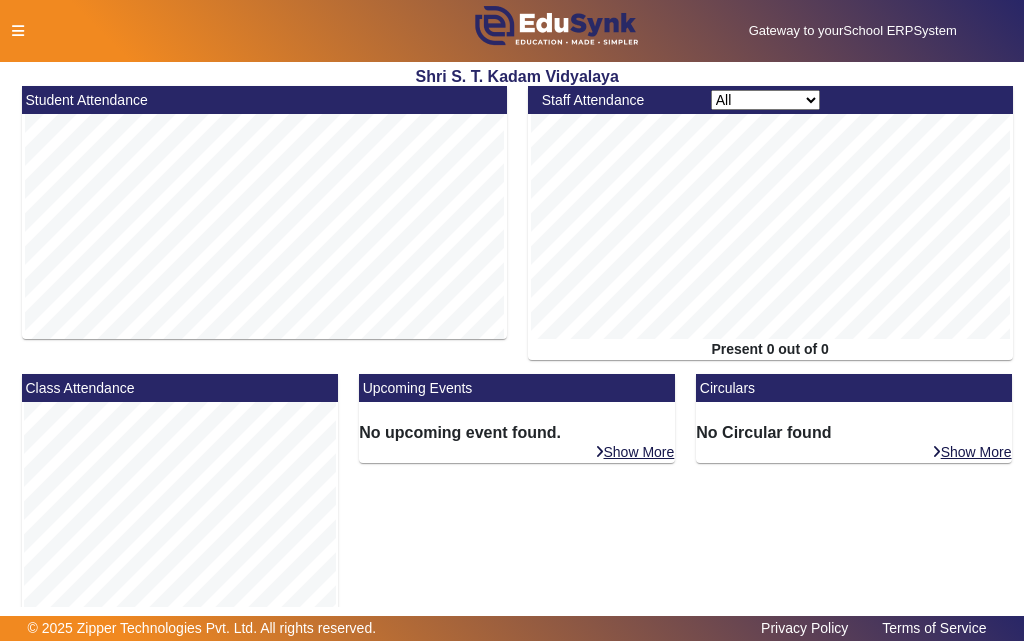 click 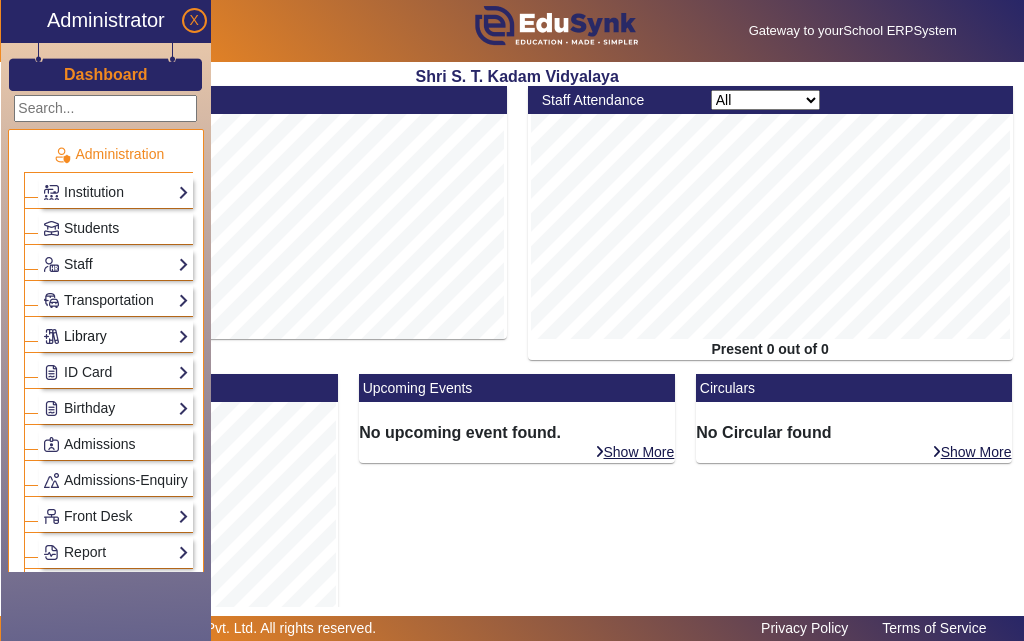 click on "Library" 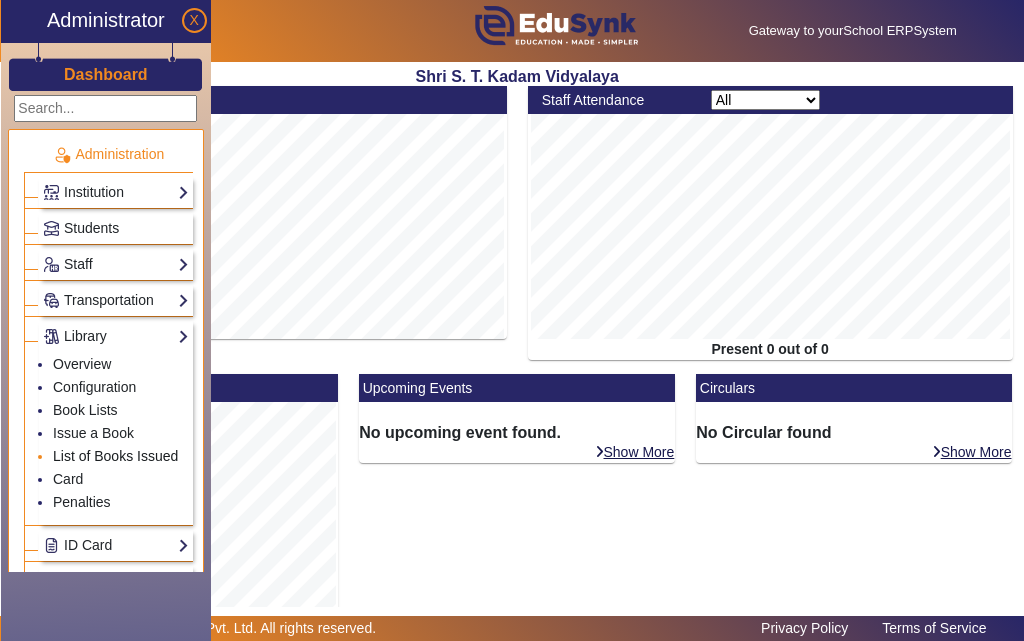 click on "List of Books Issued" 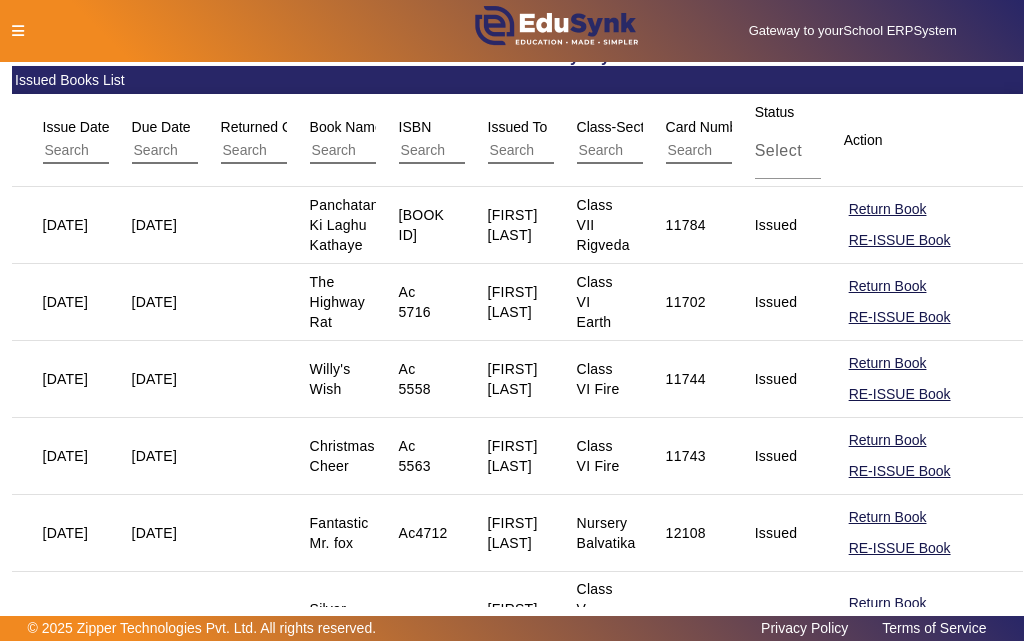 scroll, scrollTop: 0, scrollLeft: 0, axis: both 